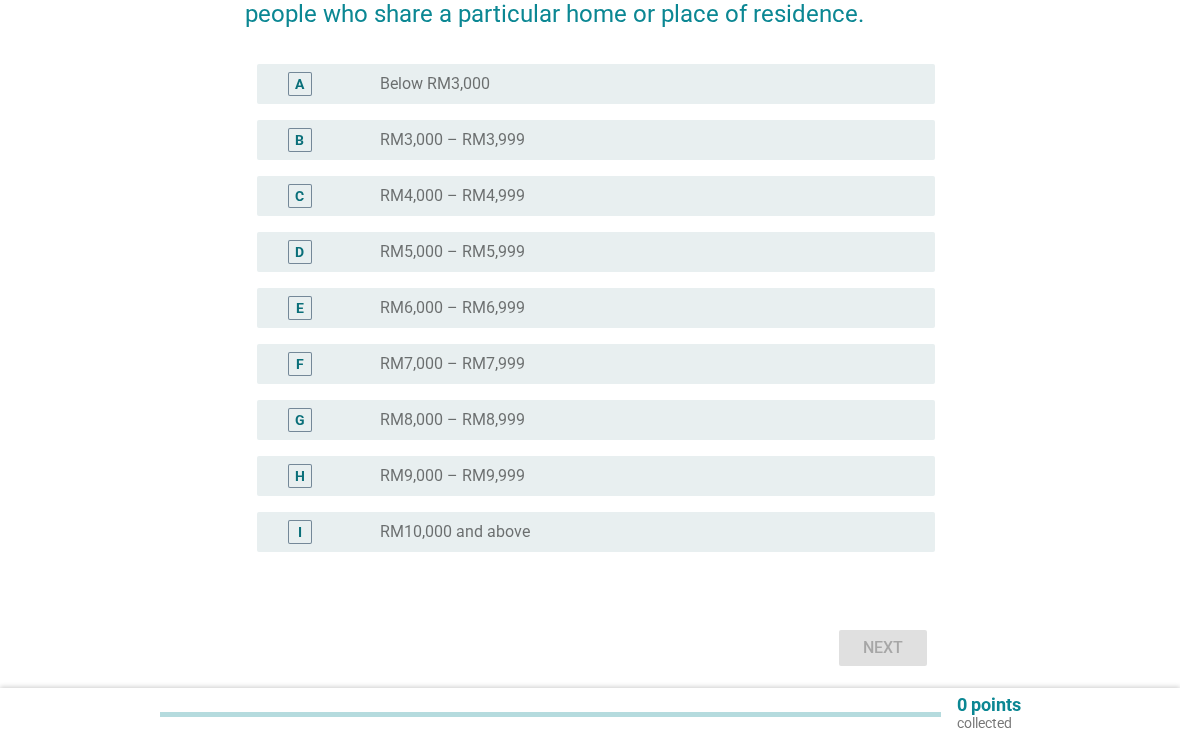 scroll, scrollTop: 330, scrollLeft: 0, axis: vertical 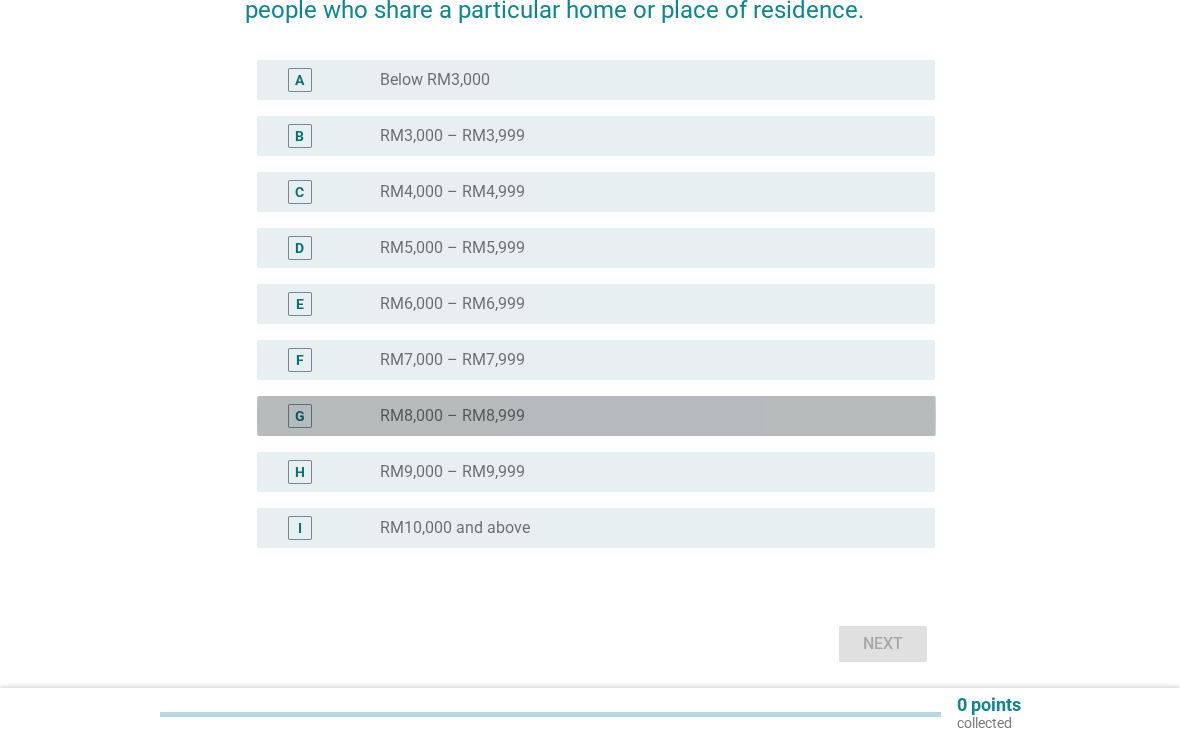 click on "G" at bounding box center (300, 416) 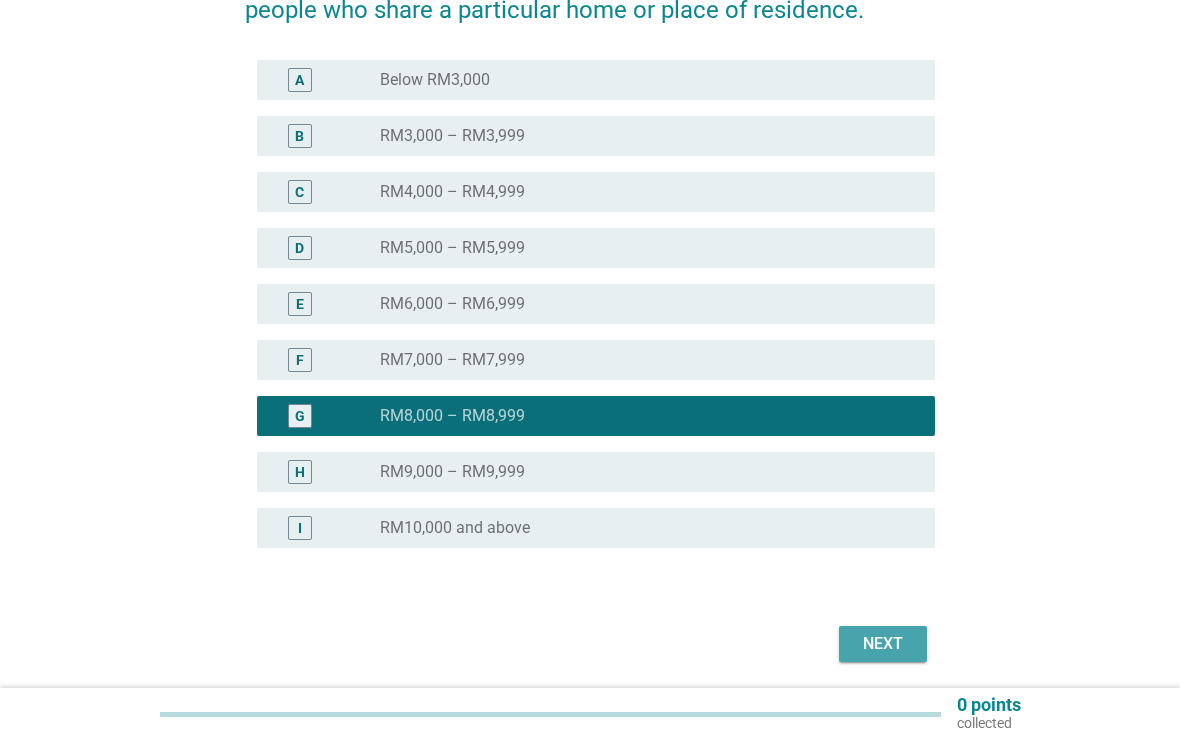 click on "Next" at bounding box center [883, 644] 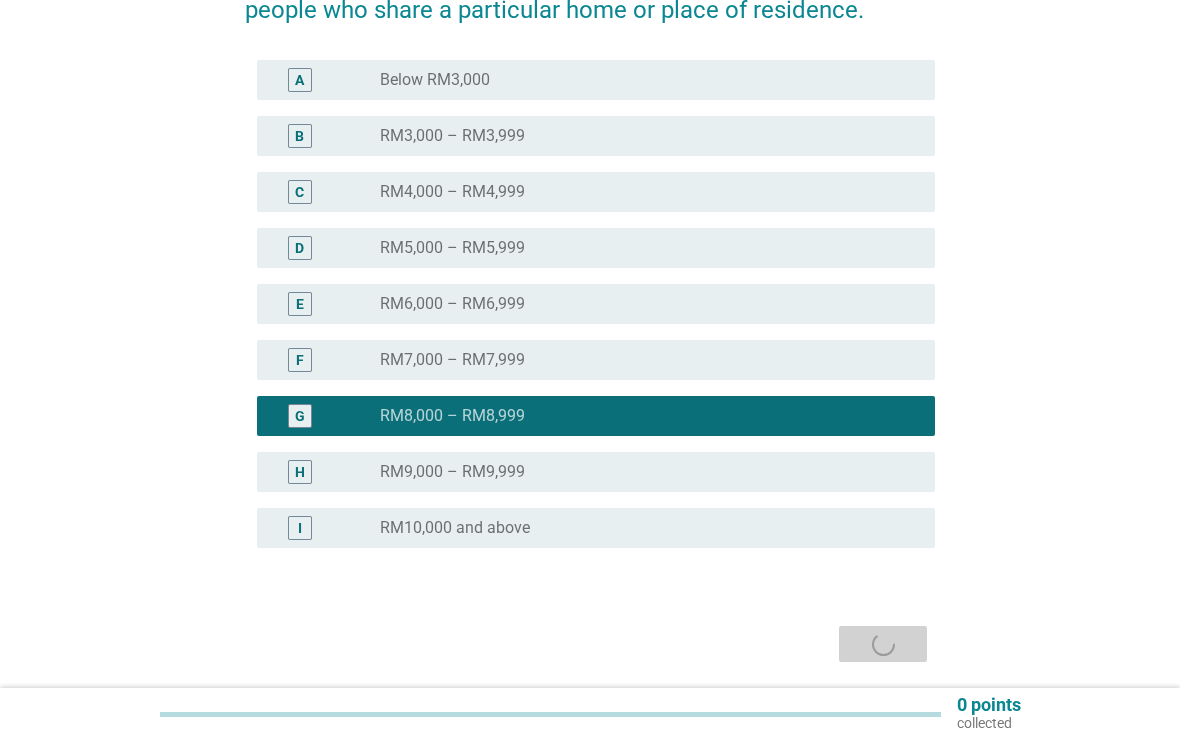 scroll, scrollTop: 0, scrollLeft: 0, axis: both 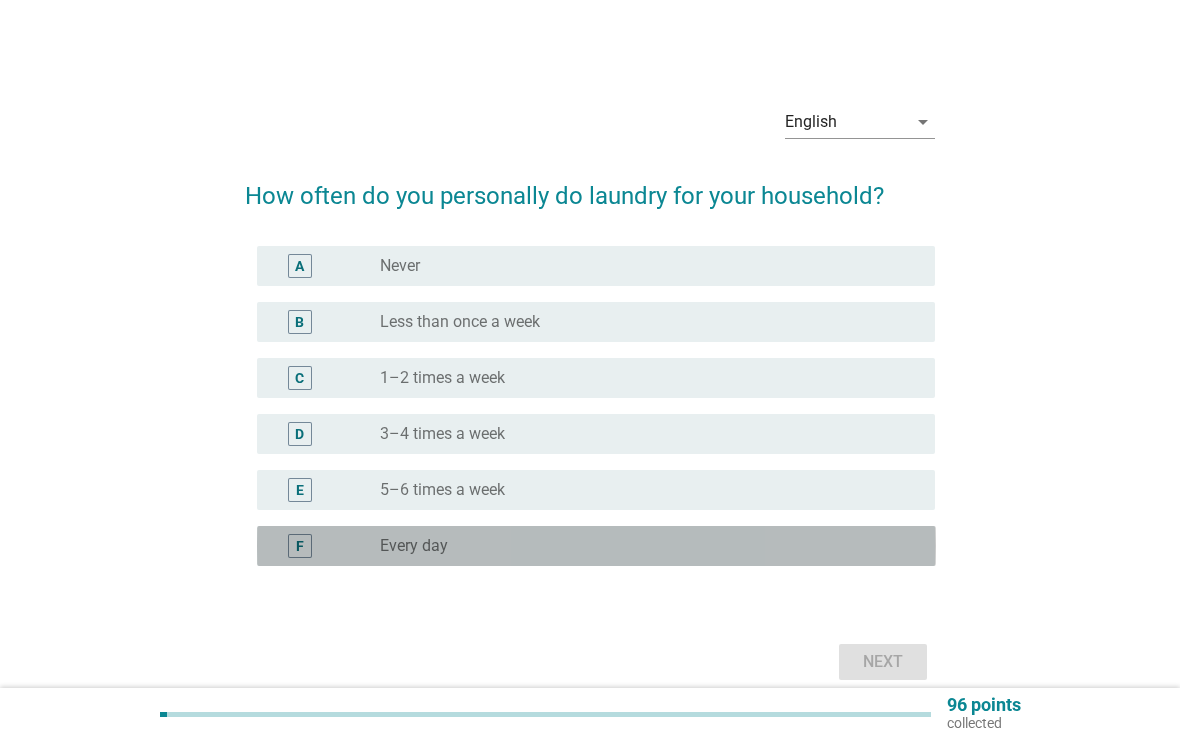 click on "F" at bounding box center [300, 546] 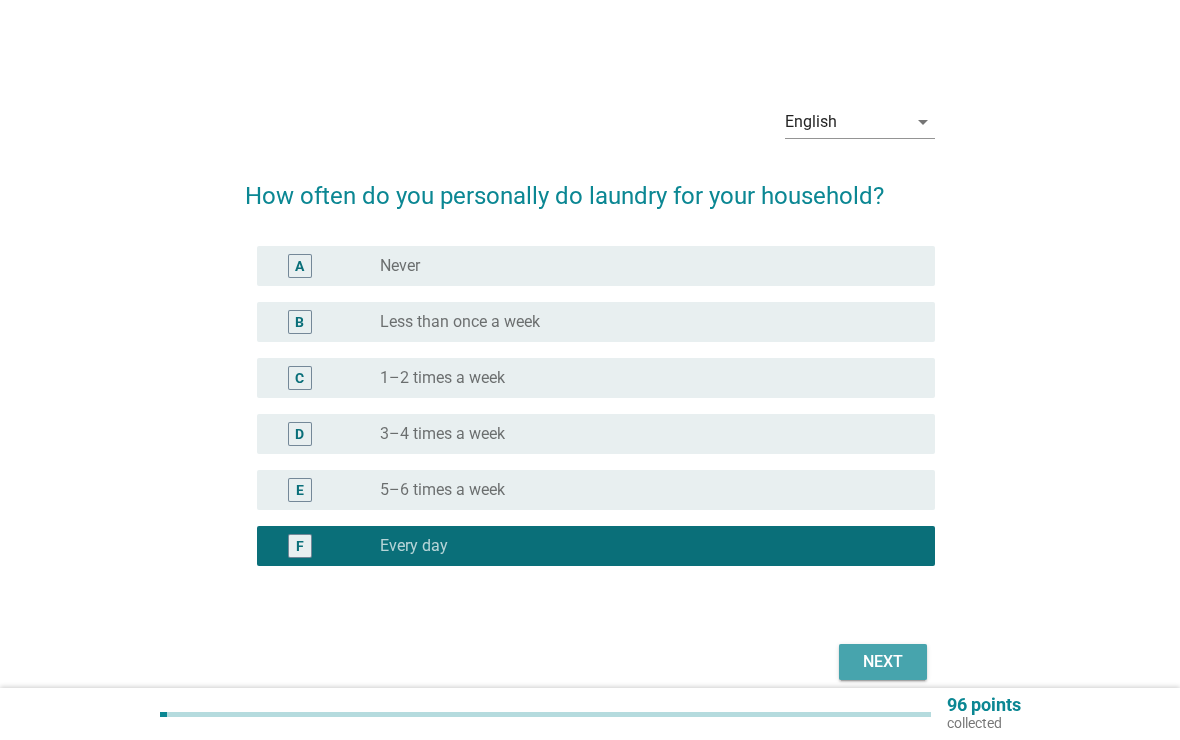 click on "Next" at bounding box center [883, 662] 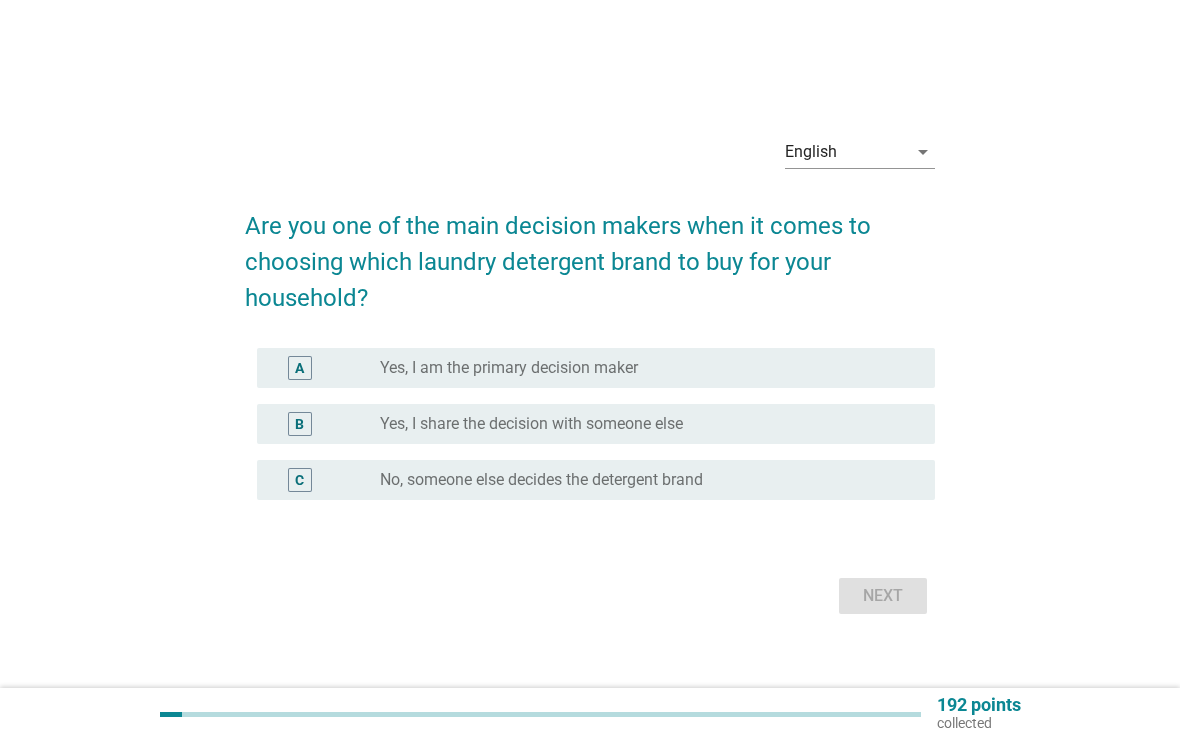 click on "B" at bounding box center [300, 424] 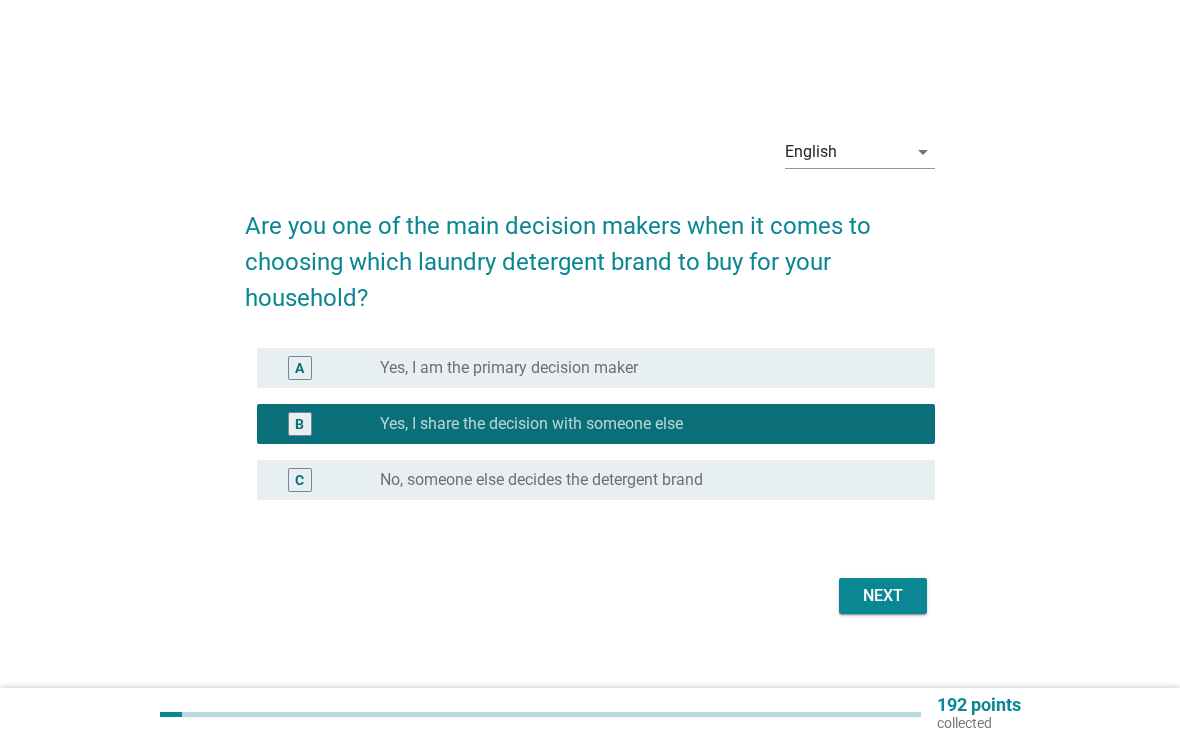 click on "Next" at bounding box center [883, 596] 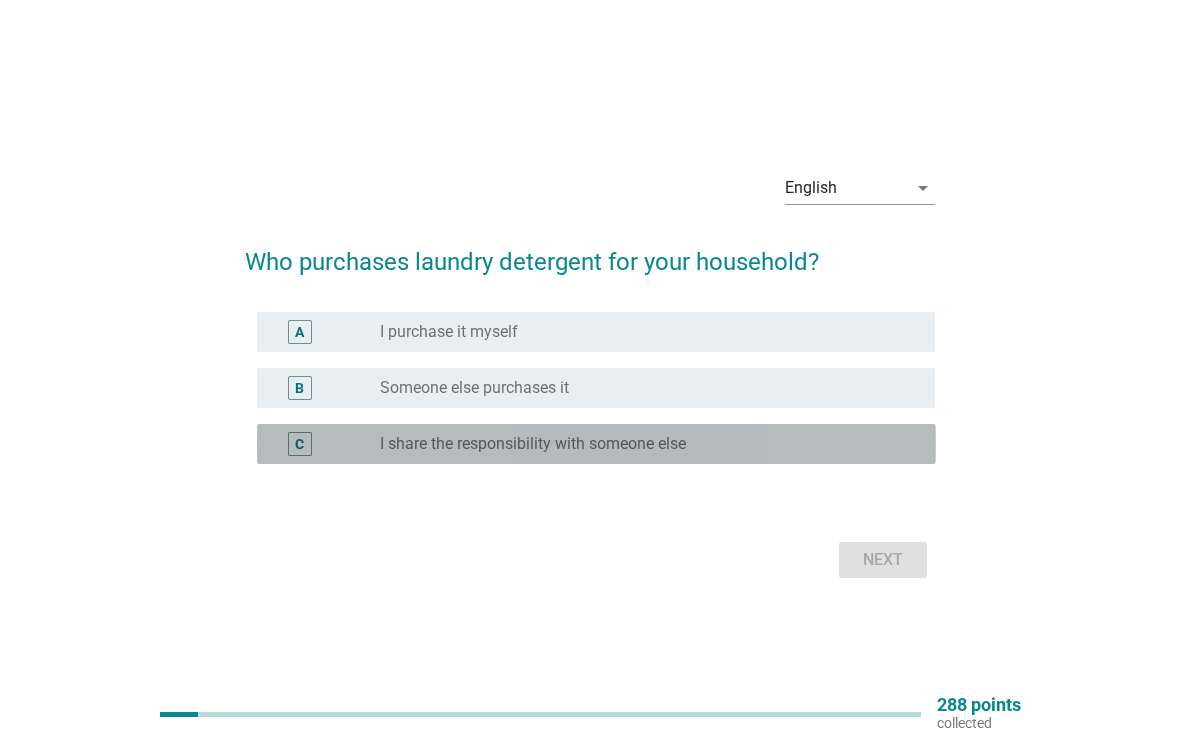 click on "radio_button_unchecked I share the responsibility with someone else" at bounding box center (641, 444) 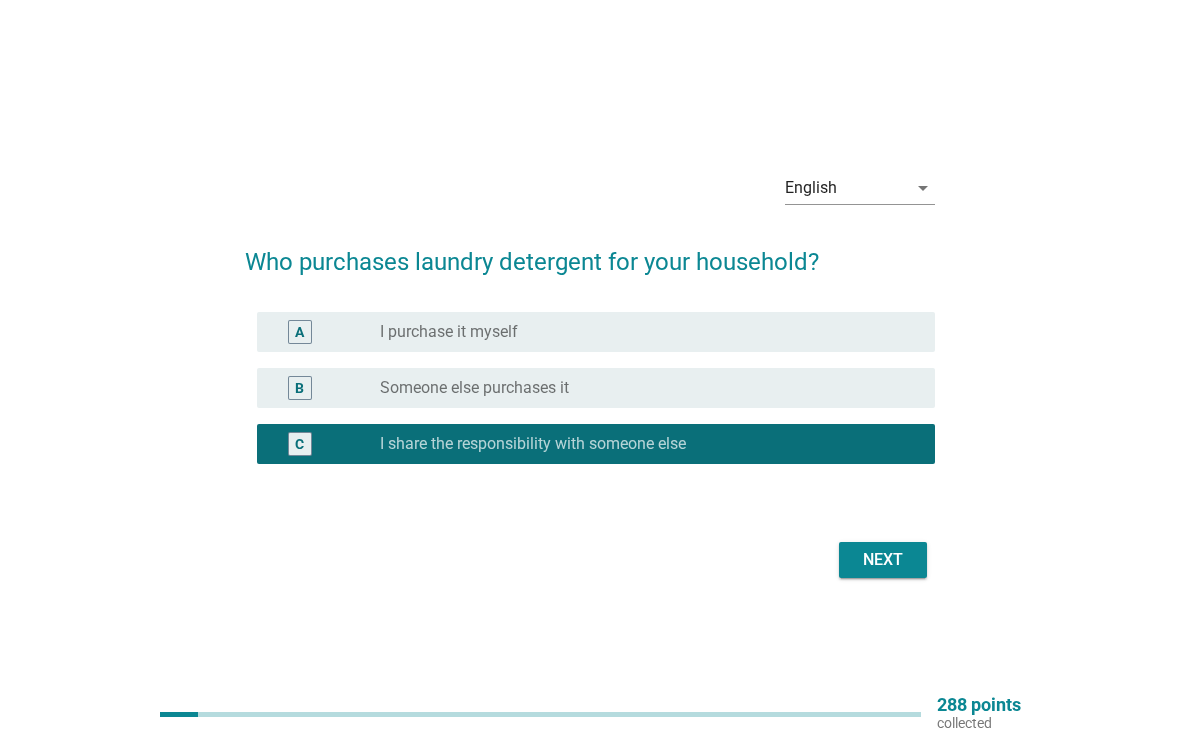 click on "Next" at bounding box center (883, 560) 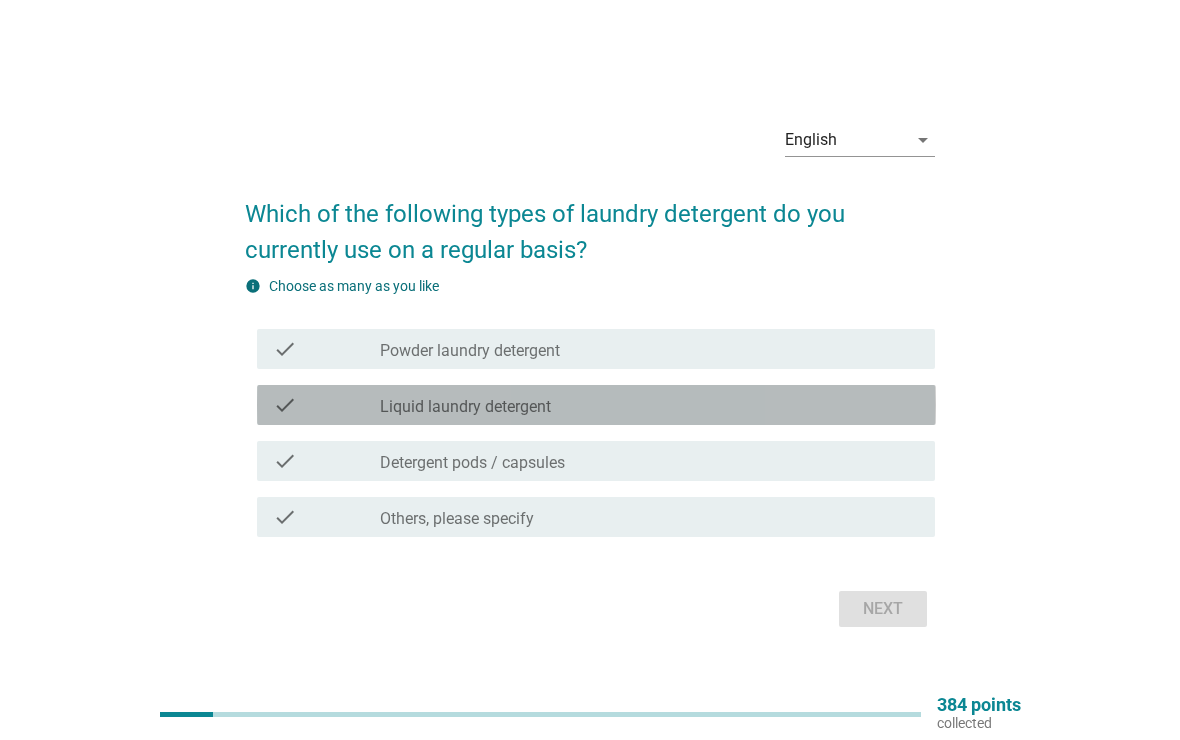 click on "check     check_box_outline_blank Liquid laundry detergent" at bounding box center [596, 405] 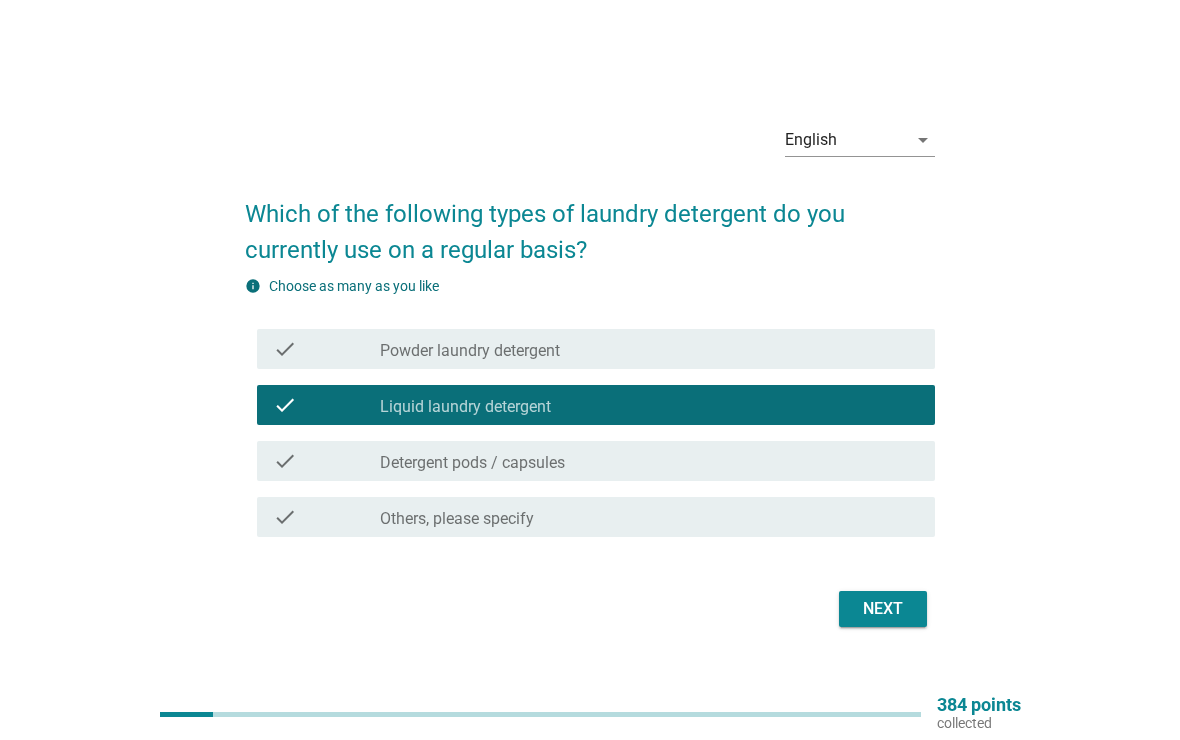 click on "Next" at bounding box center [883, 609] 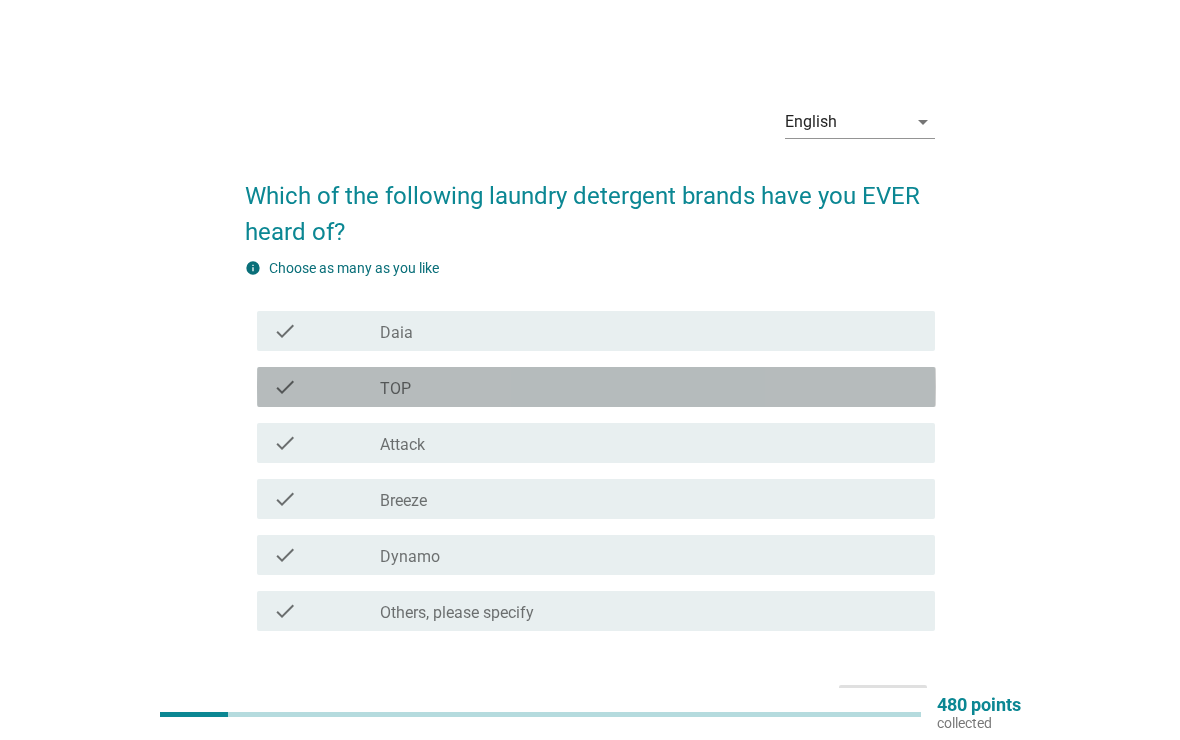 click on "check     check_box_outline_blank TOP" at bounding box center (596, 387) 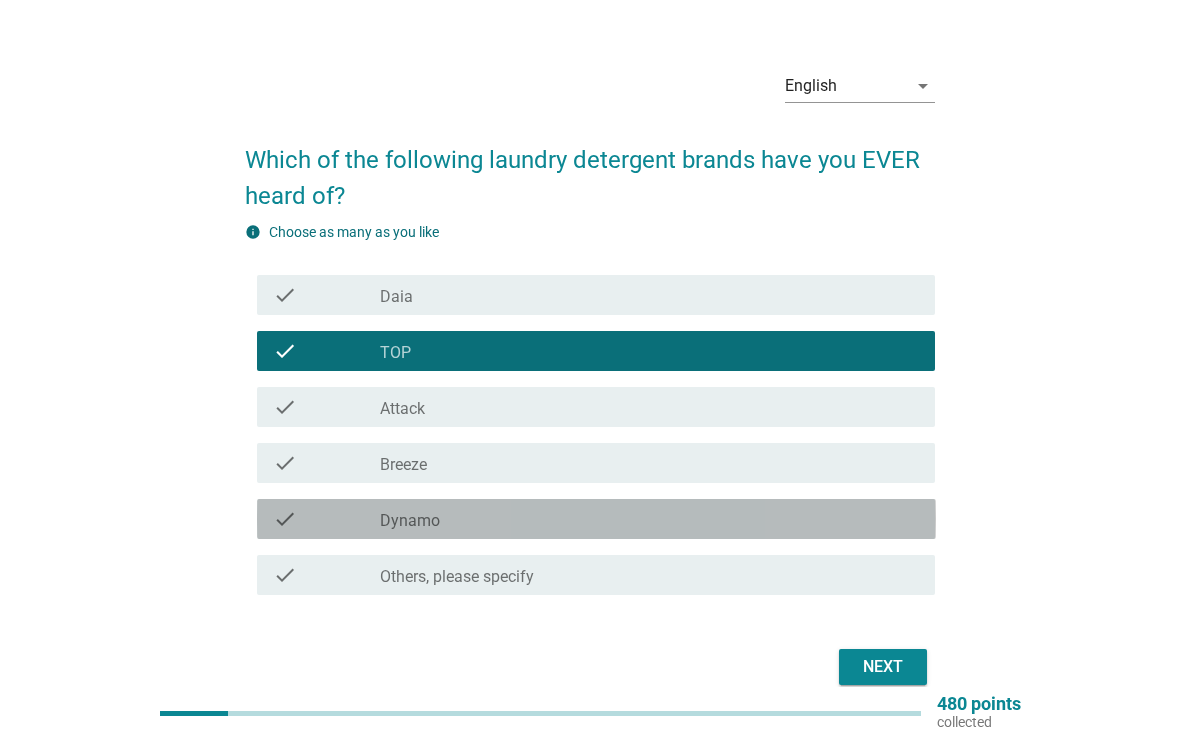 scroll, scrollTop: 129, scrollLeft: 0, axis: vertical 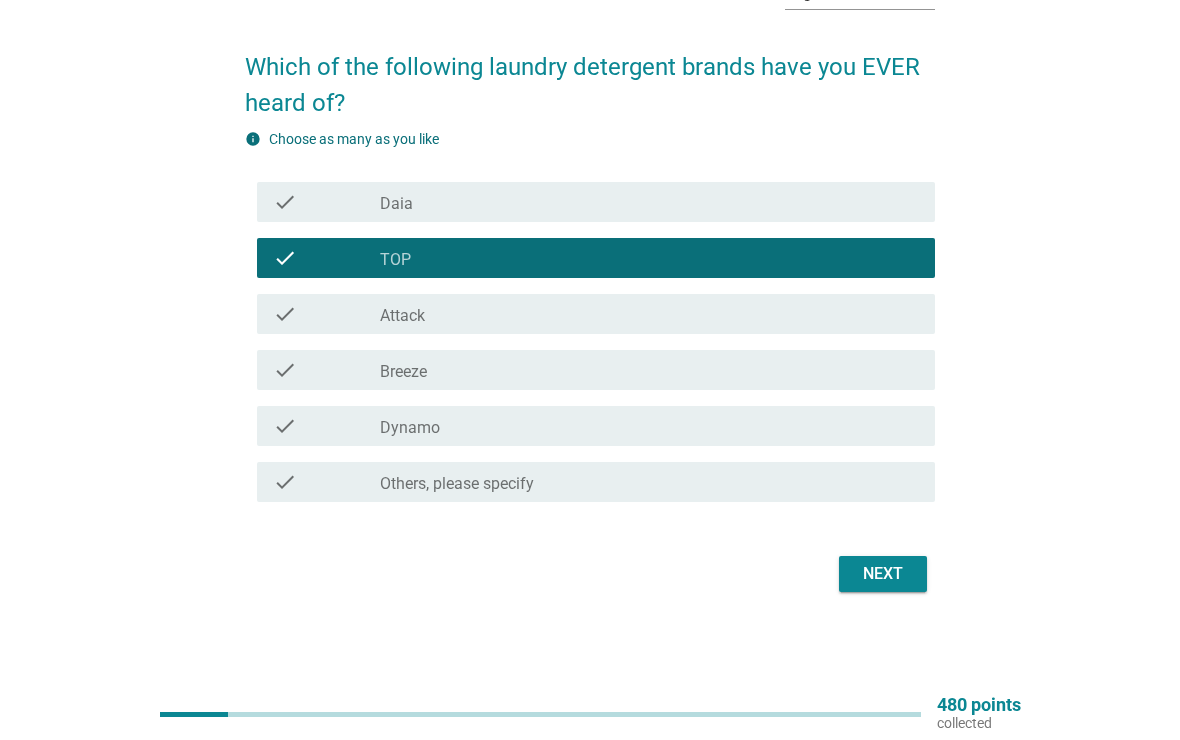 click on "Next" at bounding box center (883, 574) 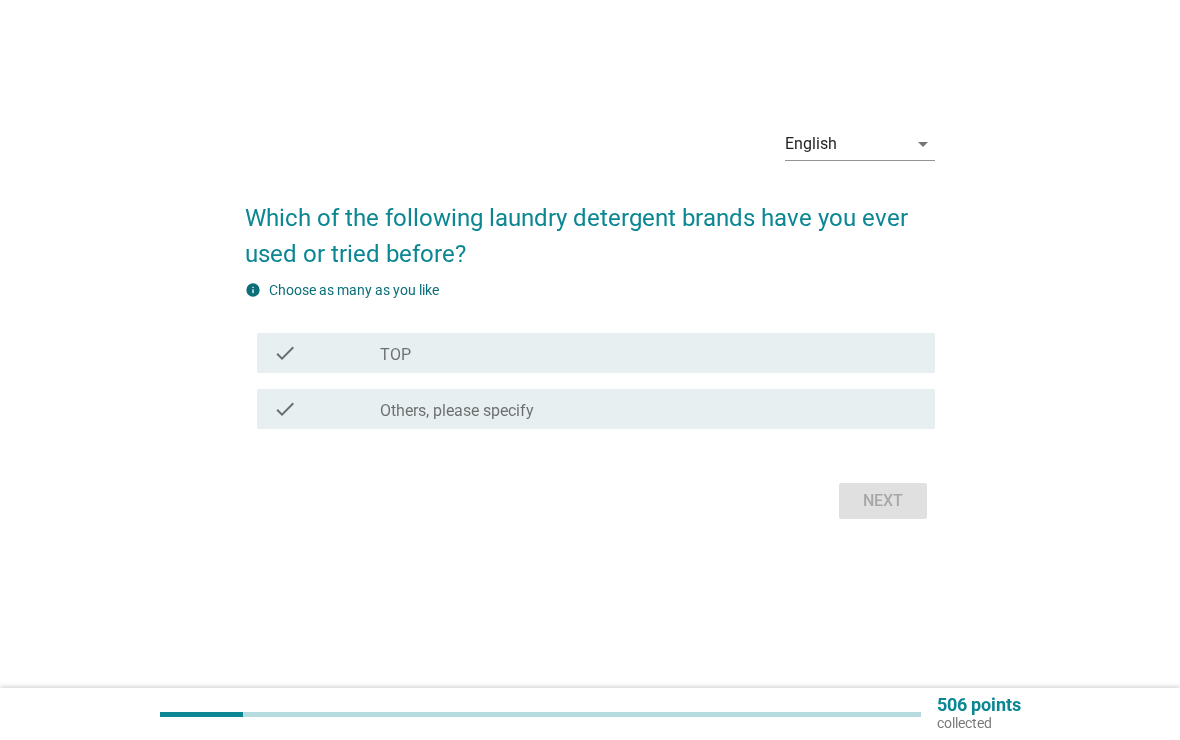 scroll, scrollTop: 0, scrollLeft: 0, axis: both 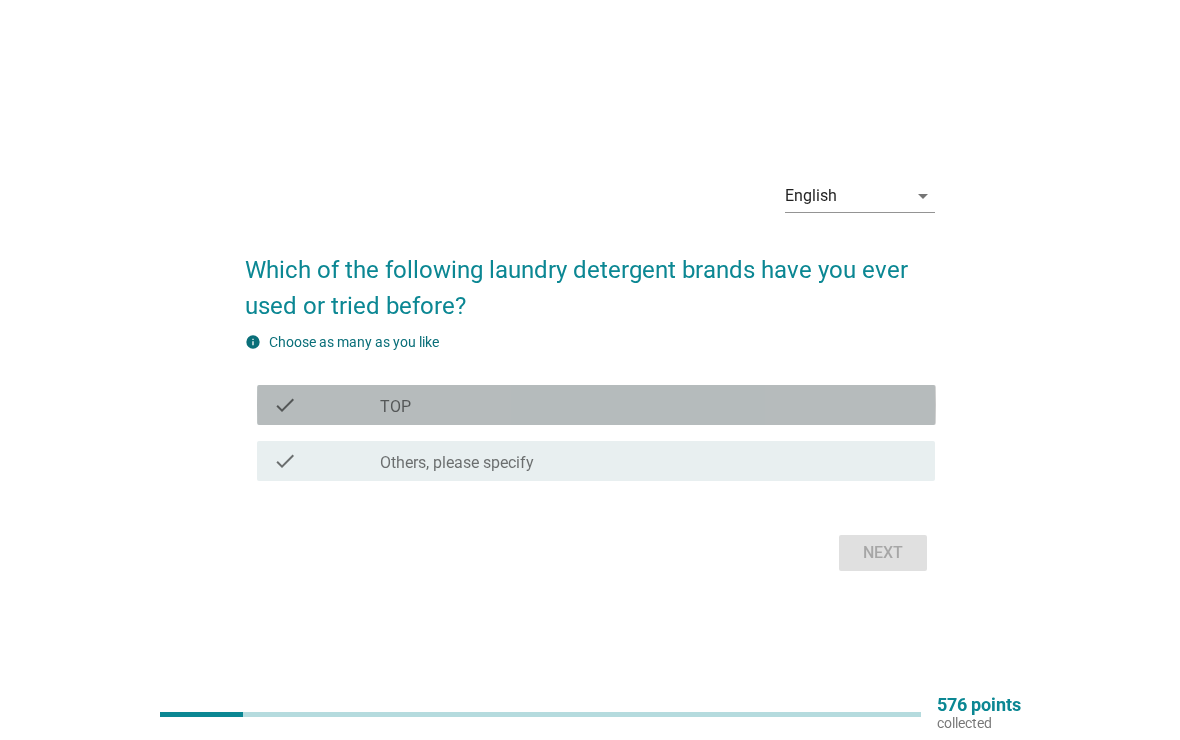click on "check     check_box_outline_blank TOP" at bounding box center [596, 405] 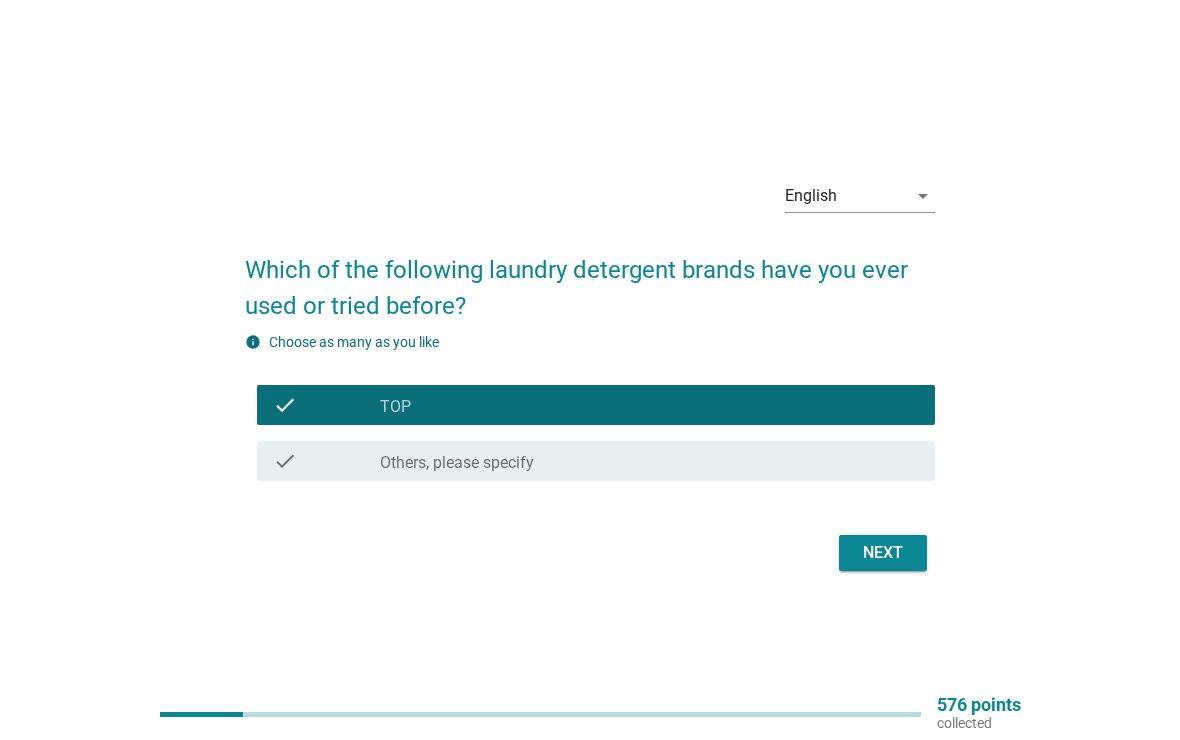 click on "Next" at bounding box center (883, 553) 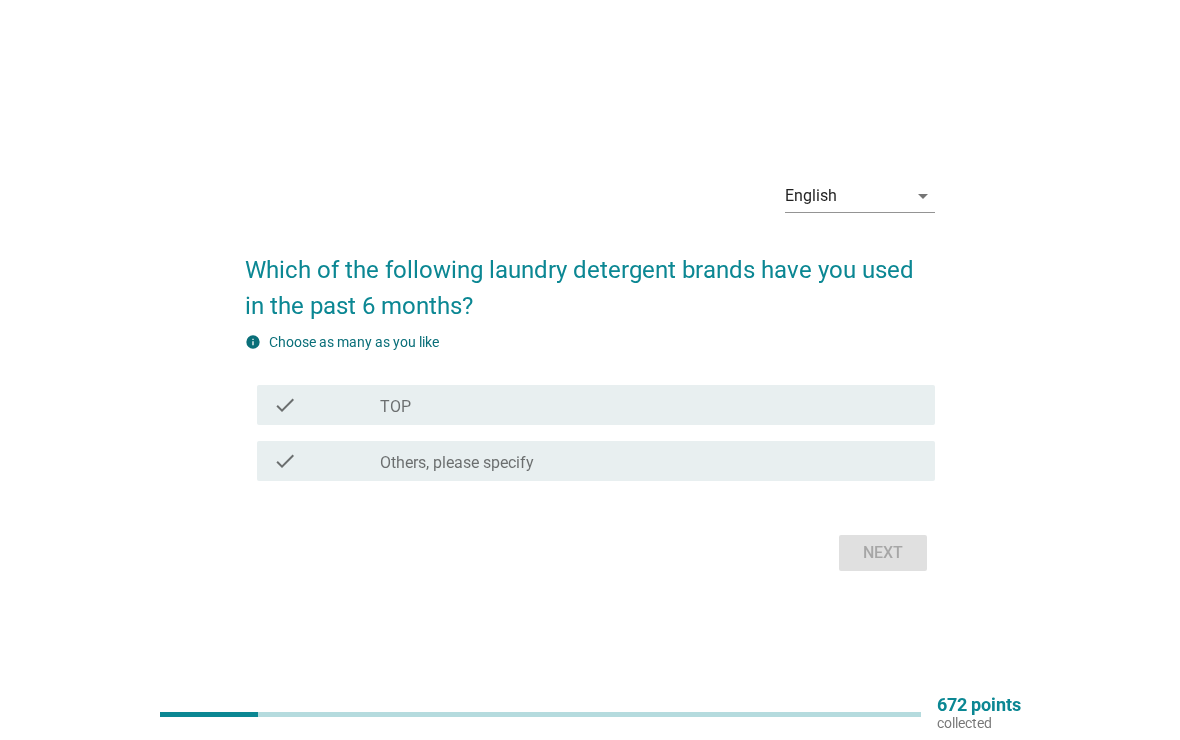 click on "check     check_box_outline_blank TOP" at bounding box center (596, 405) 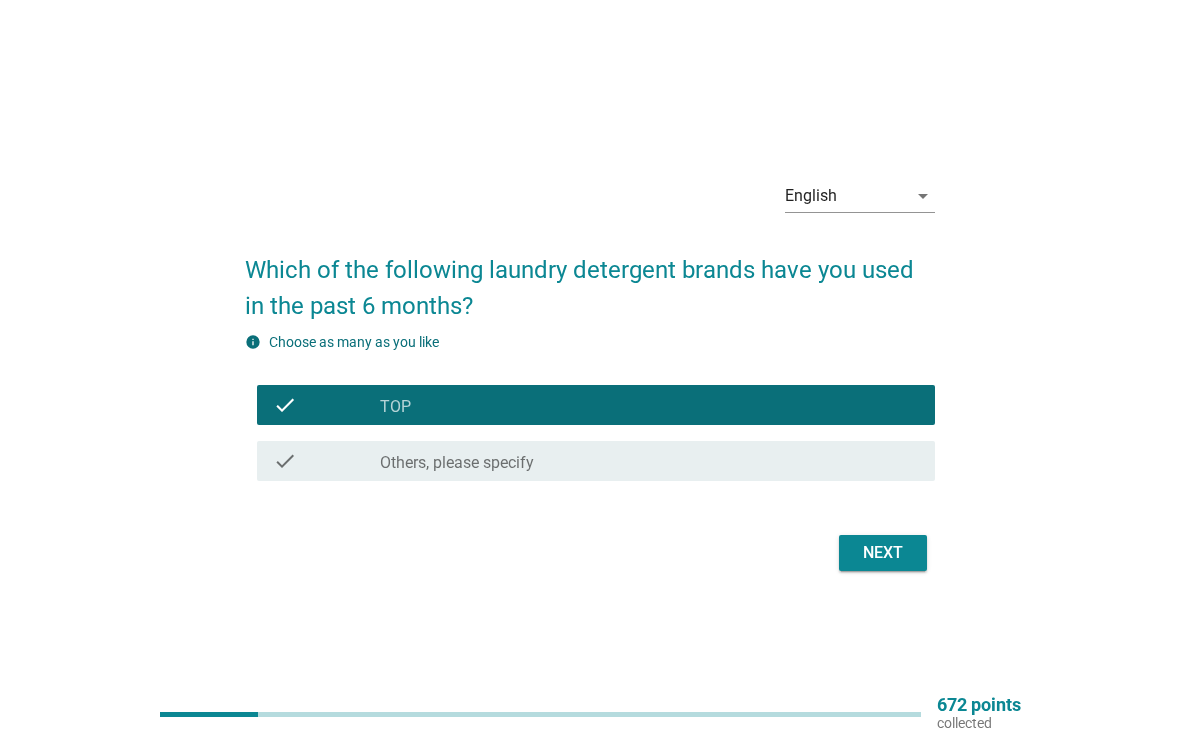 click on "Next" at bounding box center (883, 553) 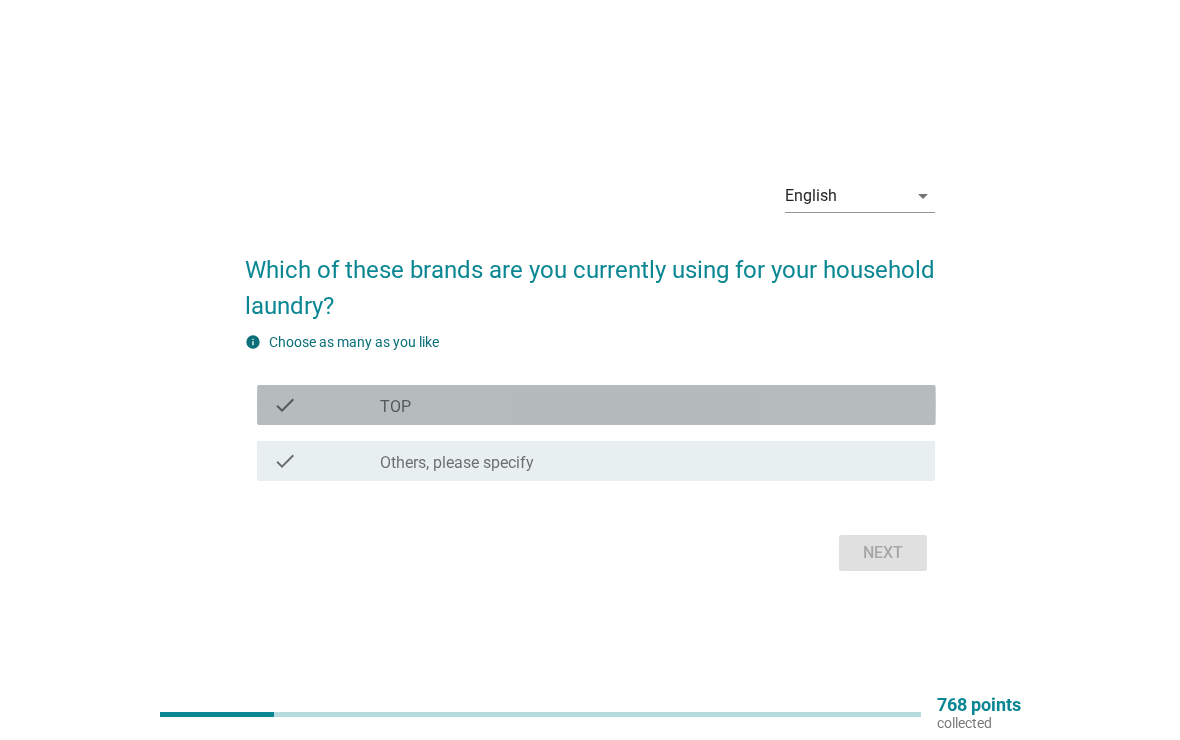 click on "check_box_outline_blank TOP" at bounding box center [649, 405] 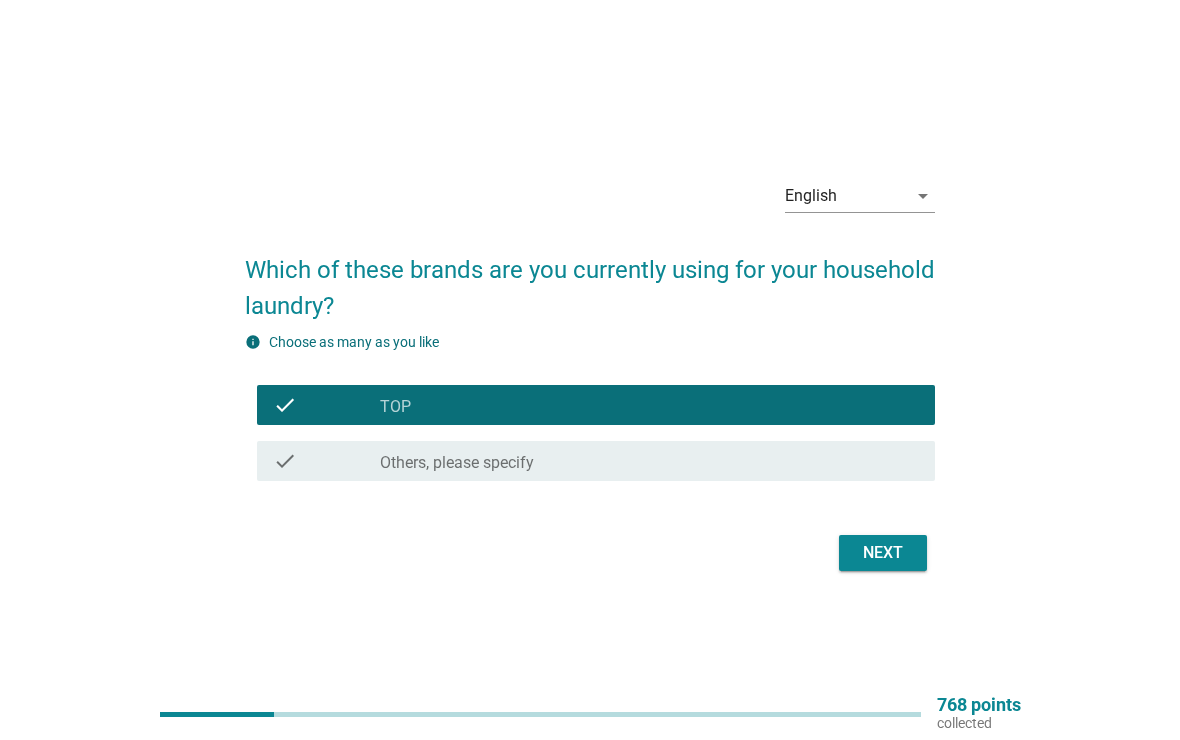 click on "Next" at bounding box center (883, 553) 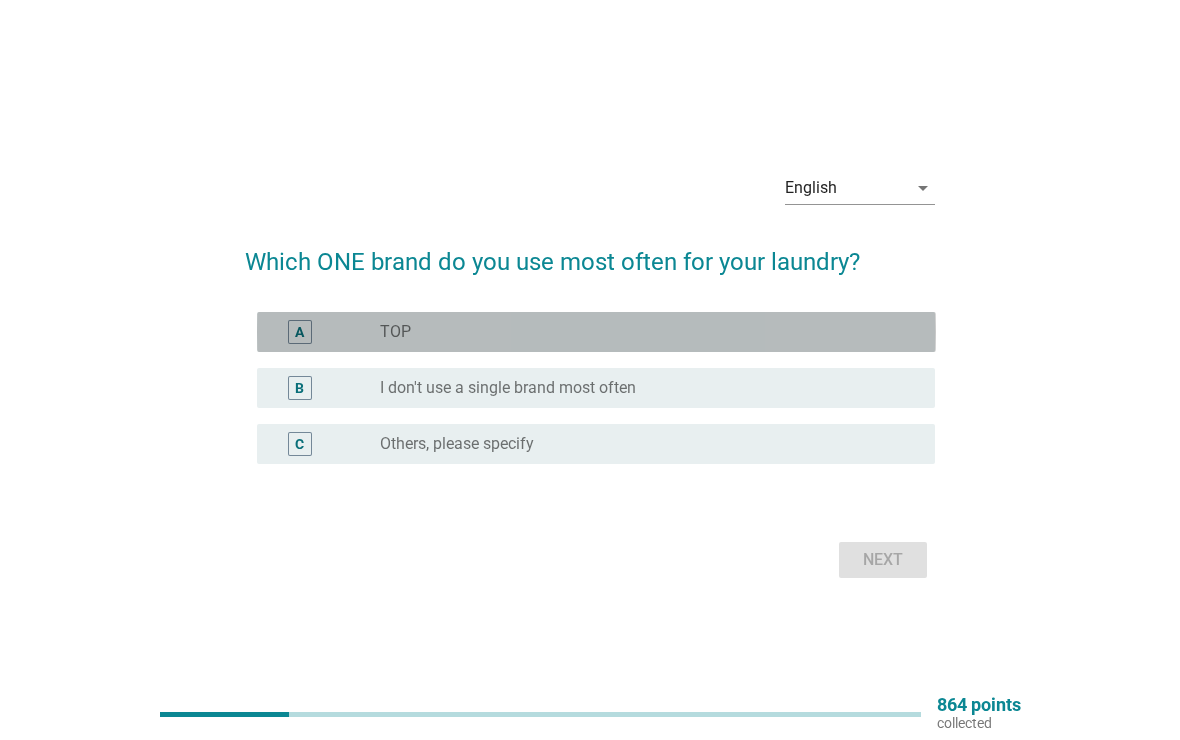 click on "radio_button_unchecked TOP" at bounding box center (641, 332) 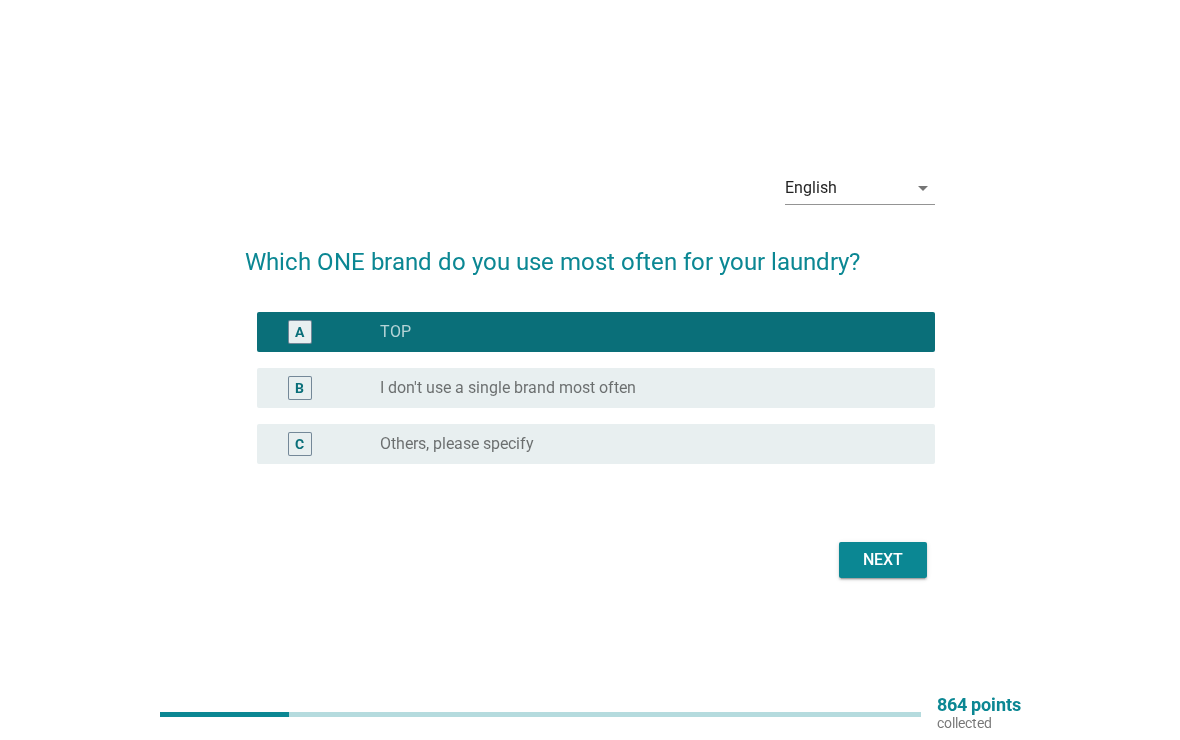 click on "Next" at bounding box center [590, 560] 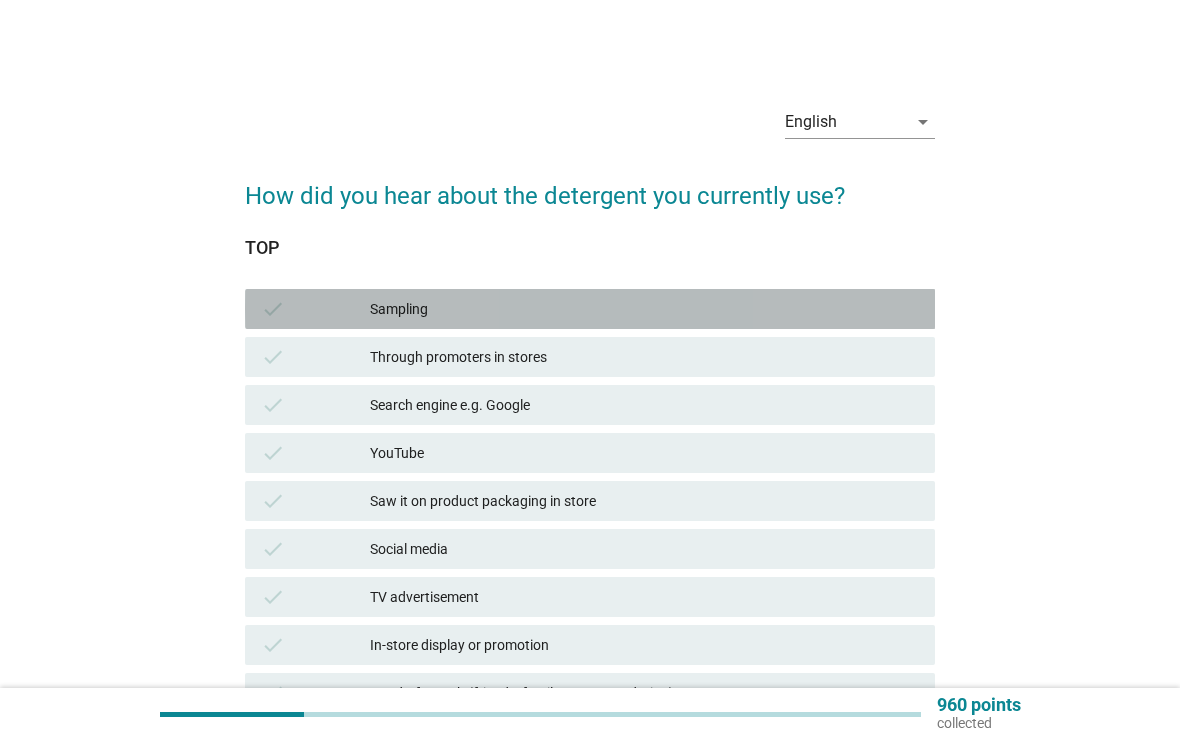 click on "Sampling" at bounding box center (644, 309) 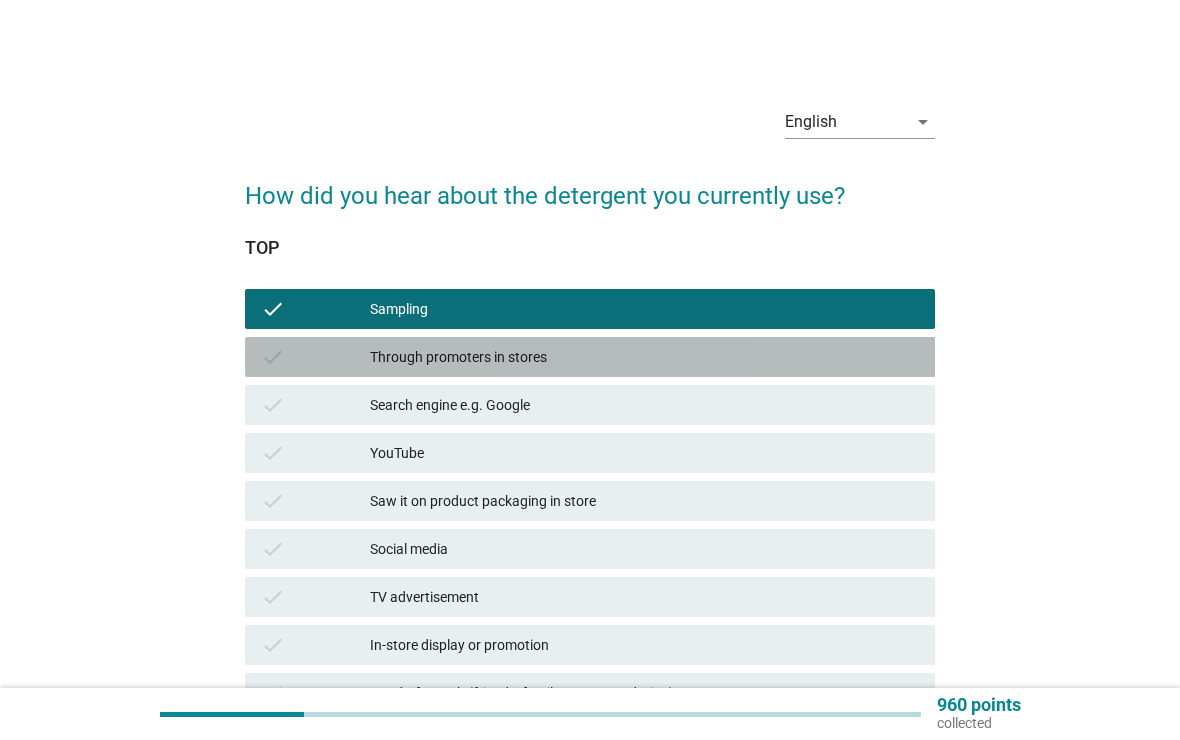 click on "Through promoters in stores" at bounding box center [644, 357] 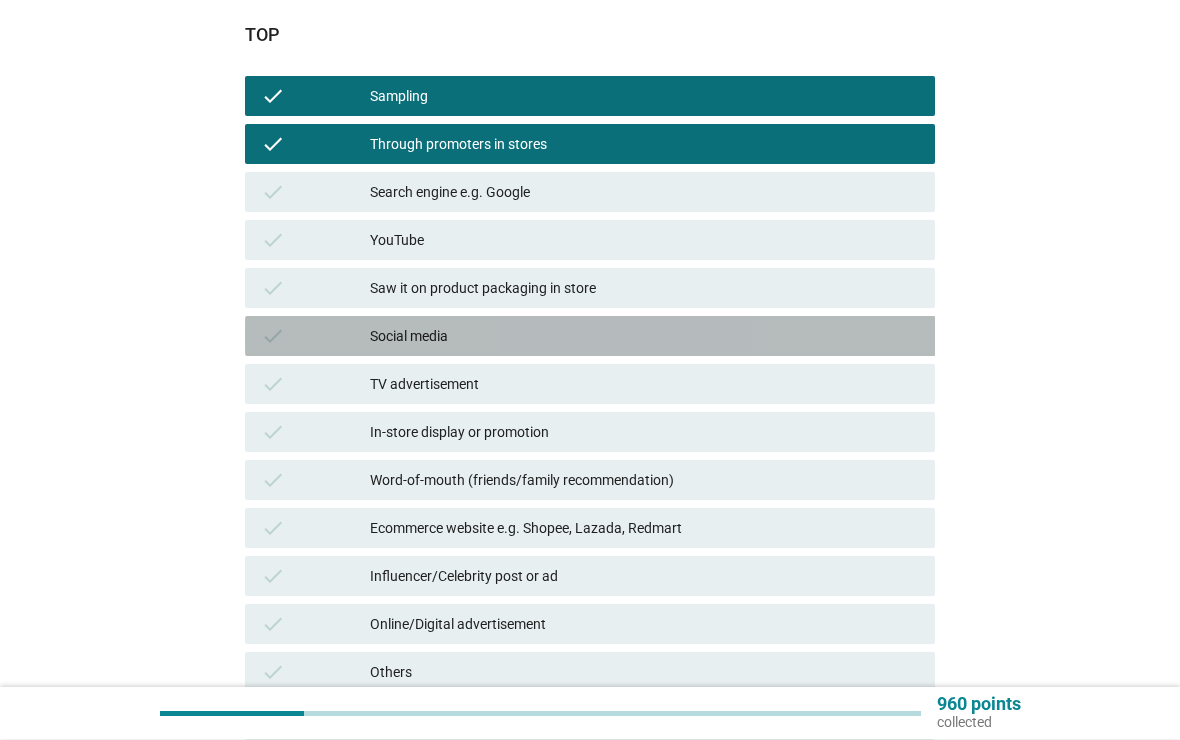 scroll, scrollTop: 435, scrollLeft: 0, axis: vertical 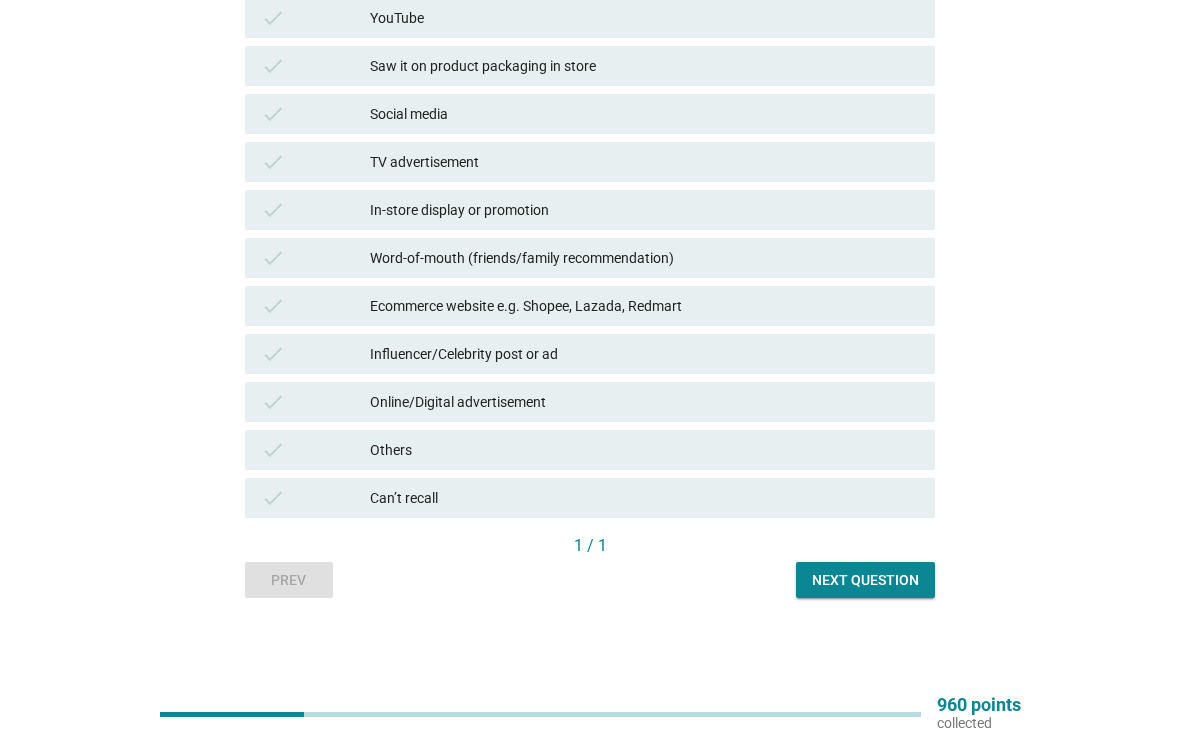 click on "Next question" at bounding box center (865, 580) 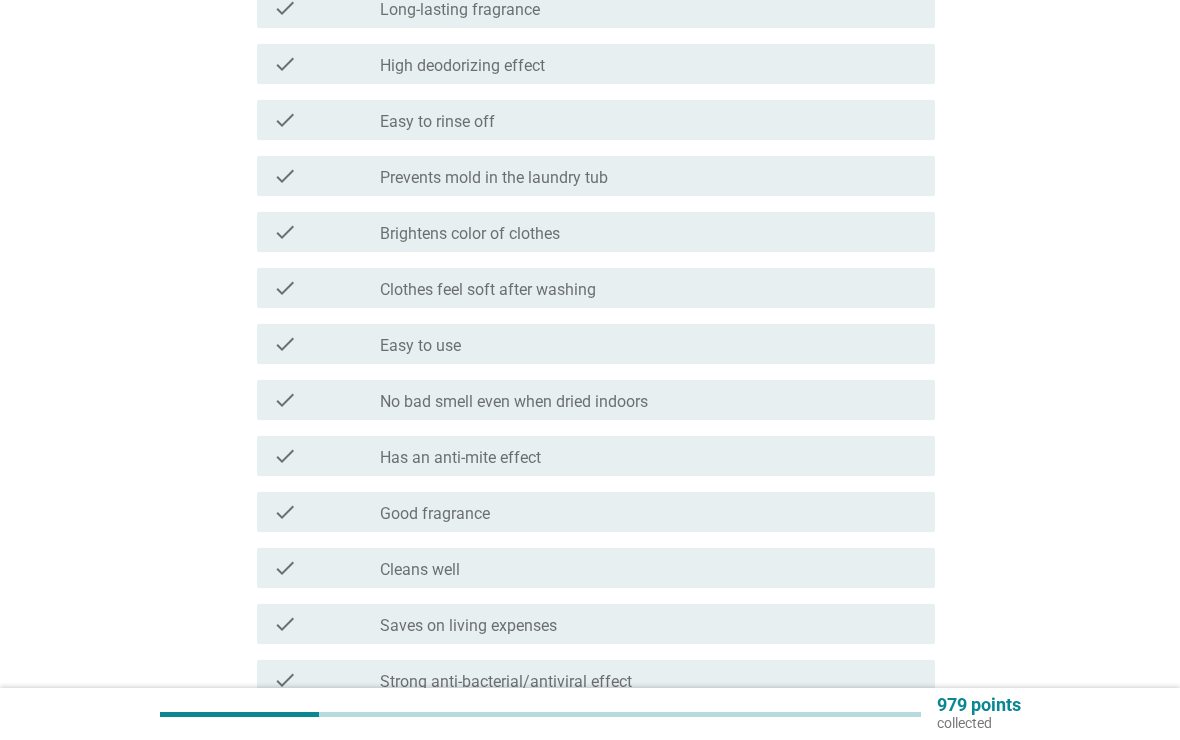 scroll, scrollTop: 0, scrollLeft: 0, axis: both 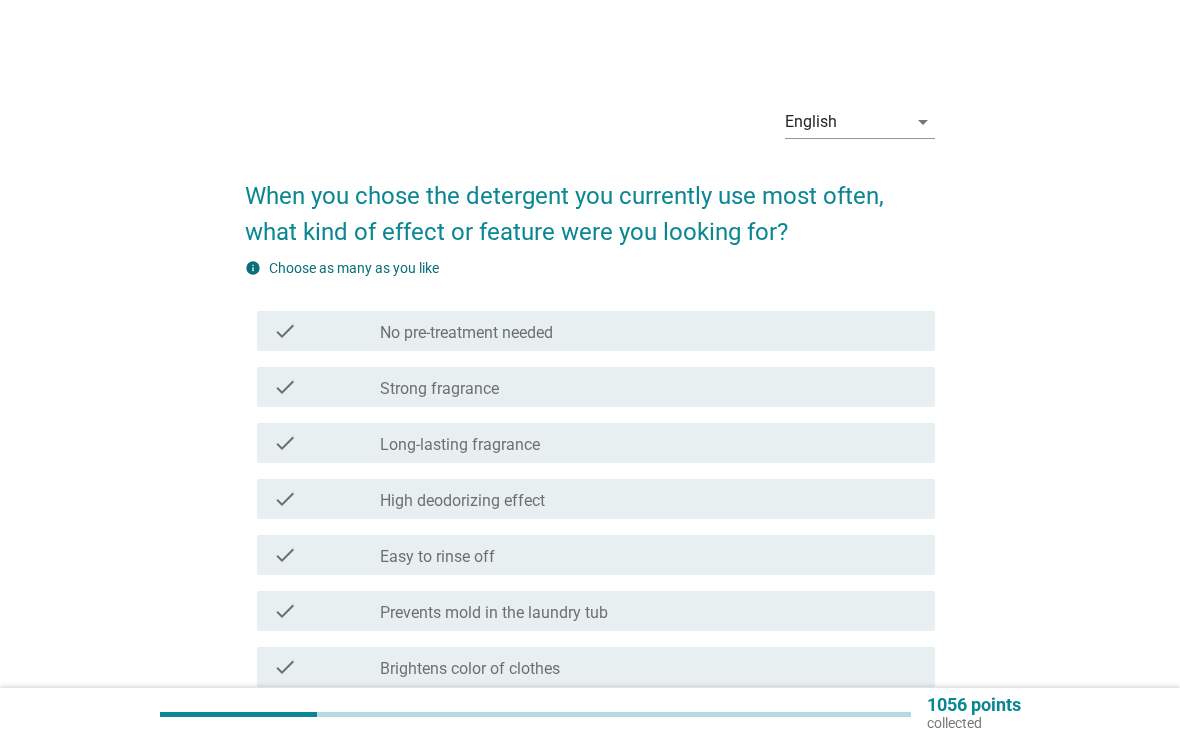 click on "check     check_box_outline_blank No pre-treatment needed" at bounding box center [596, 331] 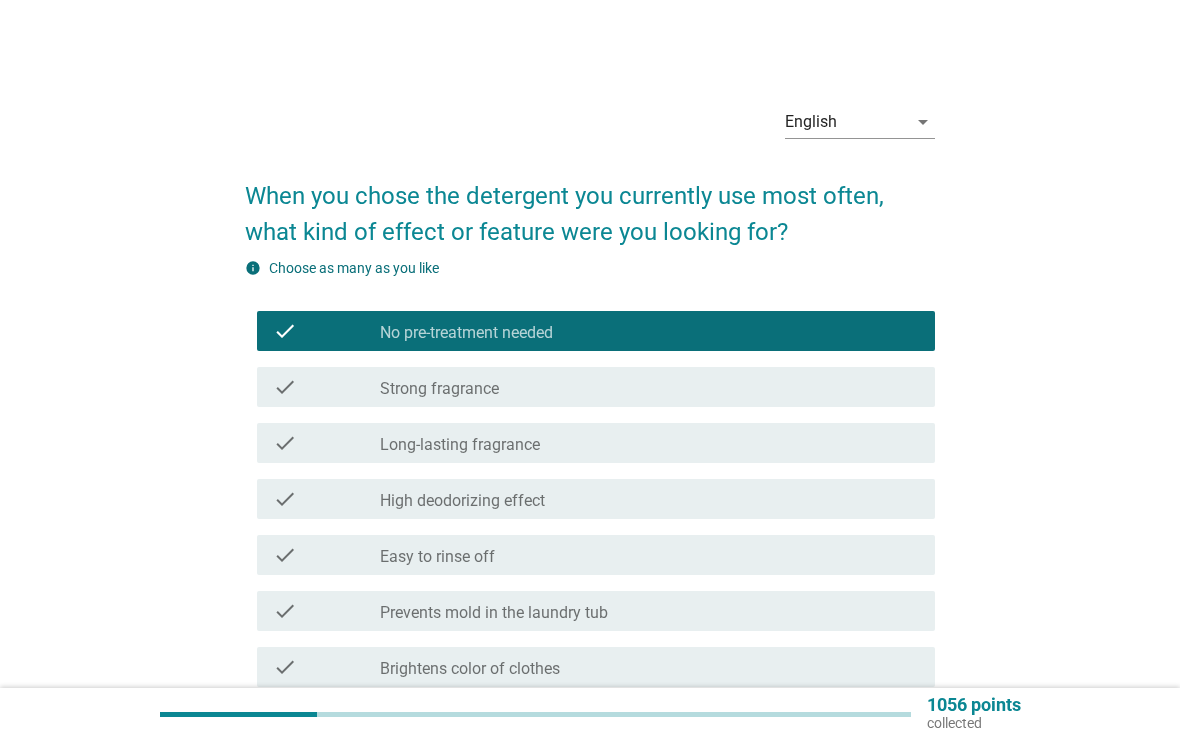 click on "check_box_outline_blank Strong fragrance" at bounding box center [649, 387] 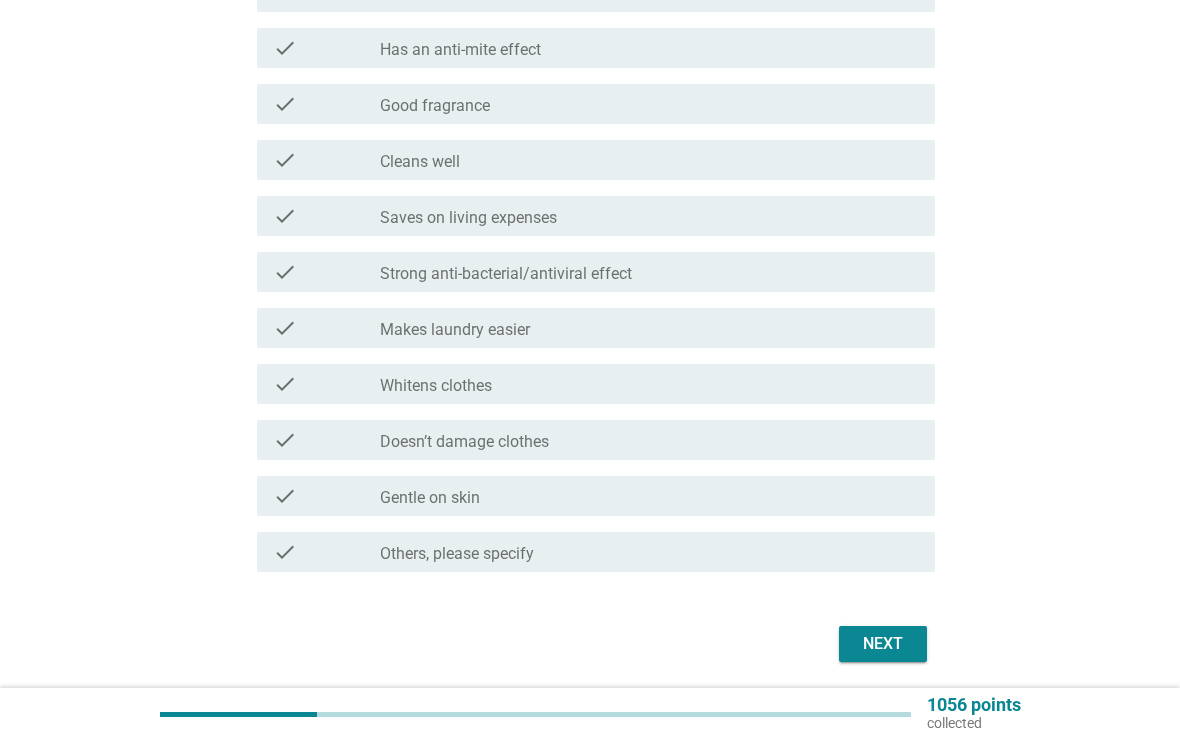 scroll, scrollTop: 913, scrollLeft: 0, axis: vertical 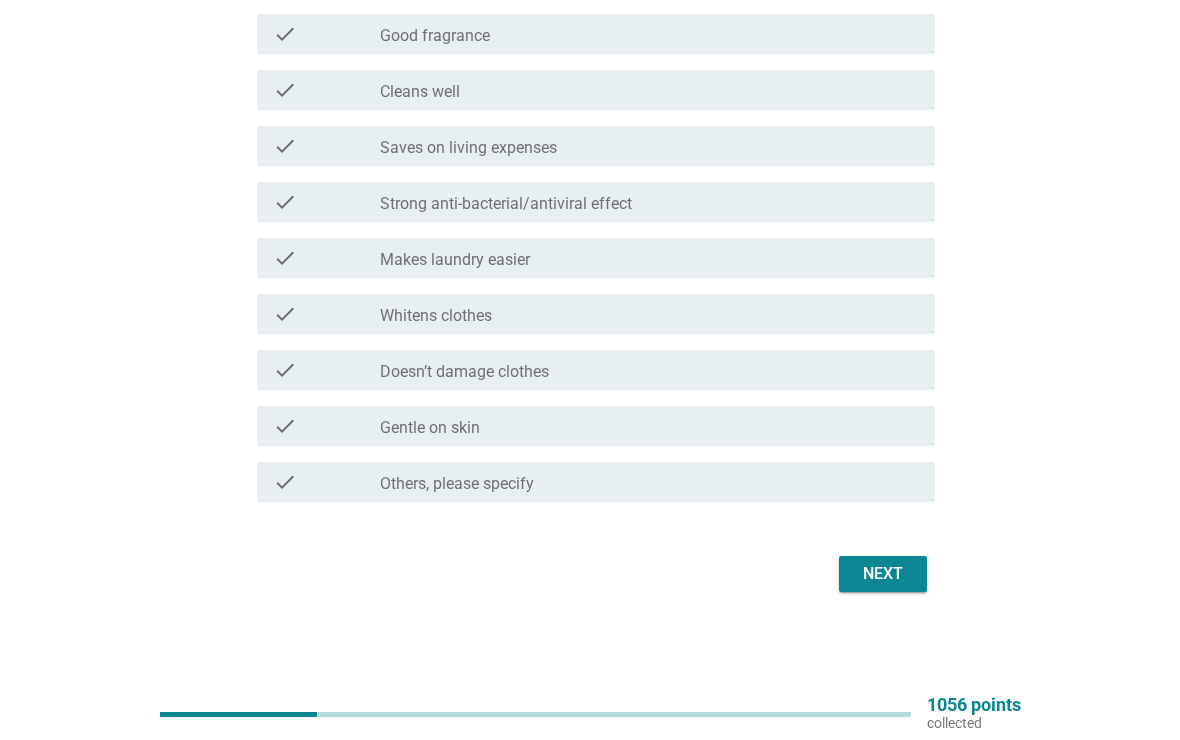 click on "Next" at bounding box center [883, 574] 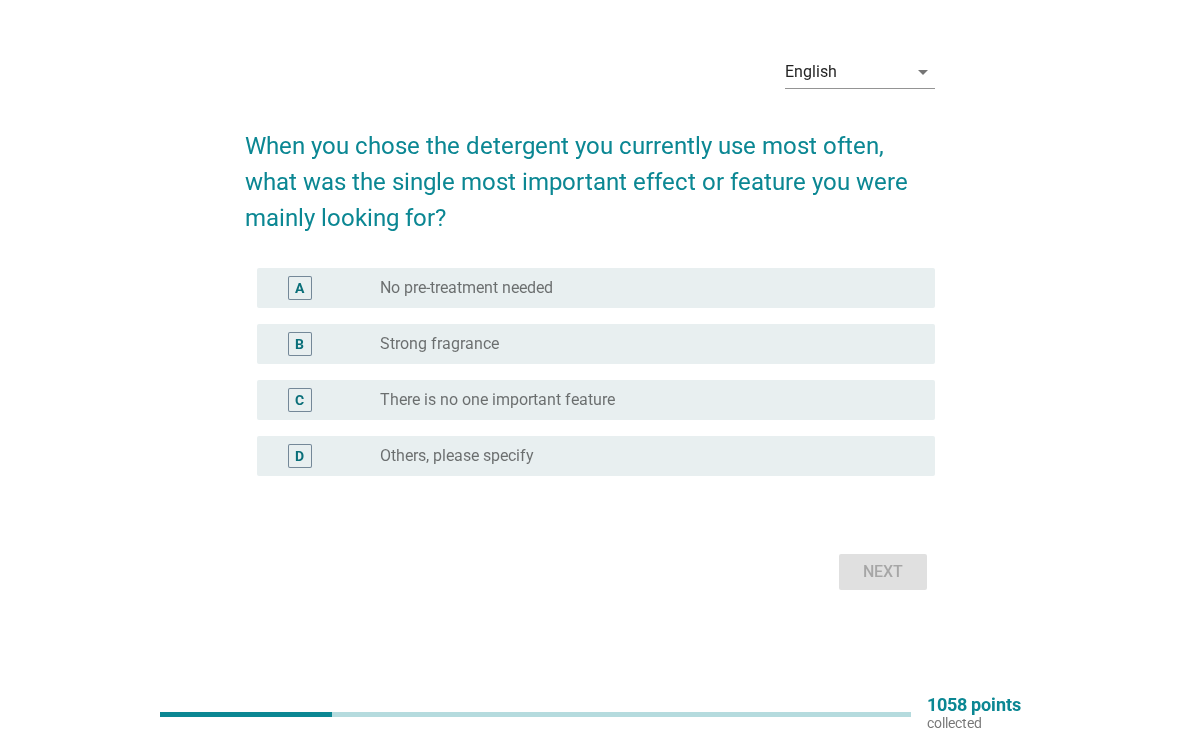 scroll, scrollTop: 0, scrollLeft: 0, axis: both 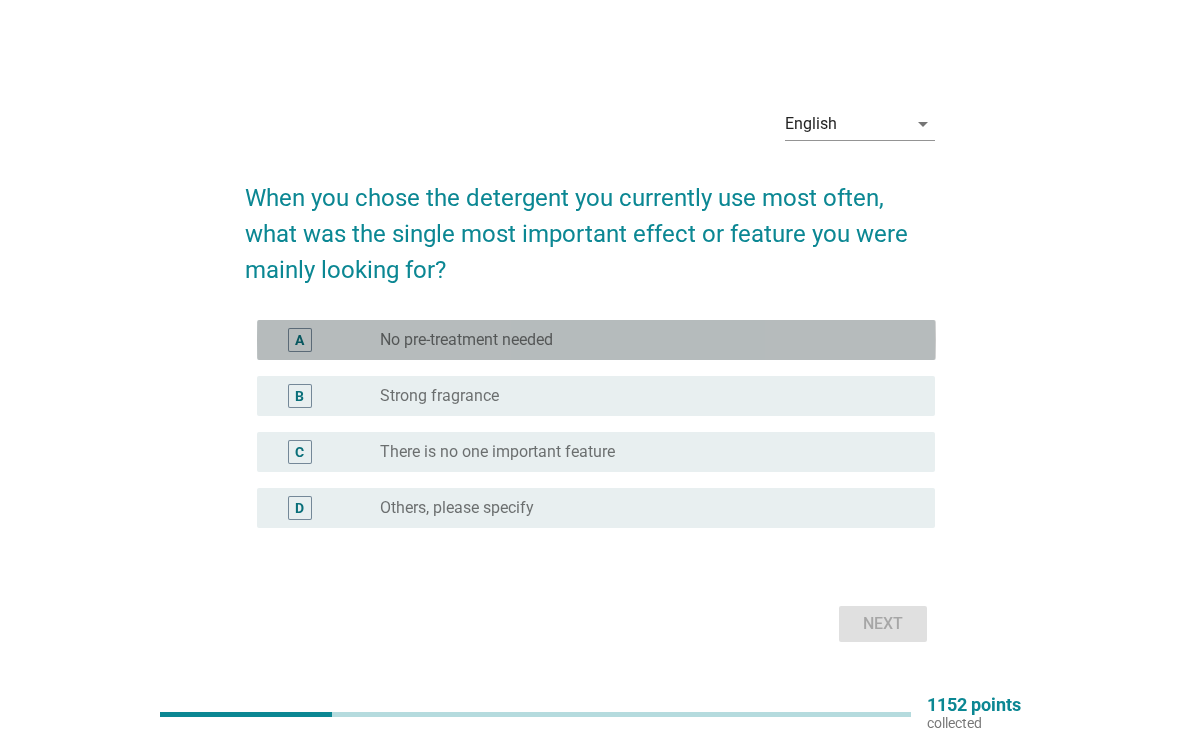 click on "radio_button_unchecked No pre-treatment needed" at bounding box center [641, 340] 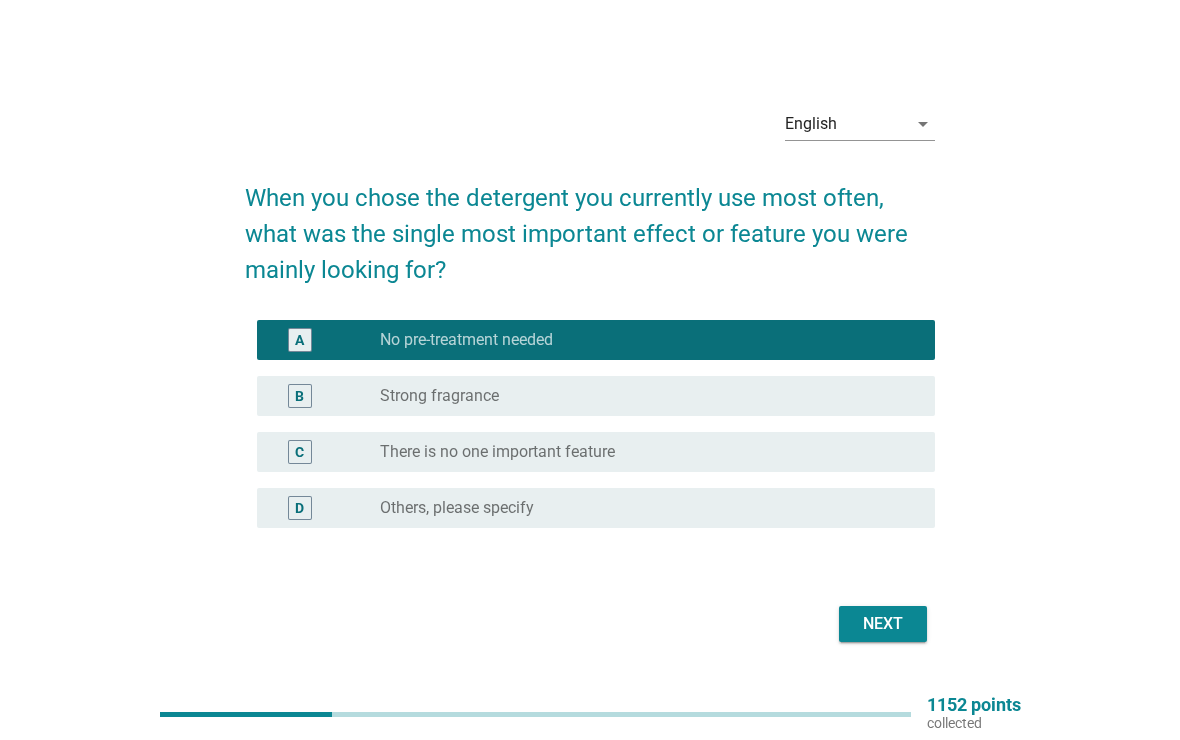 click on "Next" at bounding box center (883, 624) 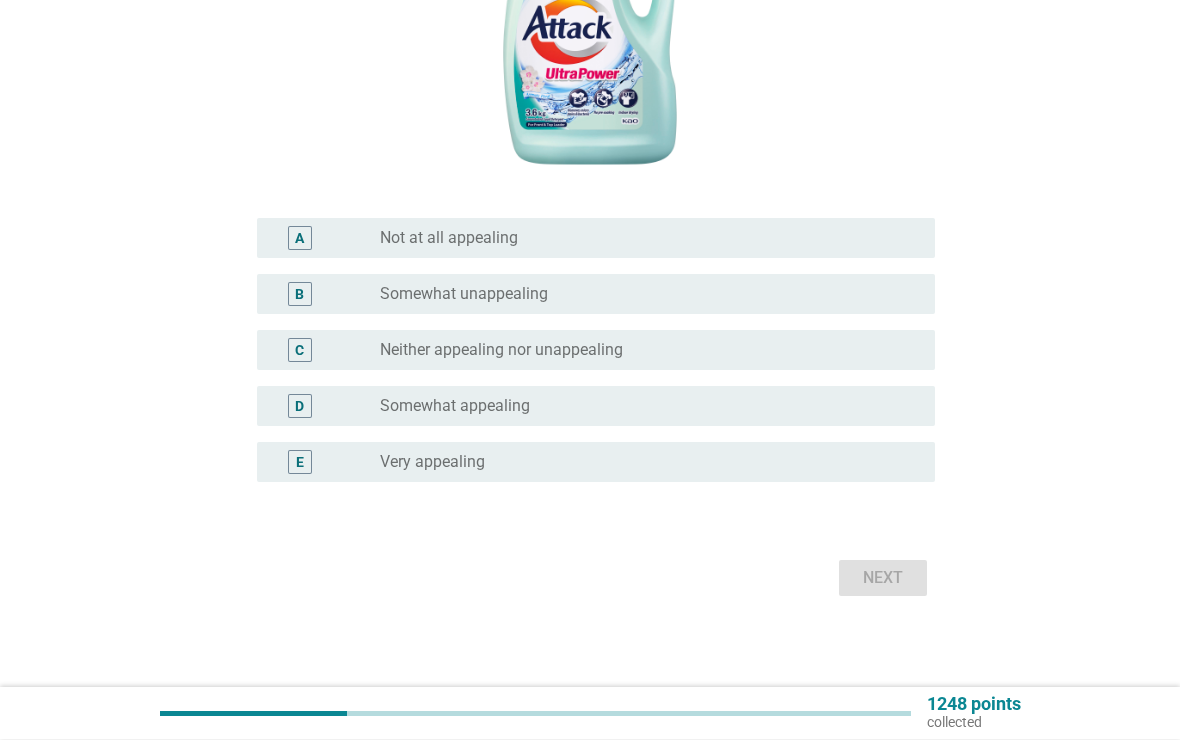 scroll, scrollTop: 485, scrollLeft: 0, axis: vertical 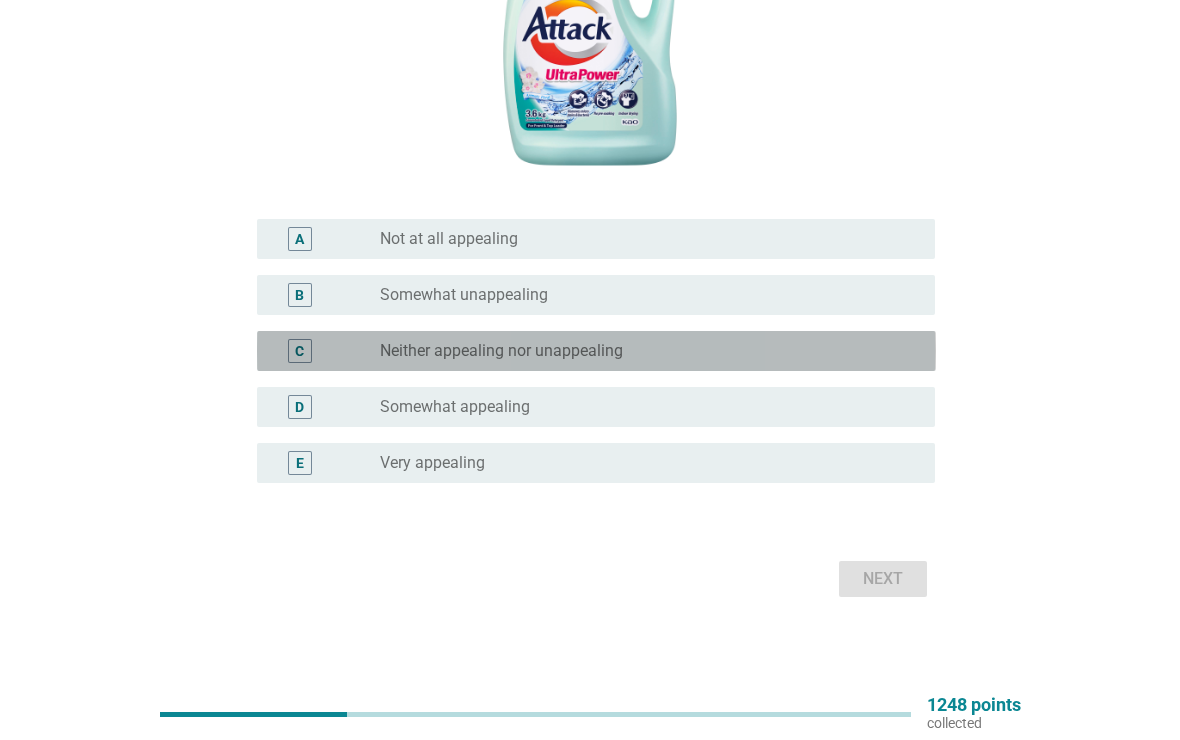 click on "radio_button_unchecked Neither appealing nor unappealing" at bounding box center [641, 351] 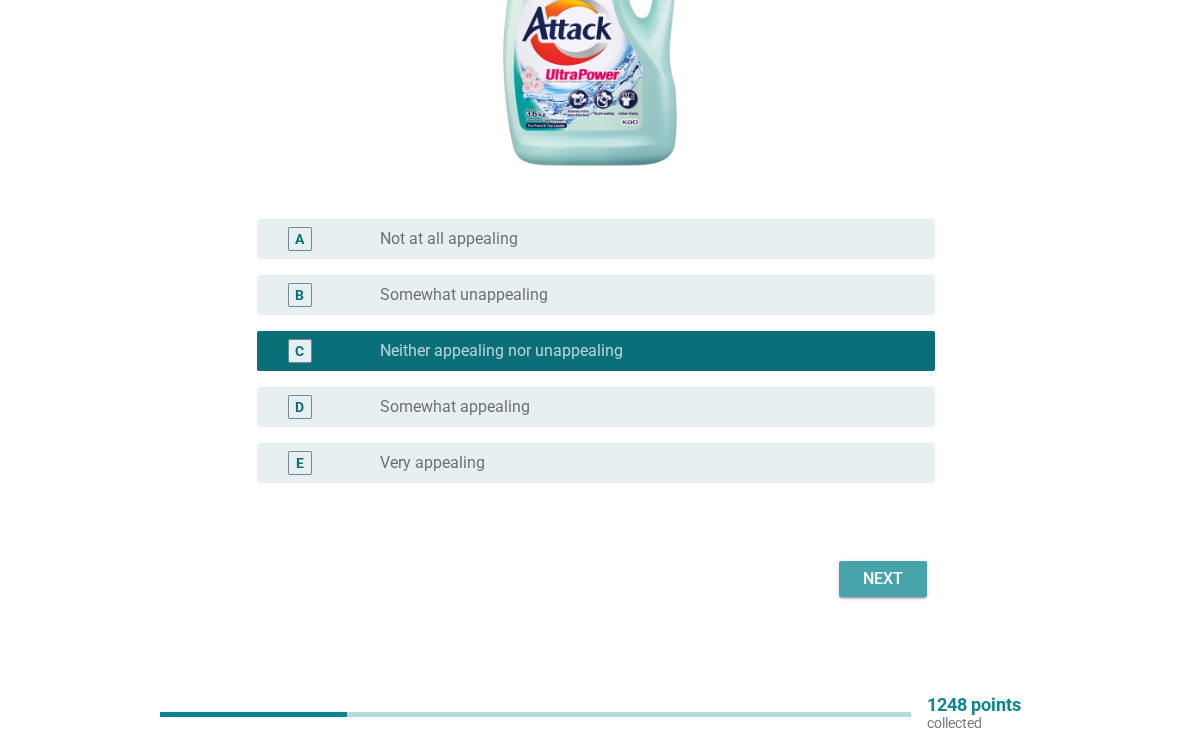 click on "Next" at bounding box center (883, 579) 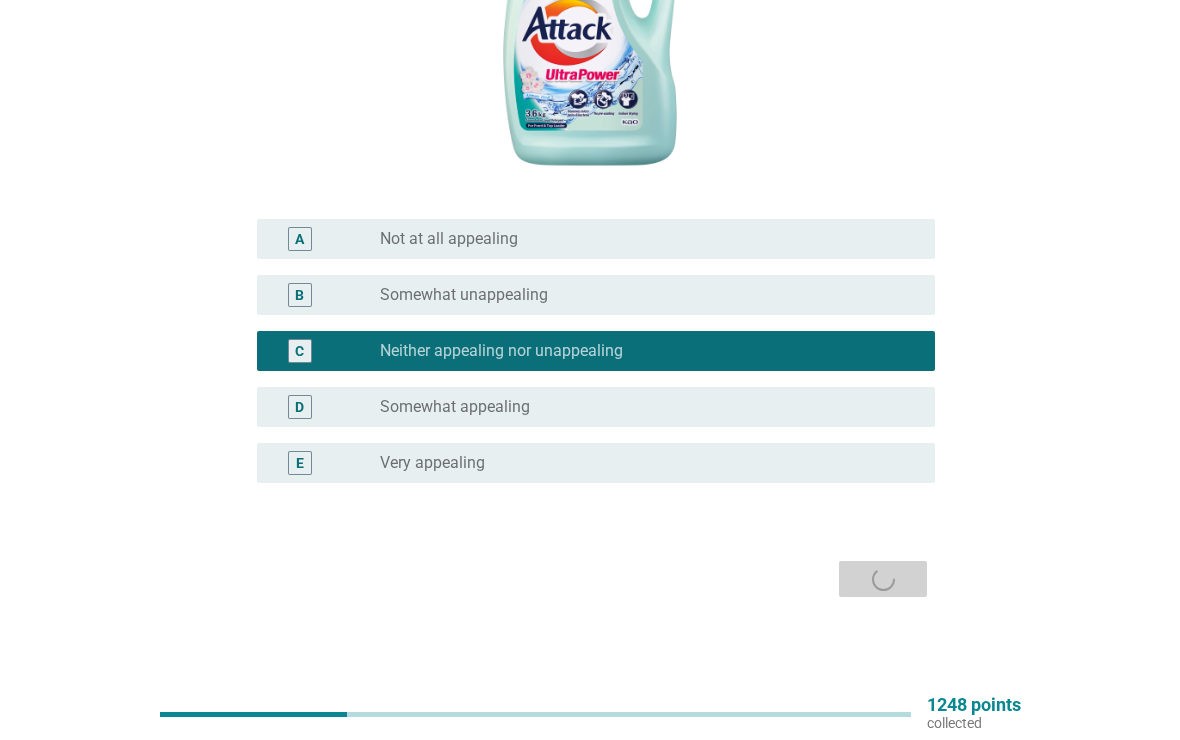 scroll, scrollTop: 0, scrollLeft: 0, axis: both 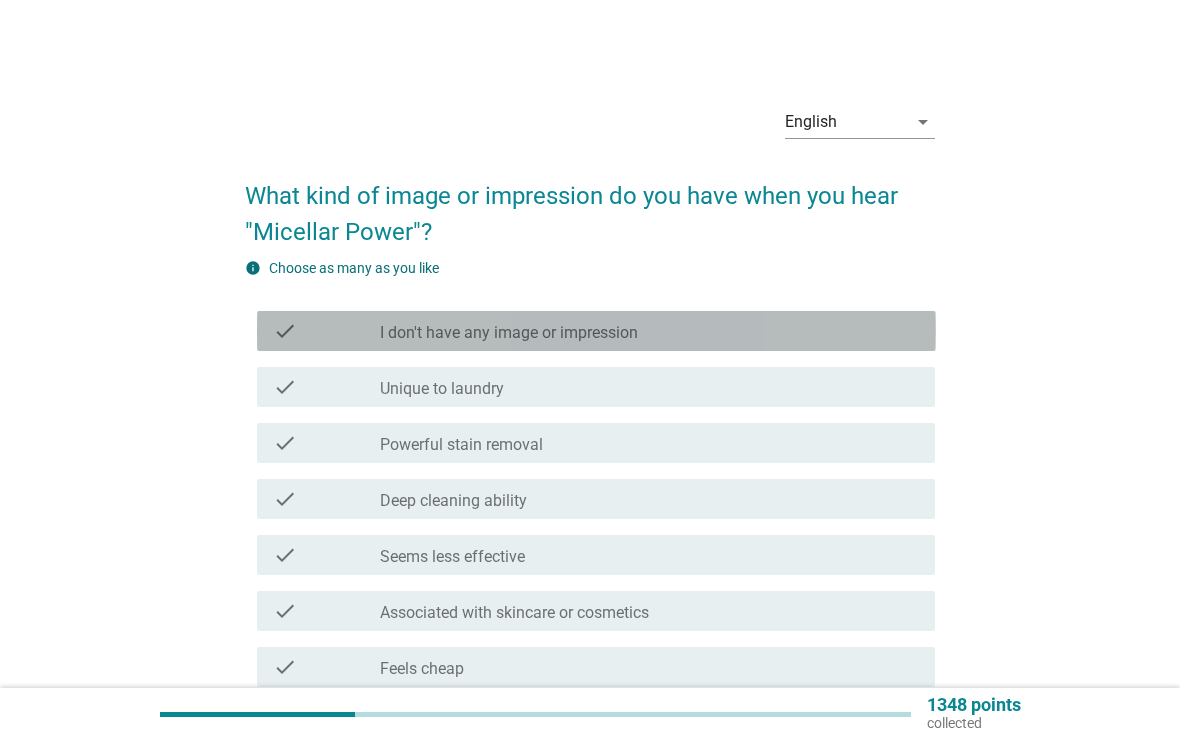click on "check_box_outline_blank I don't have any image or impression" at bounding box center [649, 331] 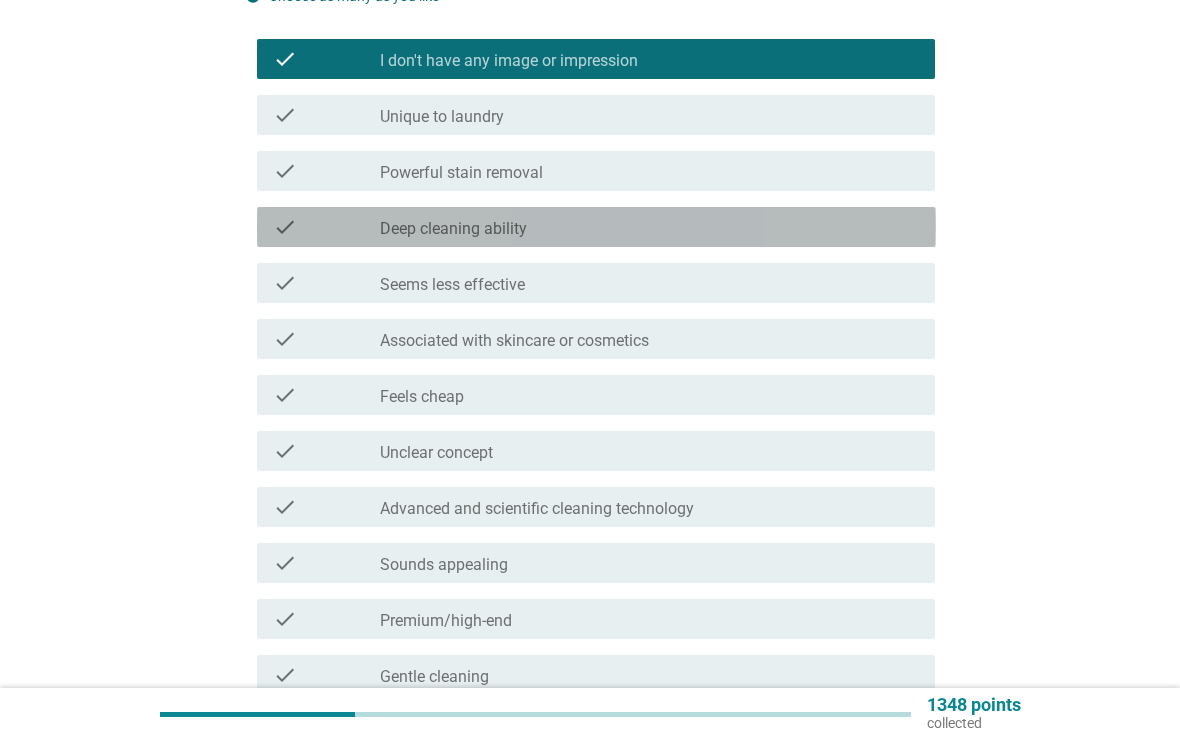 scroll, scrollTop: 633, scrollLeft: 0, axis: vertical 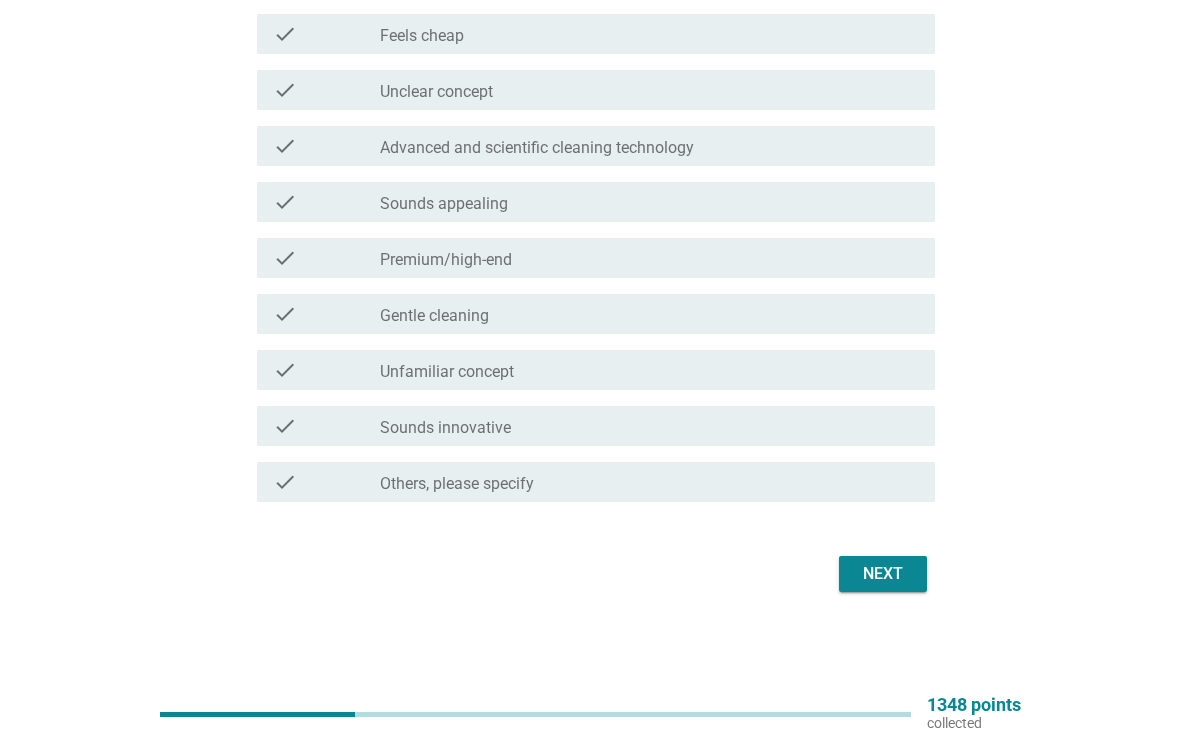 click on "Next" at bounding box center (883, 574) 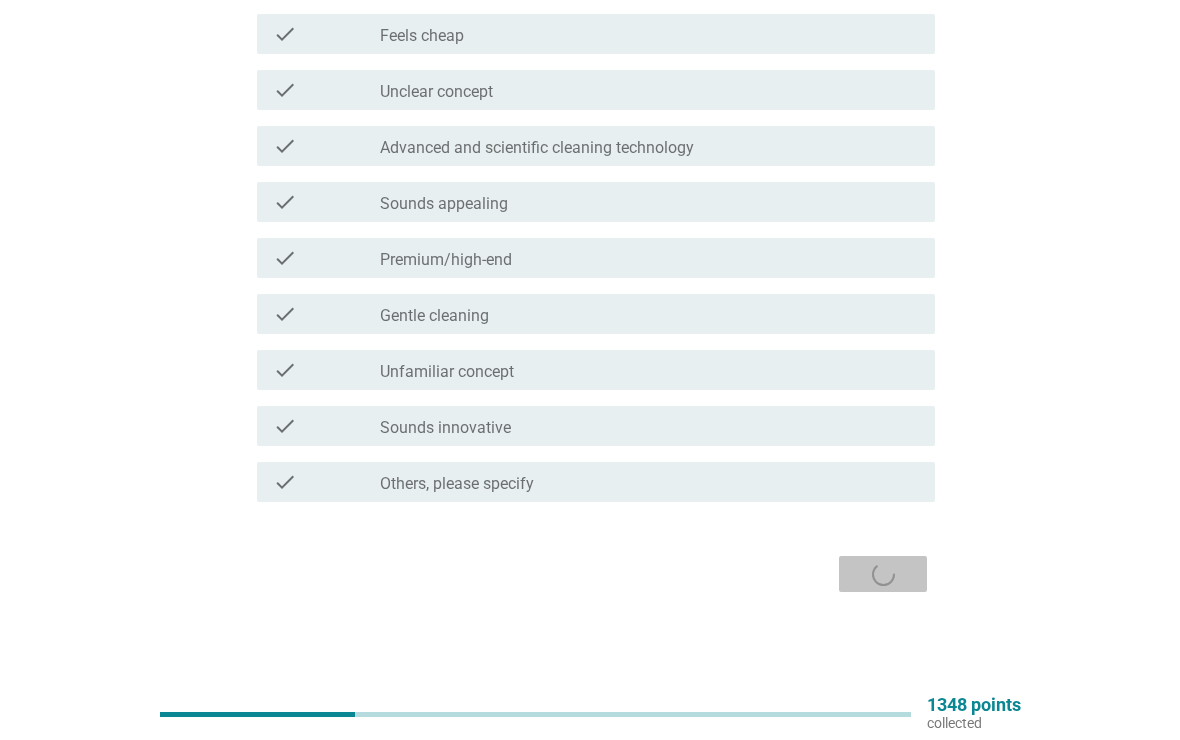 scroll, scrollTop: 0, scrollLeft: 0, axis: both 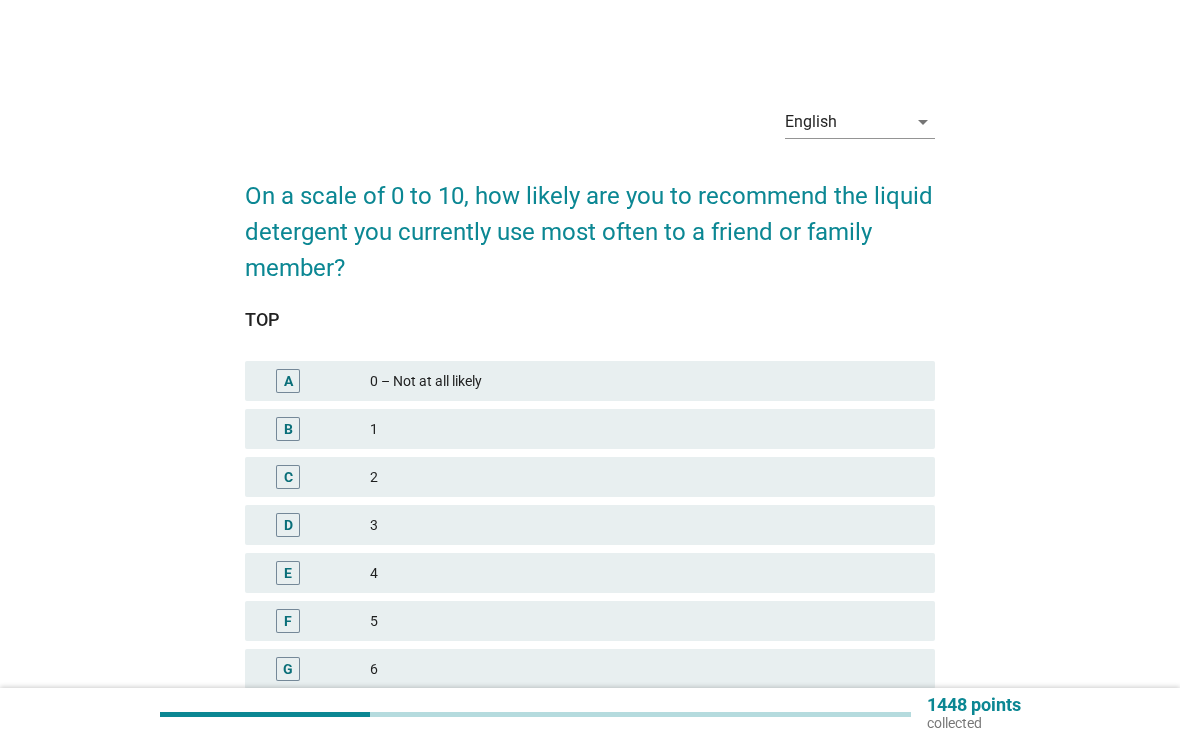 click on "2" at bounding box center (644, 477) 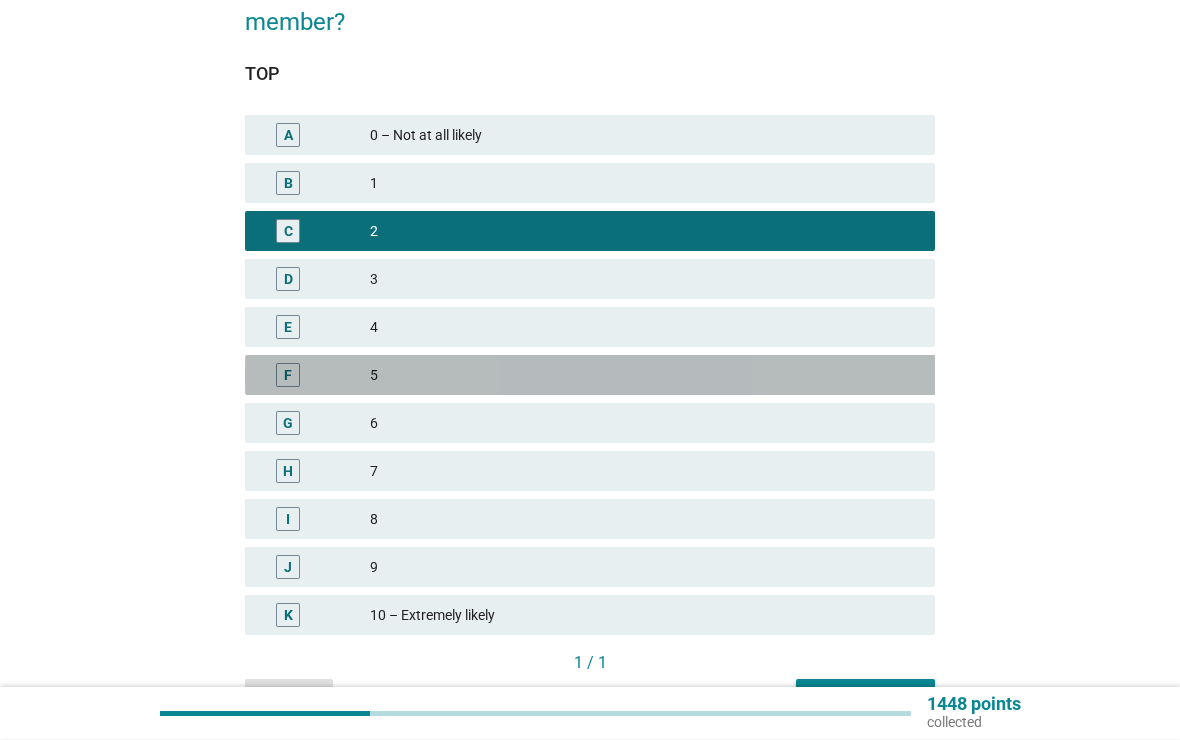 scroll, scrollTop: 363, scrollLeft: 0, axis: vertical 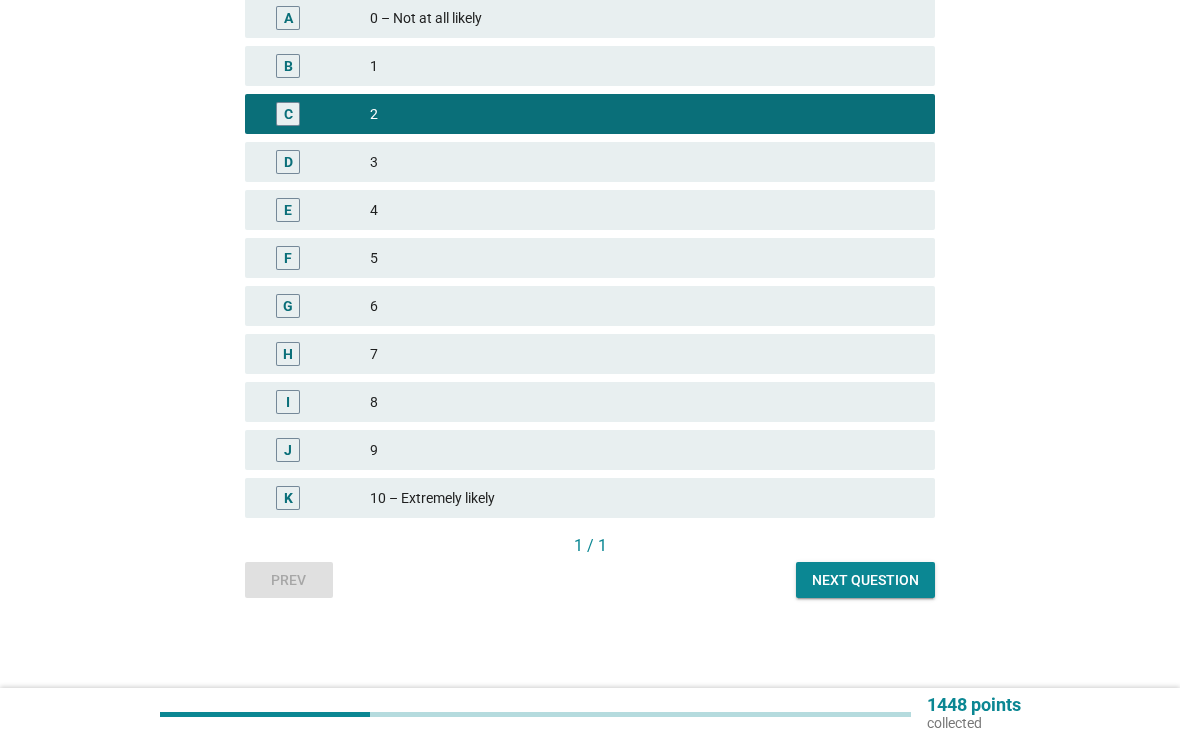 click on "Next question" at bounding box center [865, 580] 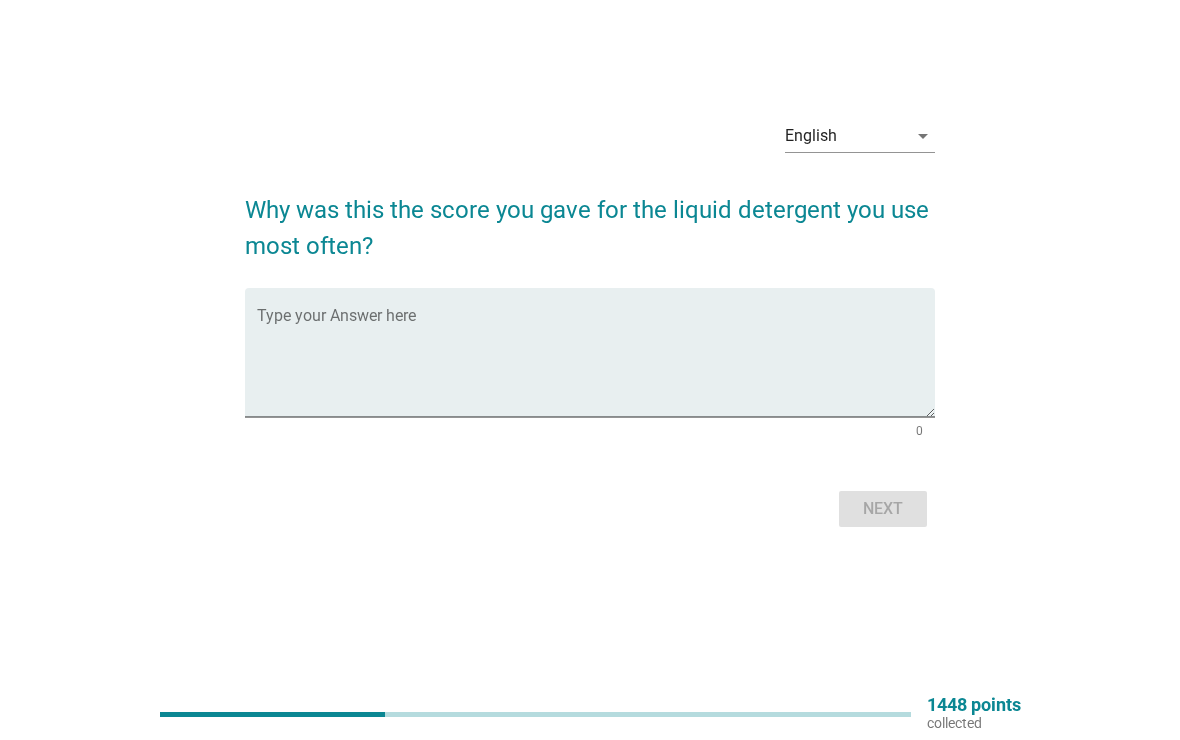 scroll, scrollTop: 0, scrollLeft: 0, axis: both 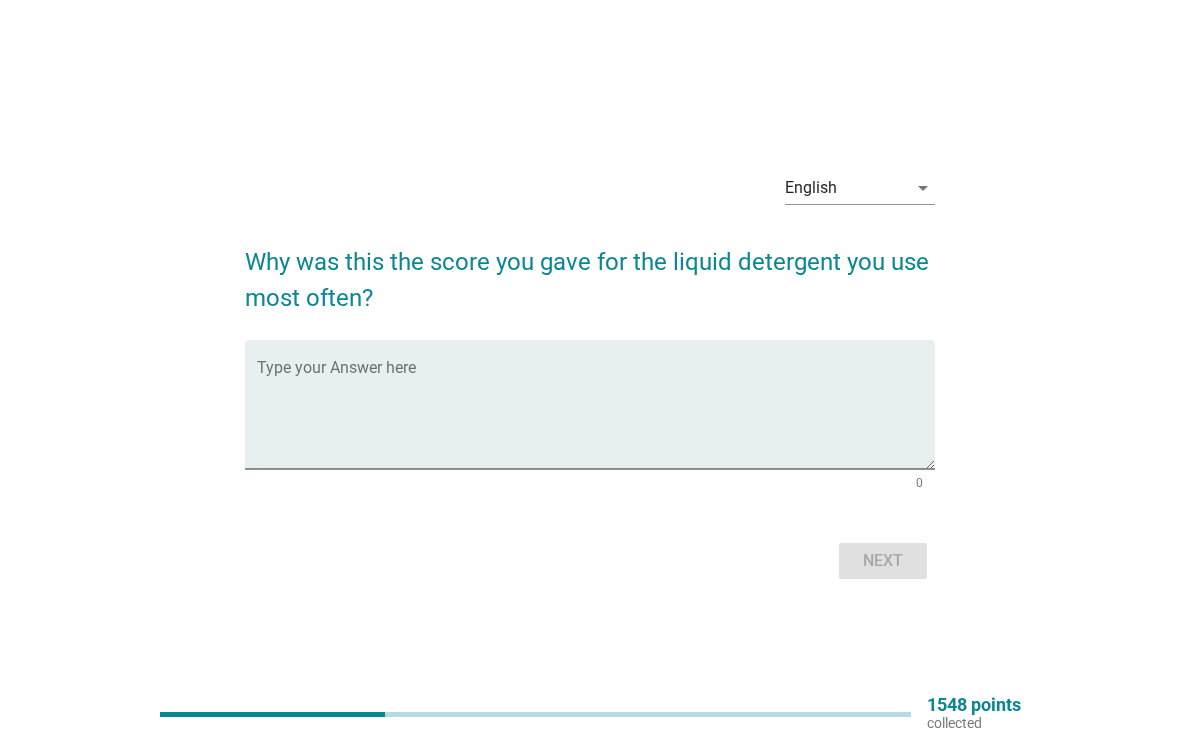 click at bounding box center (596, 416) 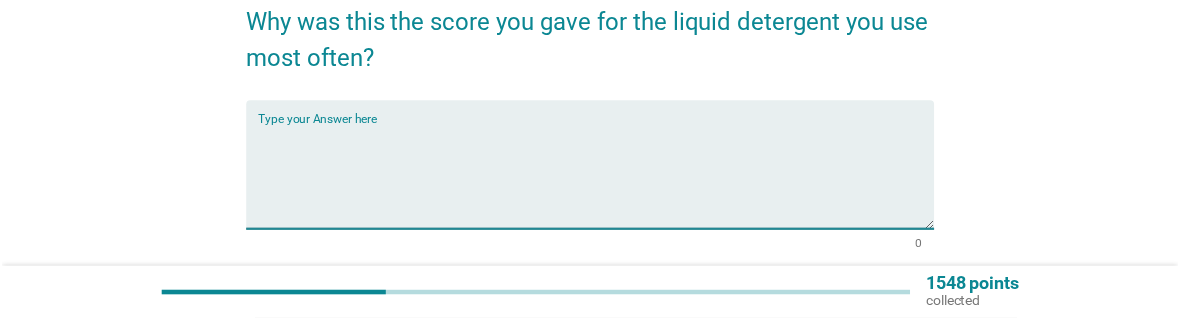 scroll, scrollTop: 174, scrollLeft: 0, axis: vertical 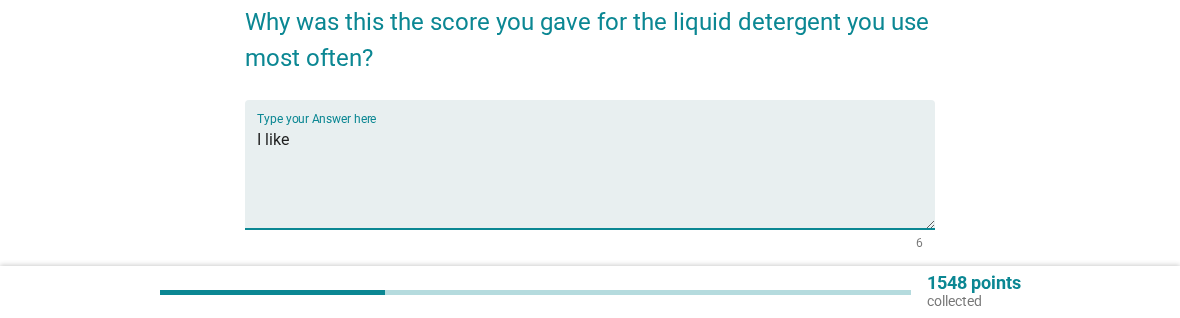 type on "I like" 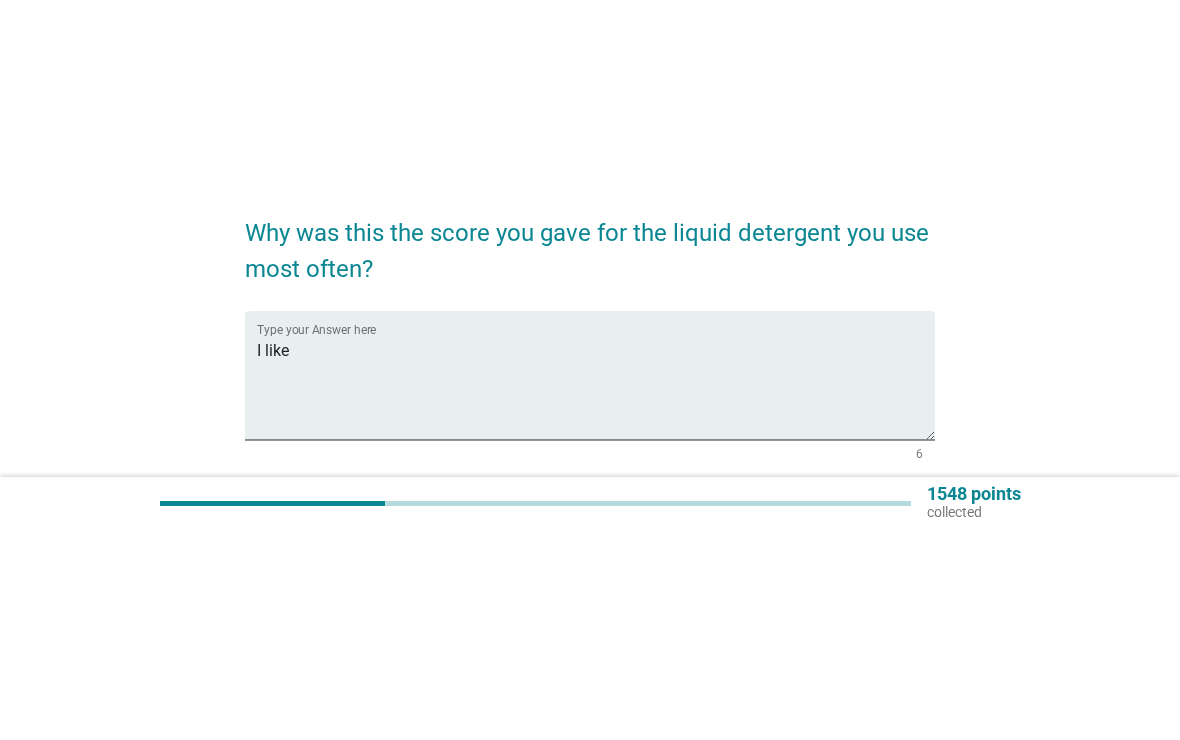 scroll, scrollTop: 0, scrollLeft: 0, axis: both 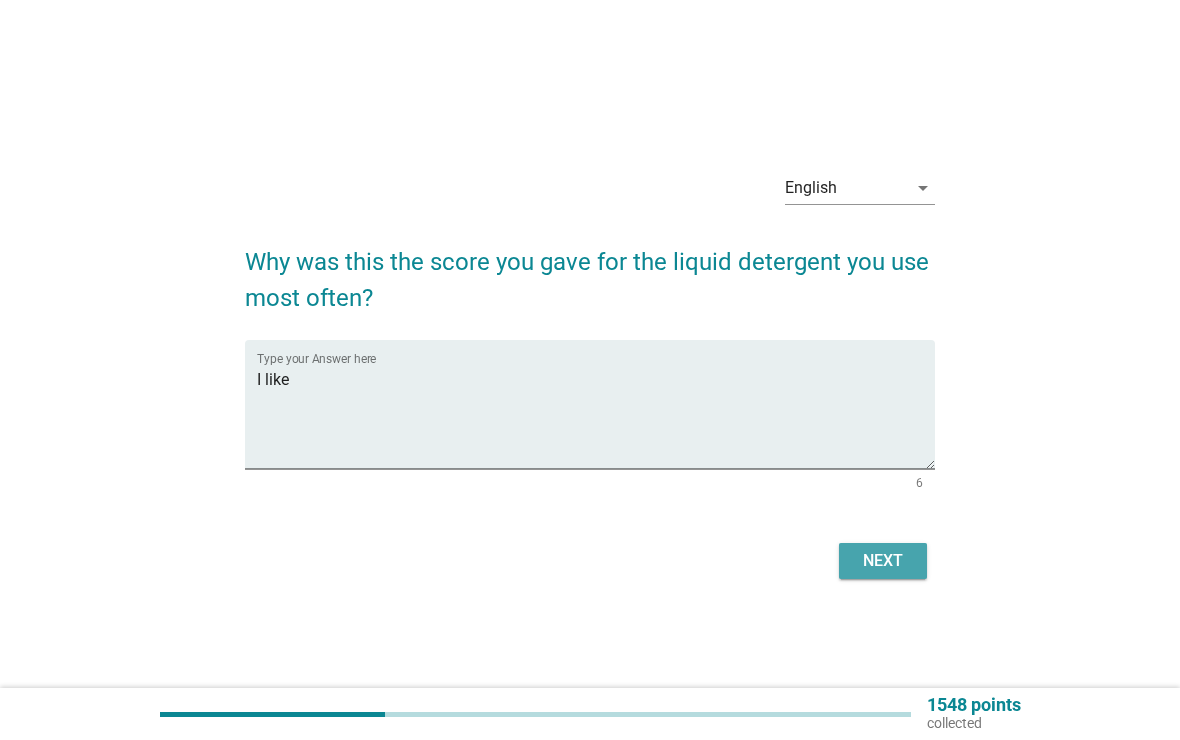 click on "Next" at bounding box center [883, 561] 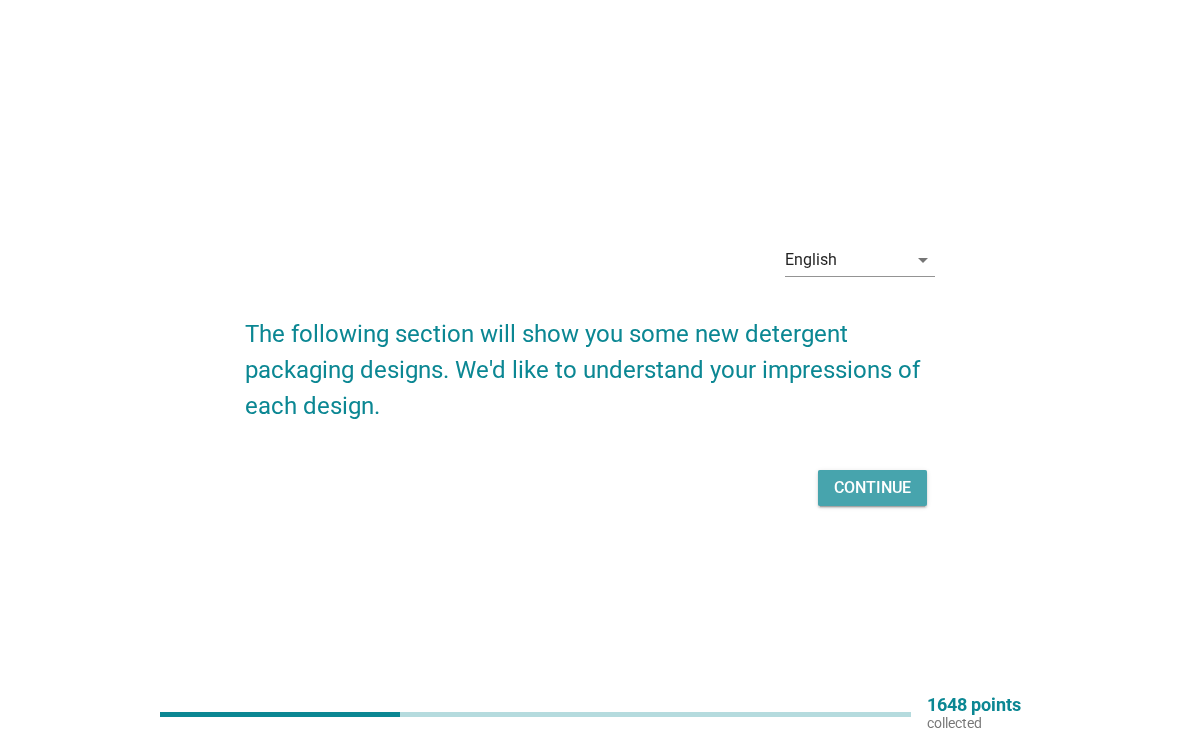 click on "Continue" at bounding box center [872, 488] 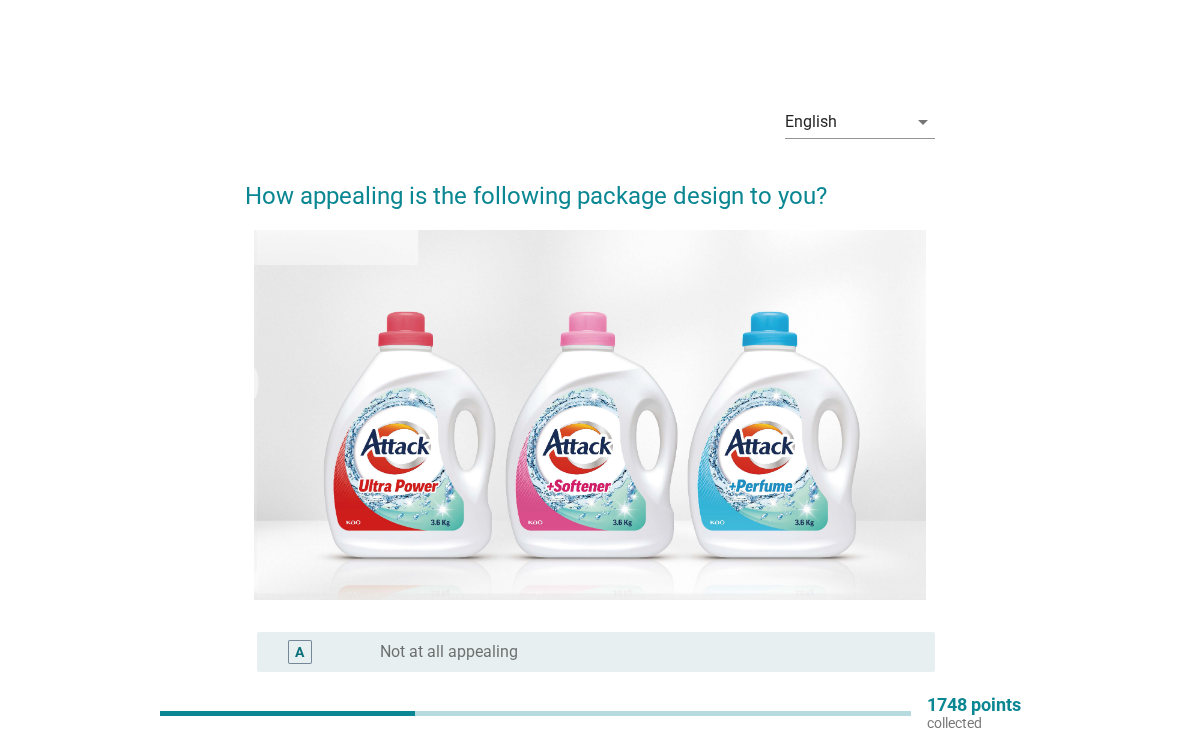 click at bounding box center (589, 415) 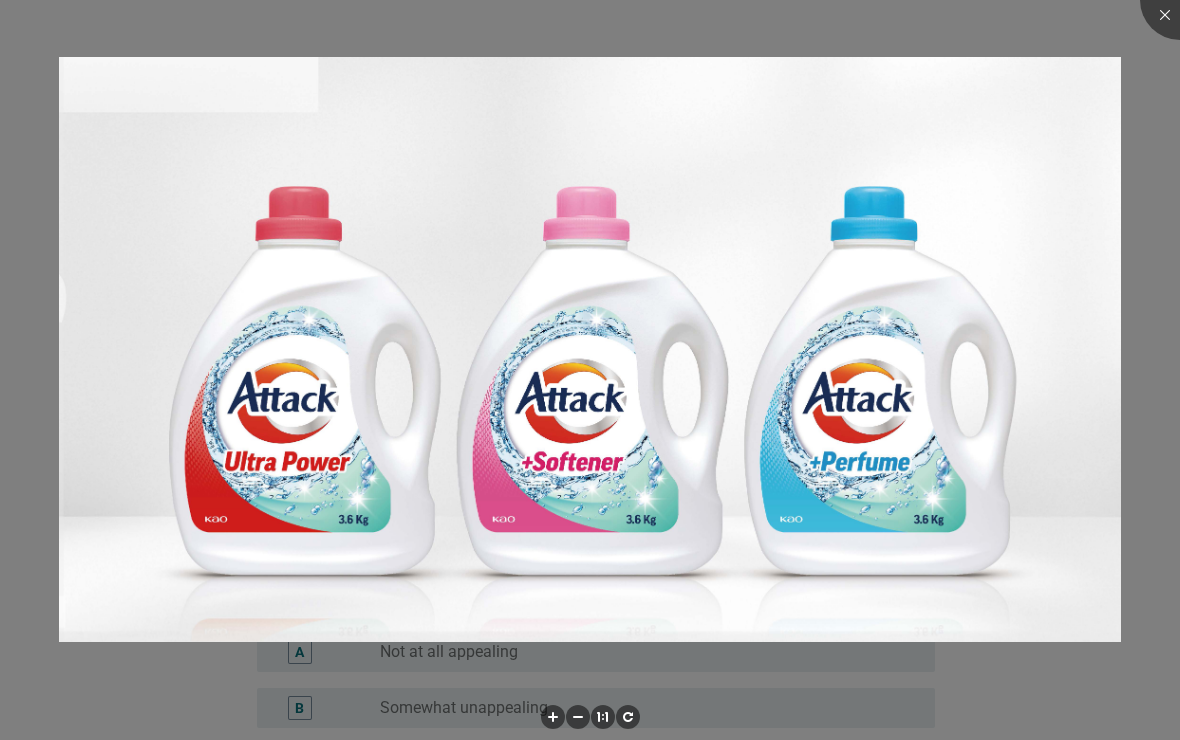 click at bounding box center (1180, 0) 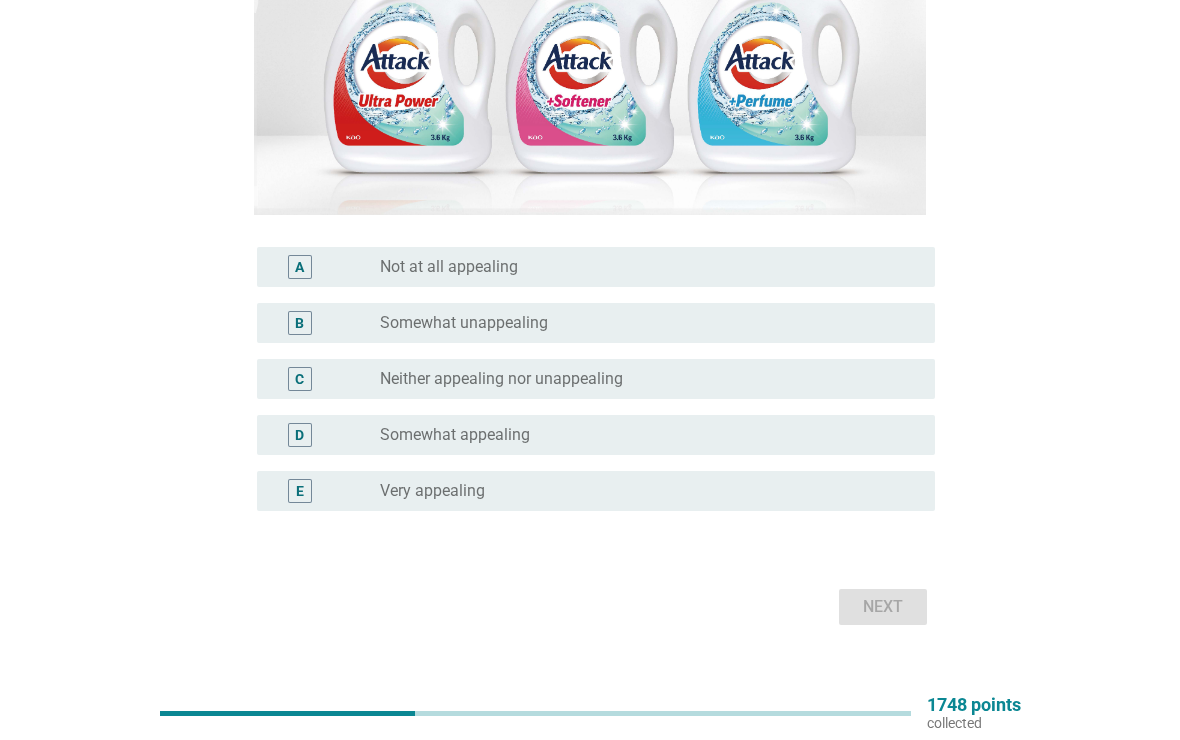 scroll, scrollTop: 385, scrollLeft: 0, axis: vertical 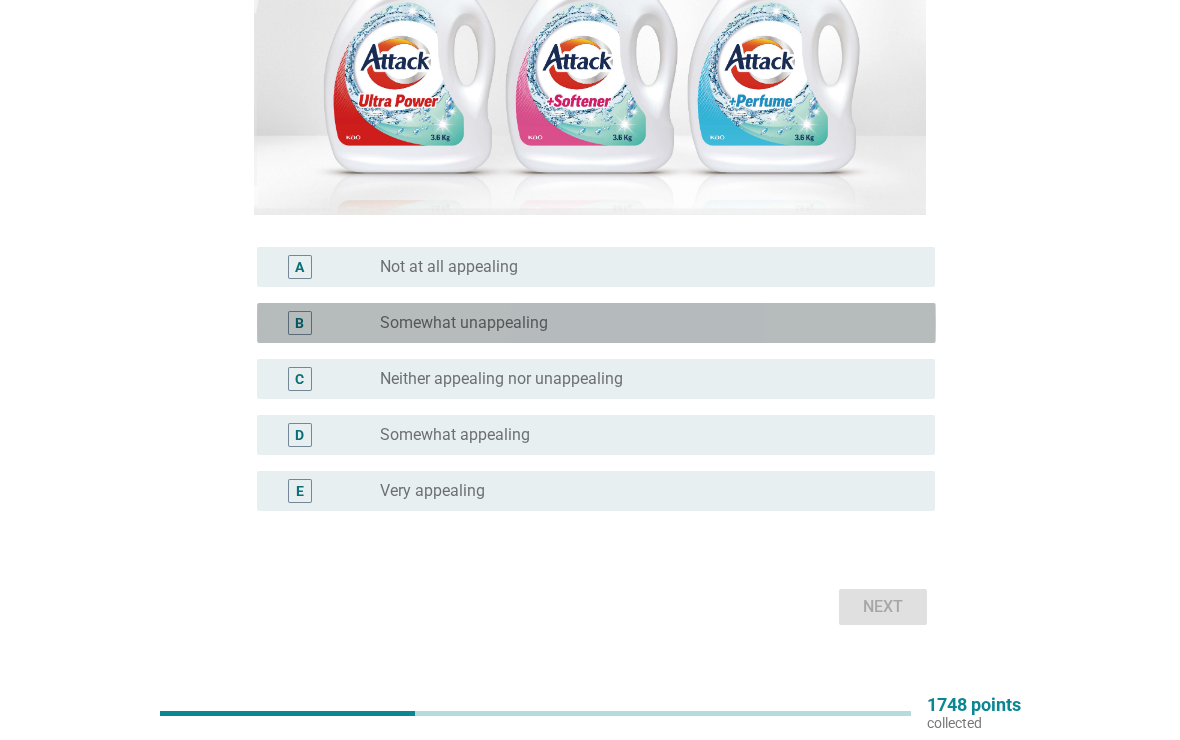 click on "B" at bounding box center [327, 323] 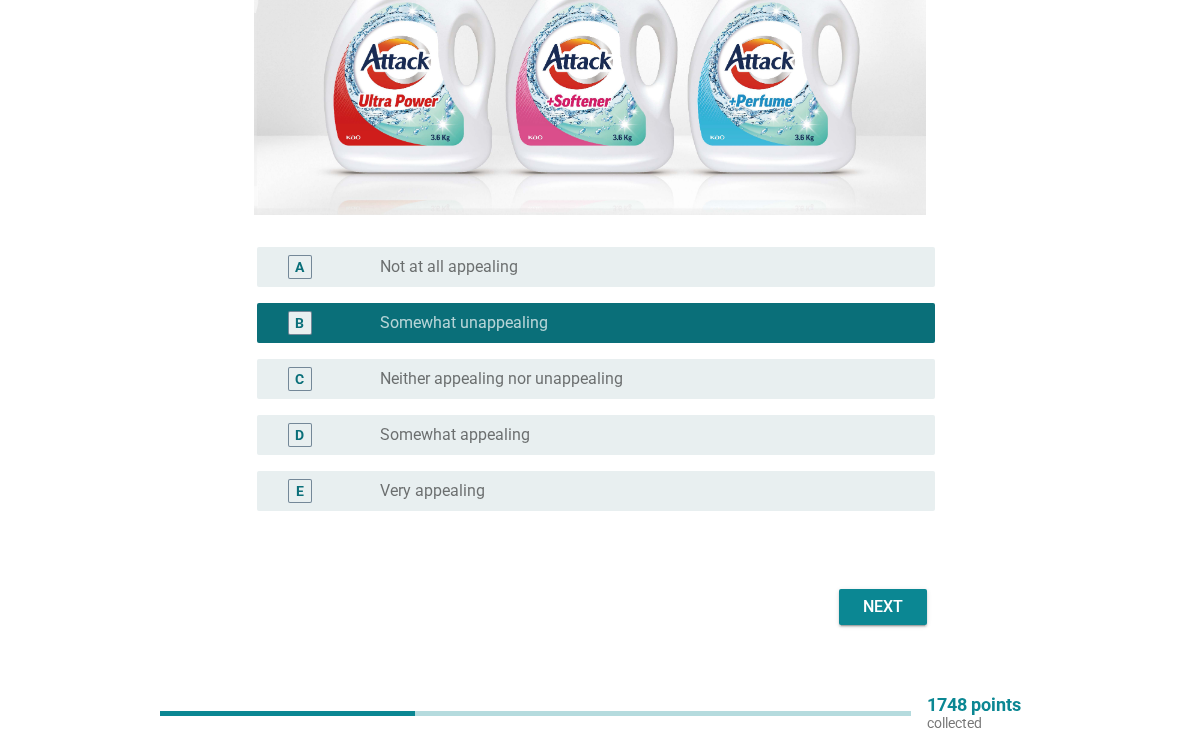 click on "Next" at bounding box center (883, 607) 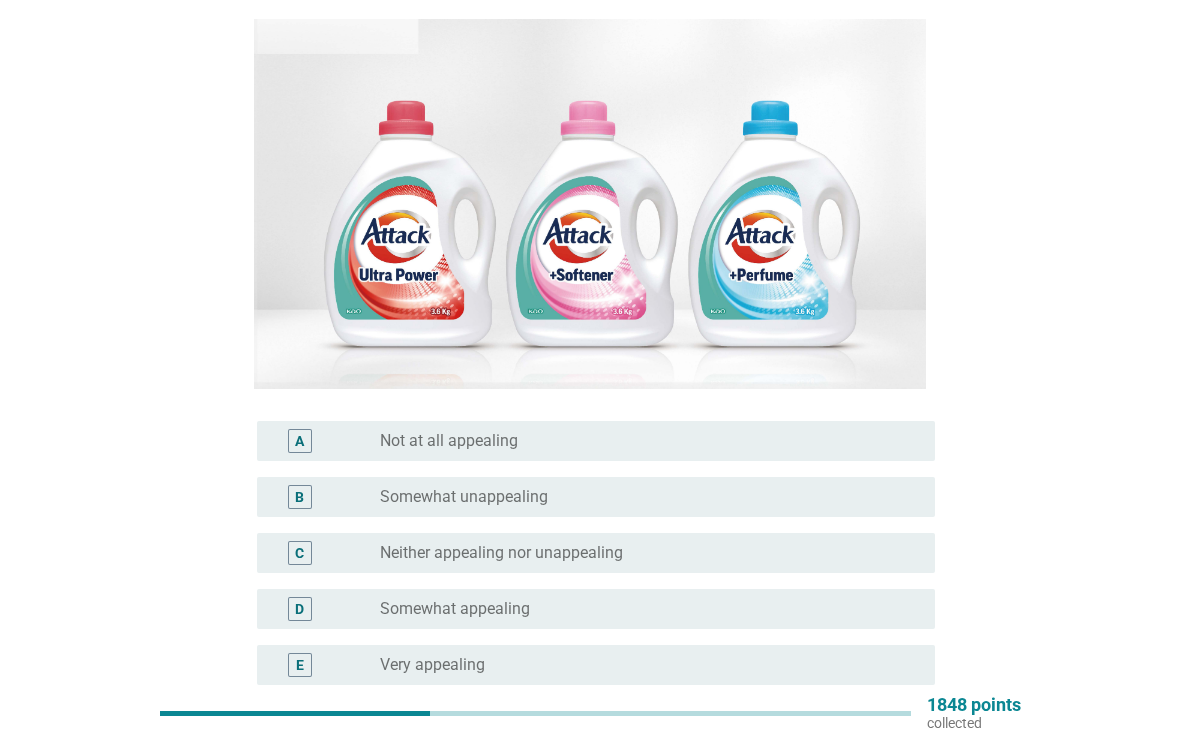 scroll, scrollTop: 206, scrollLeft: 0, axis: vertical 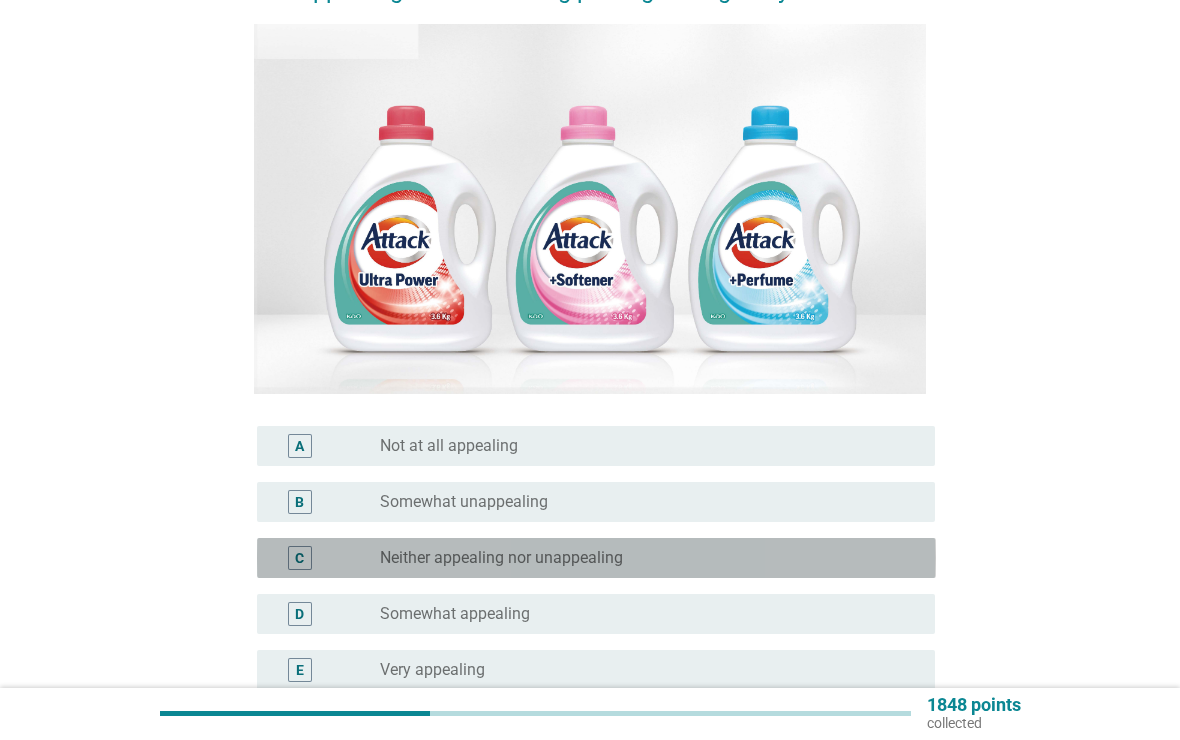click on "radio_button_unchecked Neither appealing nor unappealing" at bounding box center (641, 558) 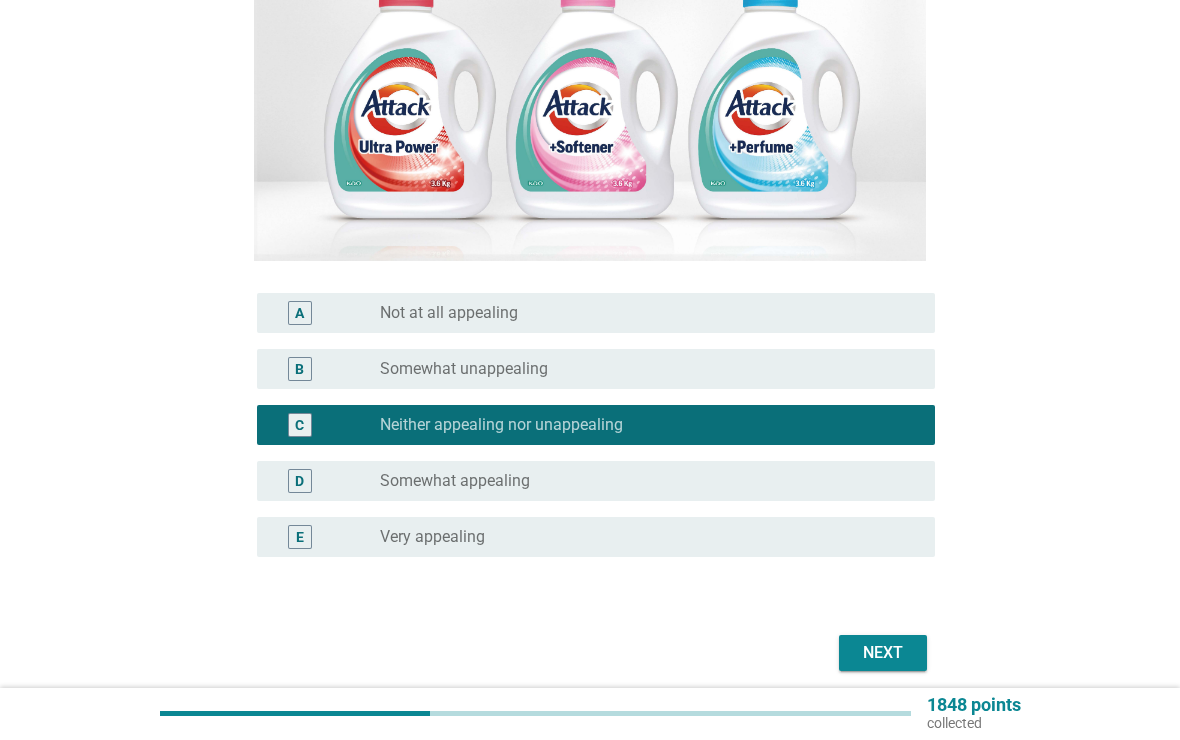 scroll, scrollTop: 418, scrollLeft: 0, axis: vertical 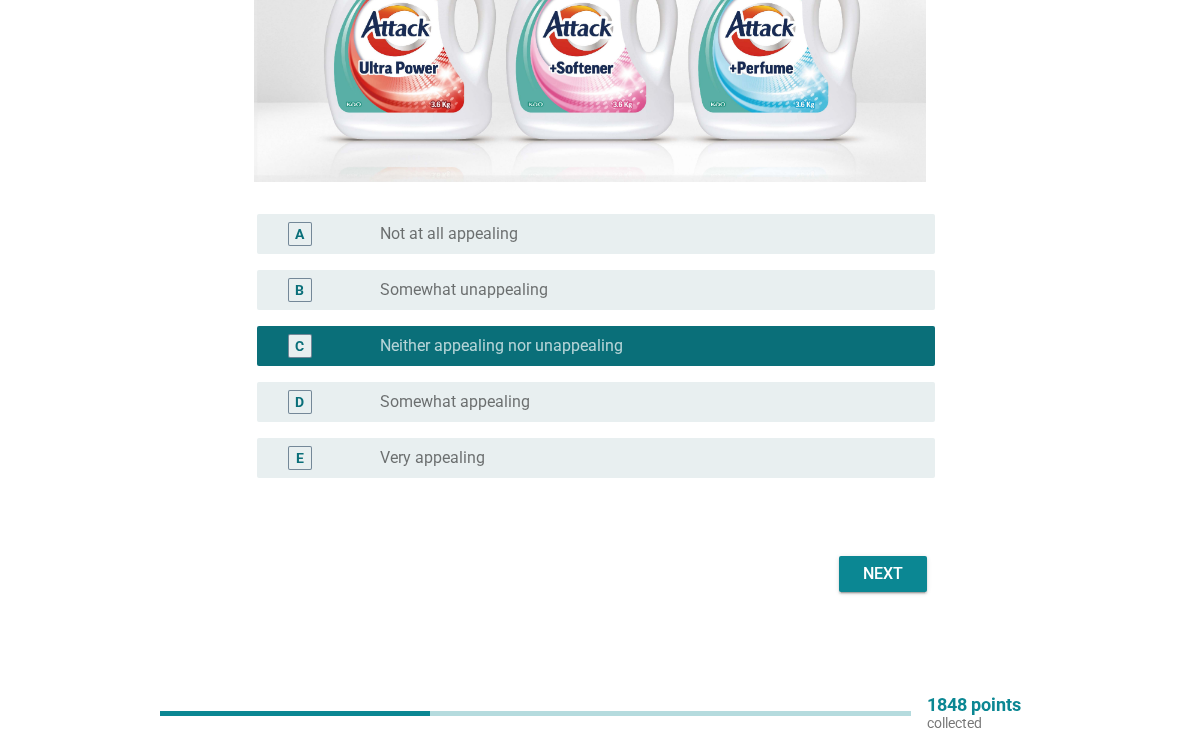 click on "Next" at bounding box center (883, 574) 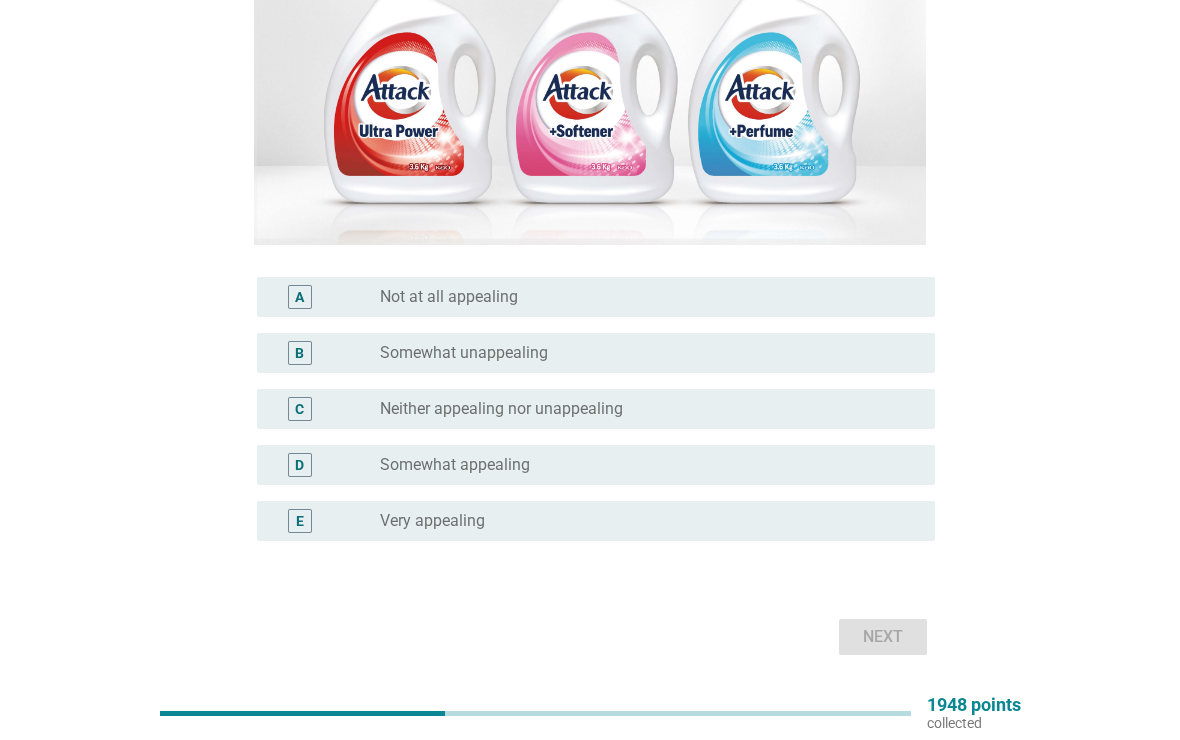 scroll, scrollTop: 354, scrollLeft: 0, axis: vertical 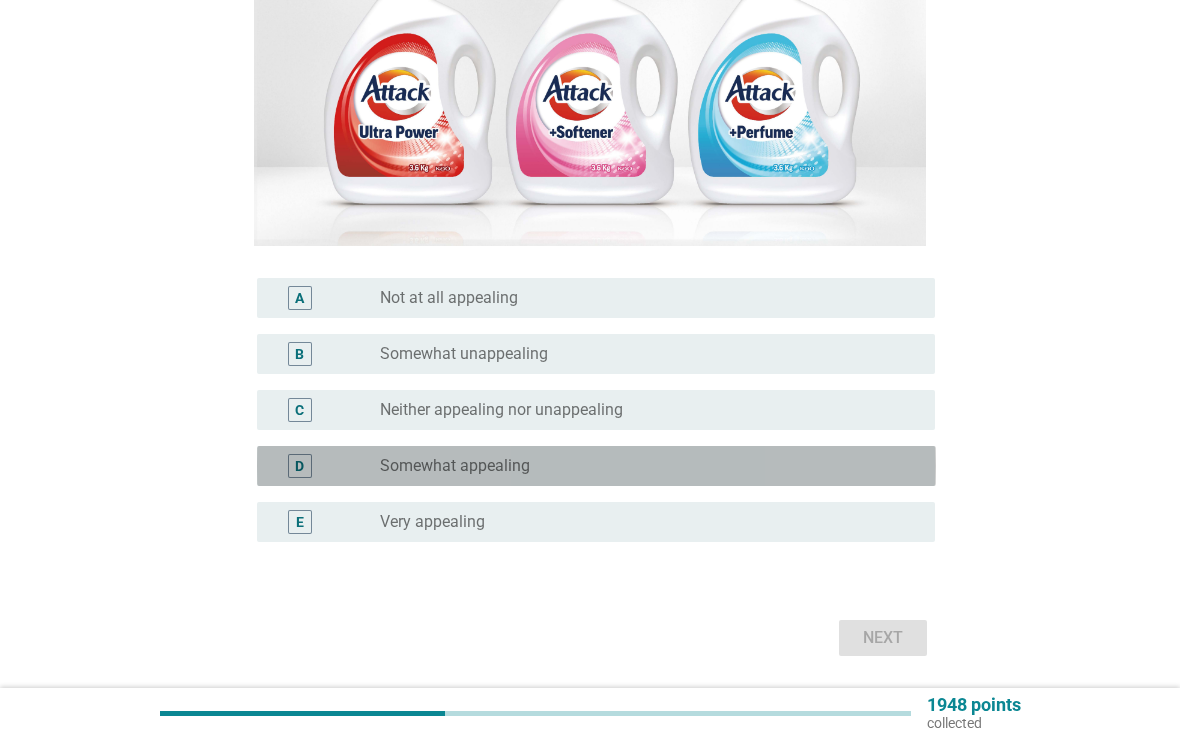 click on "radio_button_unchecked Somewhat appealing" at bounding box center [641, 466] 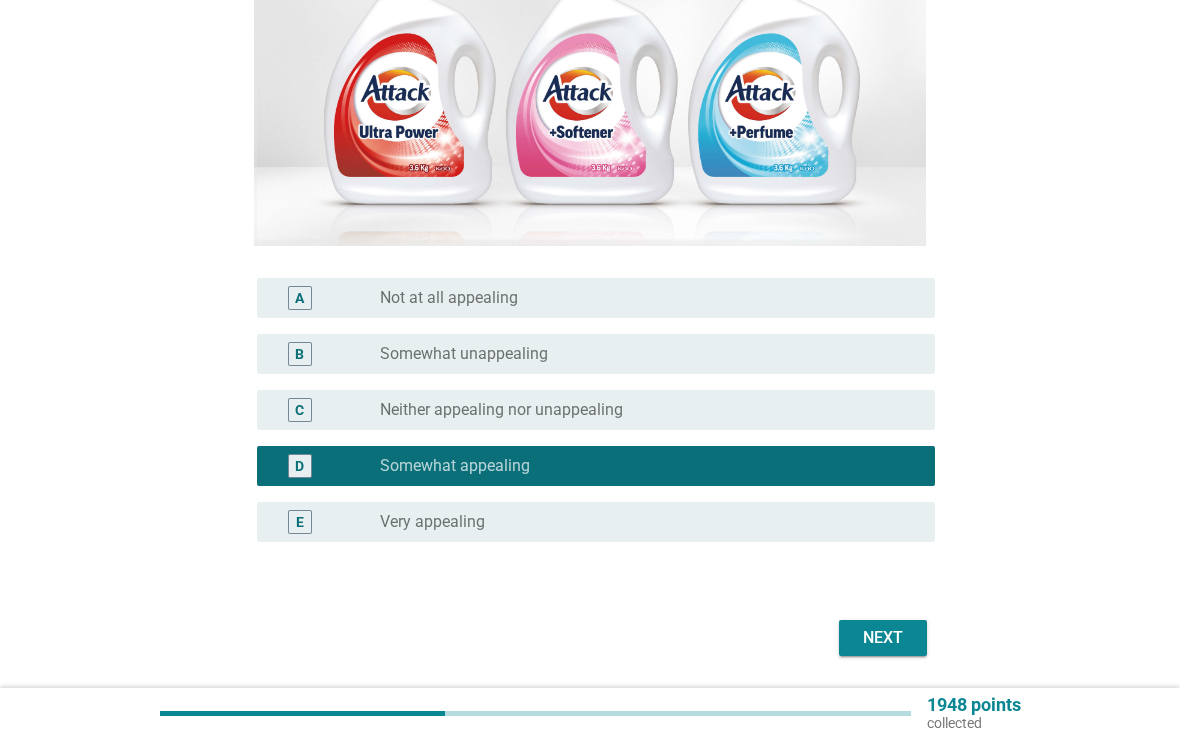 click on "Next" at bounding box center [883, 638] 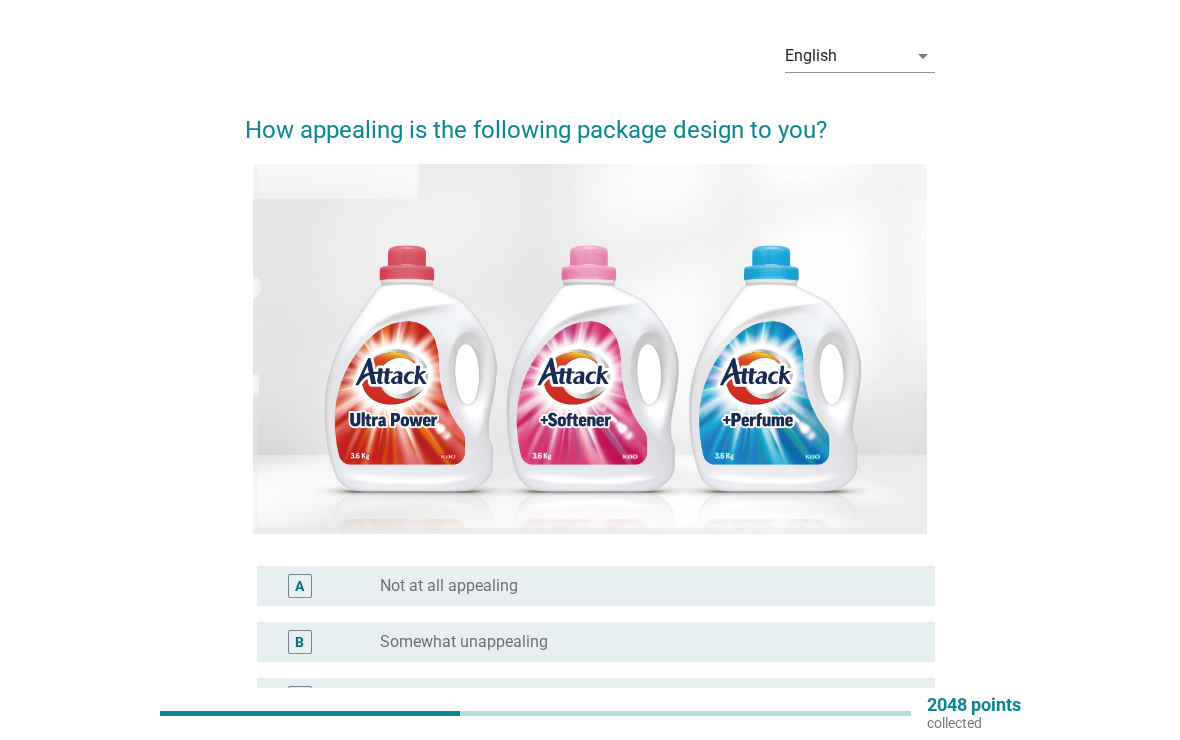 scroll, scrollTop: 418, scrollLeft: 0, axis: vertical 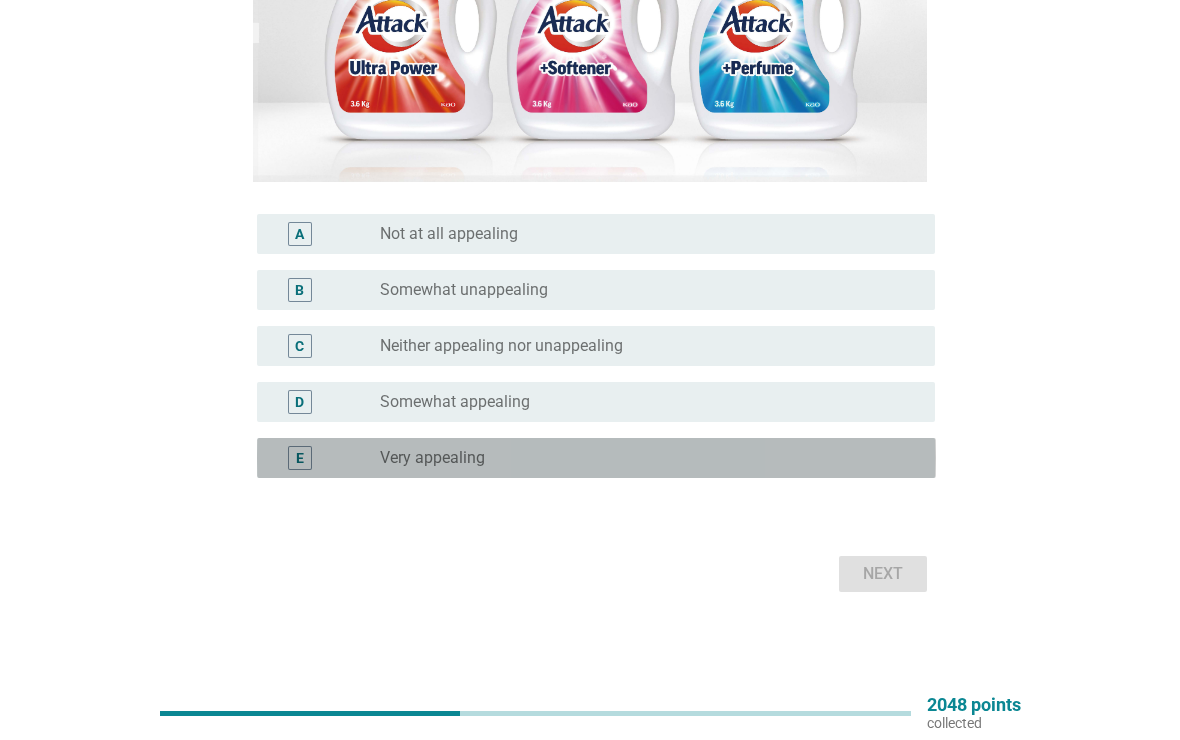 click on "radio_button_unchecked Very appealing" at bounding box center (649, 458) 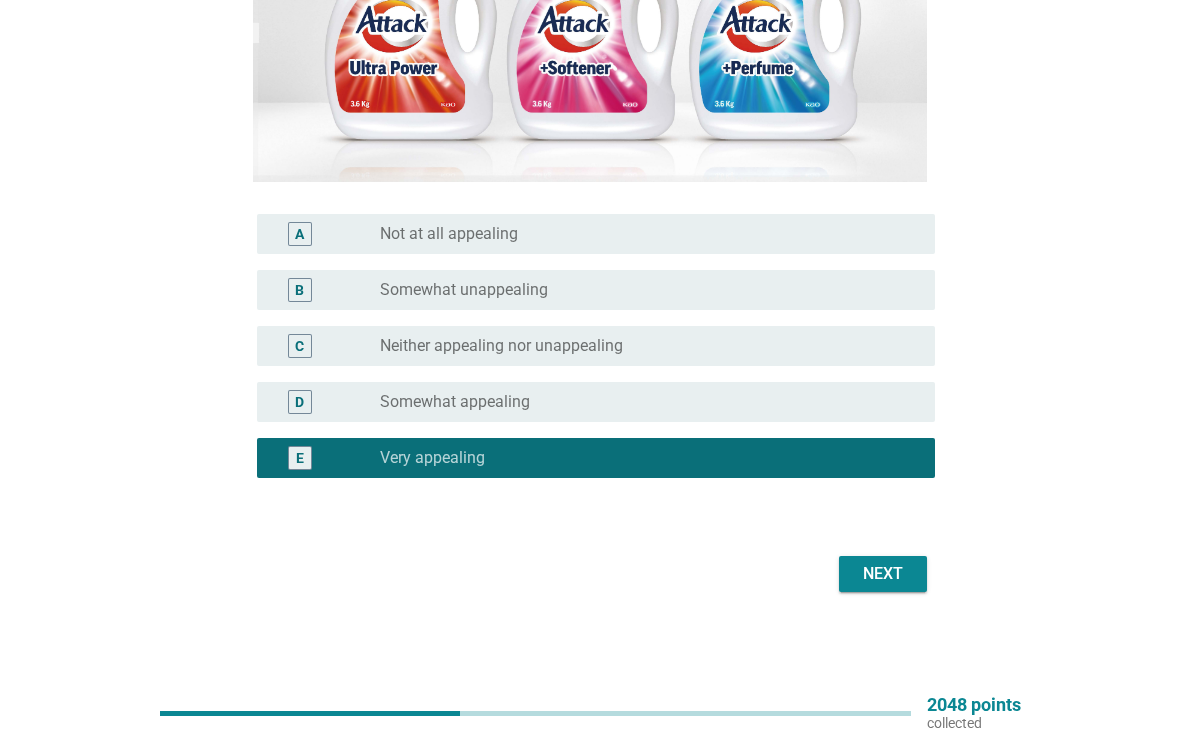 click on "Next" at bounding box center (883, 574) 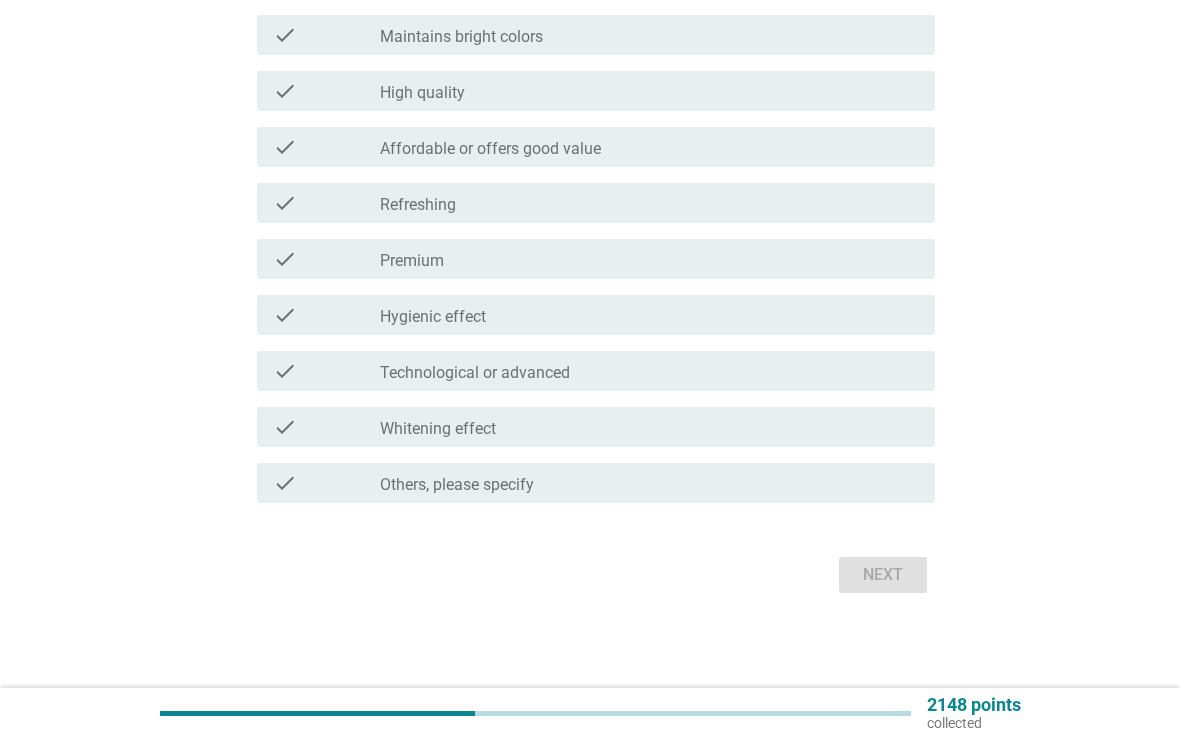 scroll, scrollTop: 1487, scrollLeft: 0, axis: vertical 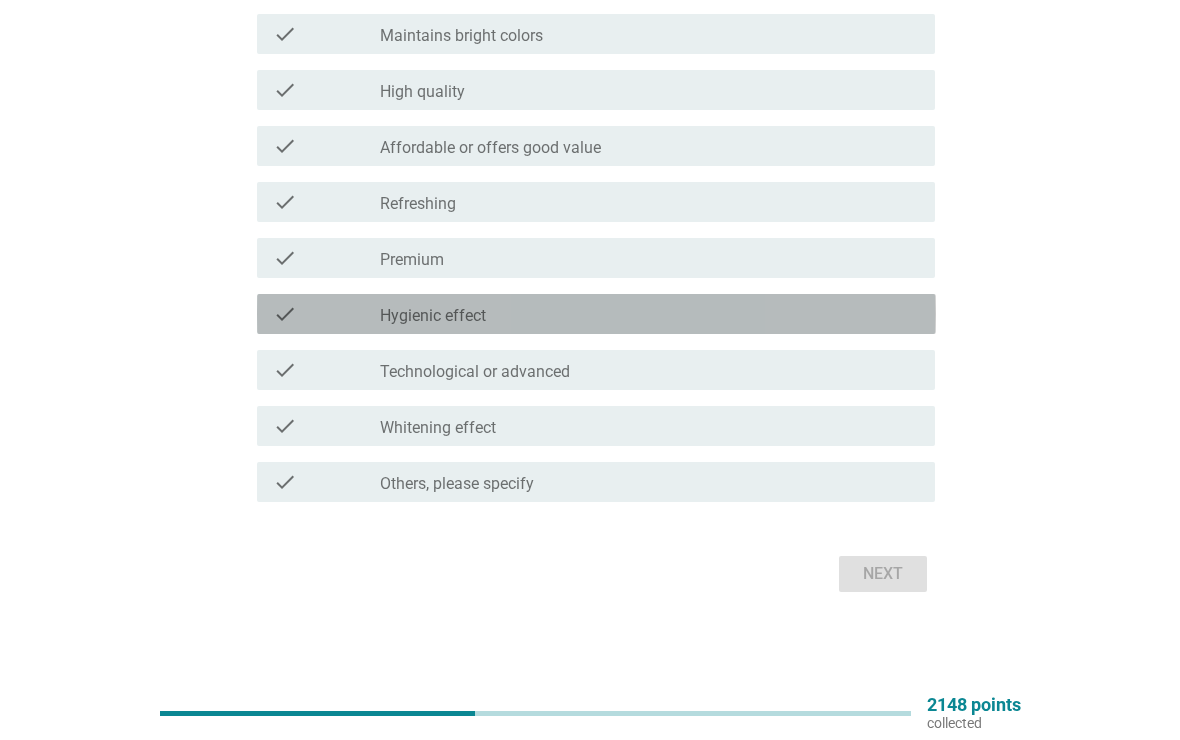 click on "check_box_outline_blank Hygienic effect" at bounding box center (649, 314) 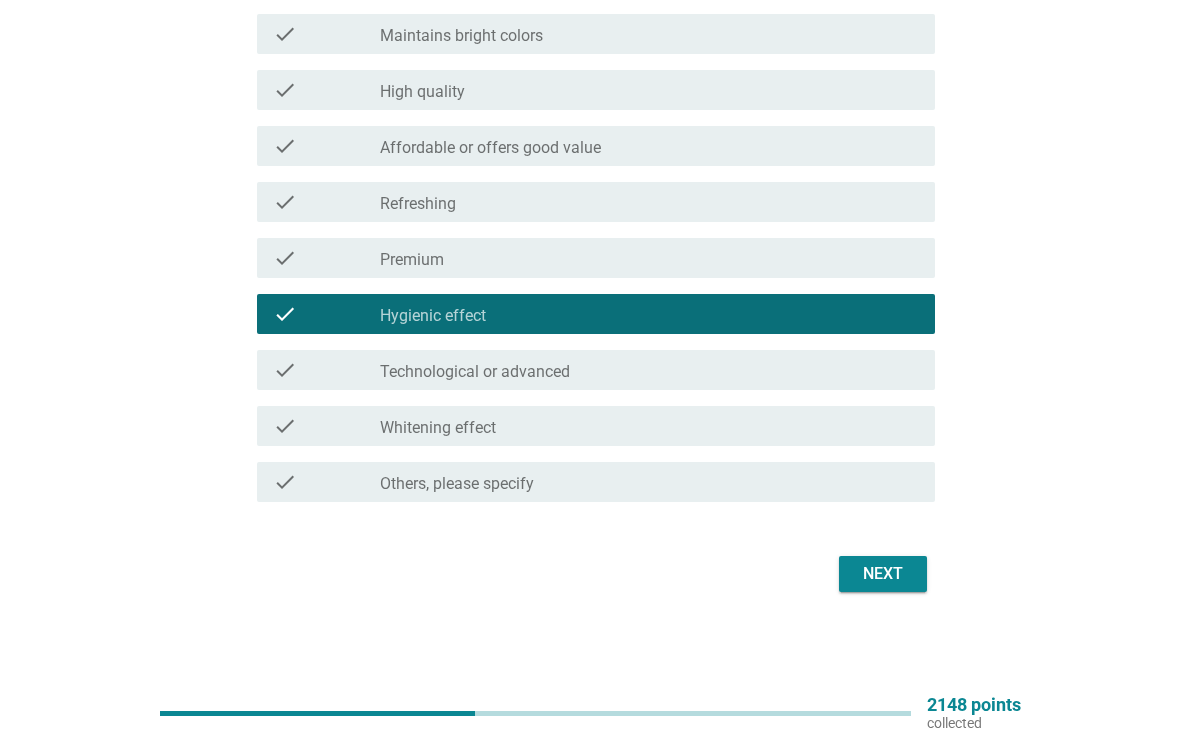click on "Next" at bounding box center [883, 574] 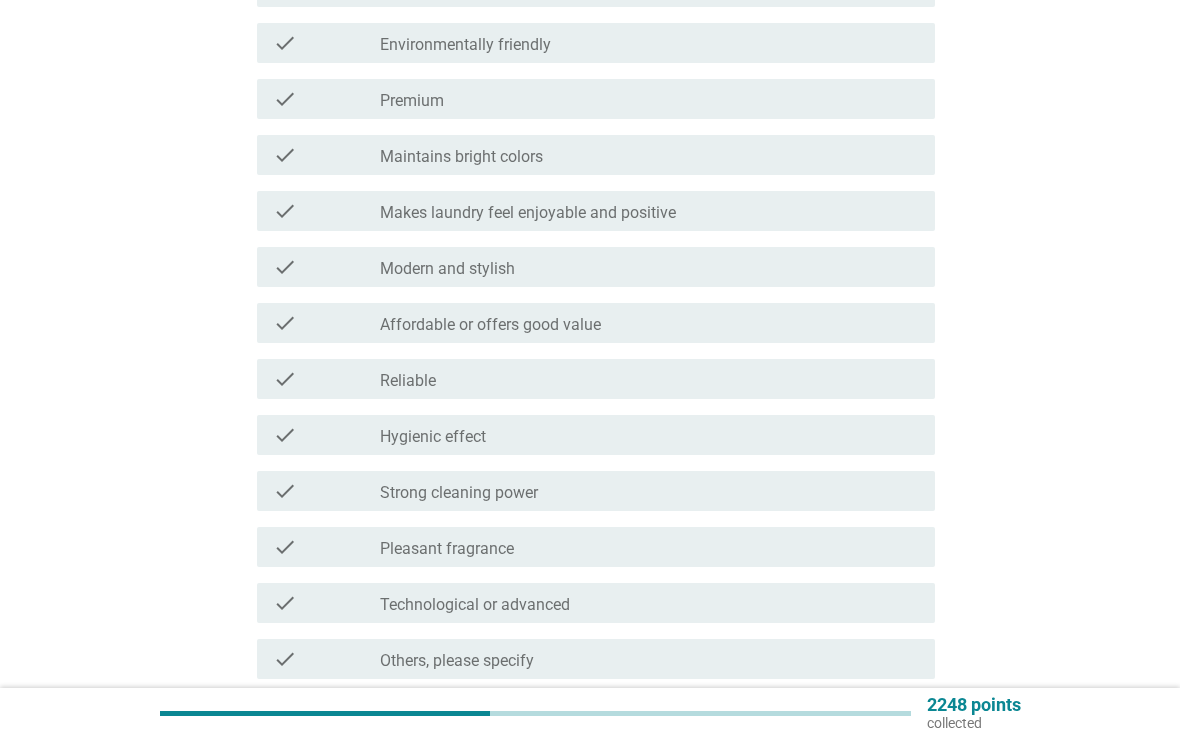 scroll, scrollTop: 1487, scrollLeft: 0, axis: vertical 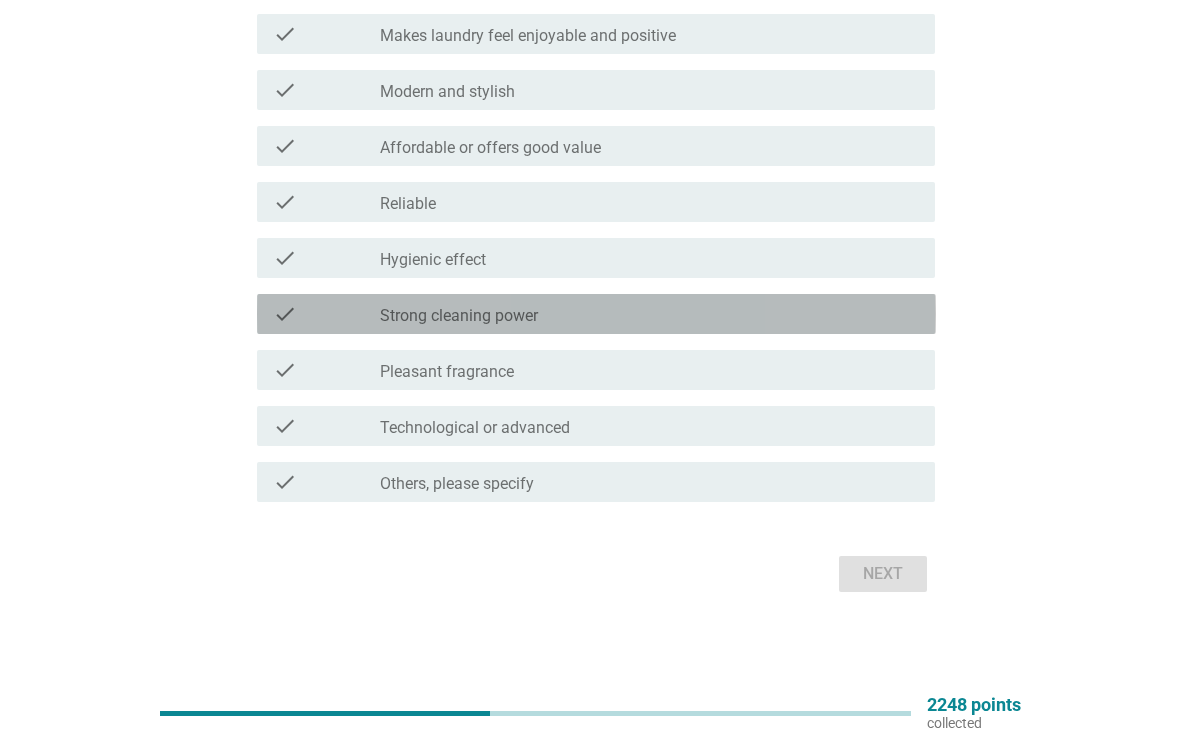 click on "check_box_outline_blank Strong cleaning power" at bounding box center (649, 314) 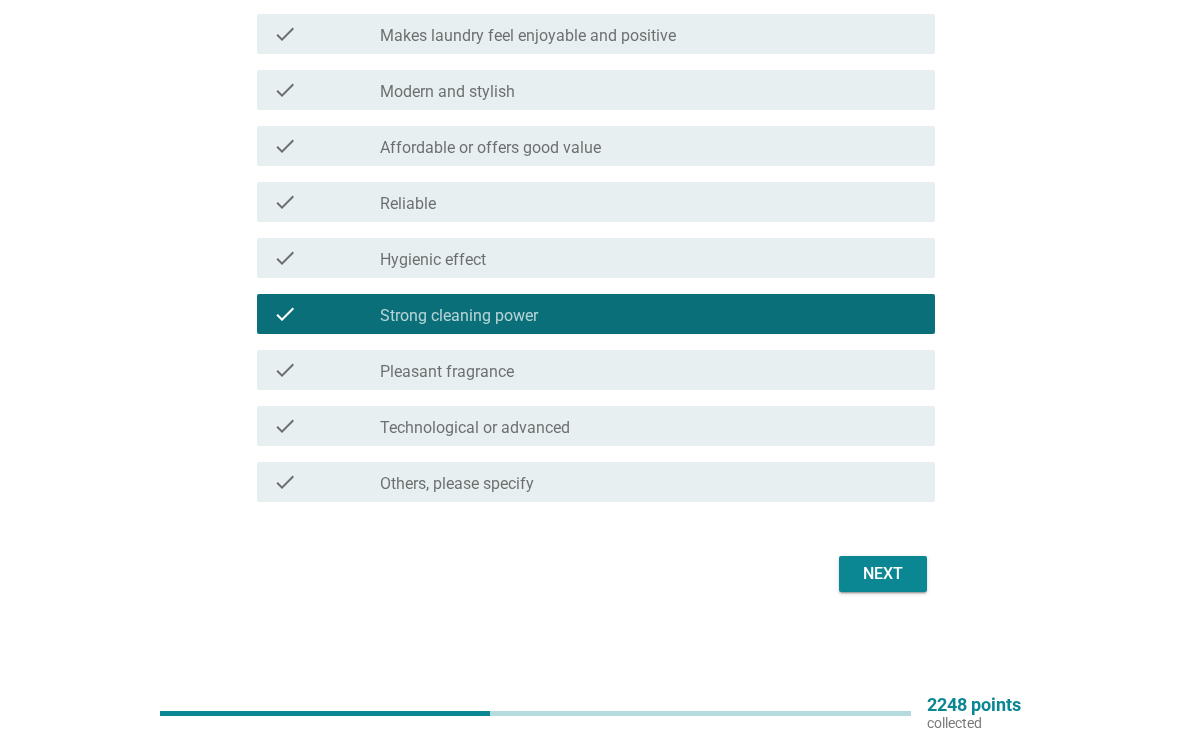 click on "Next" at bounding box center (883, 574) 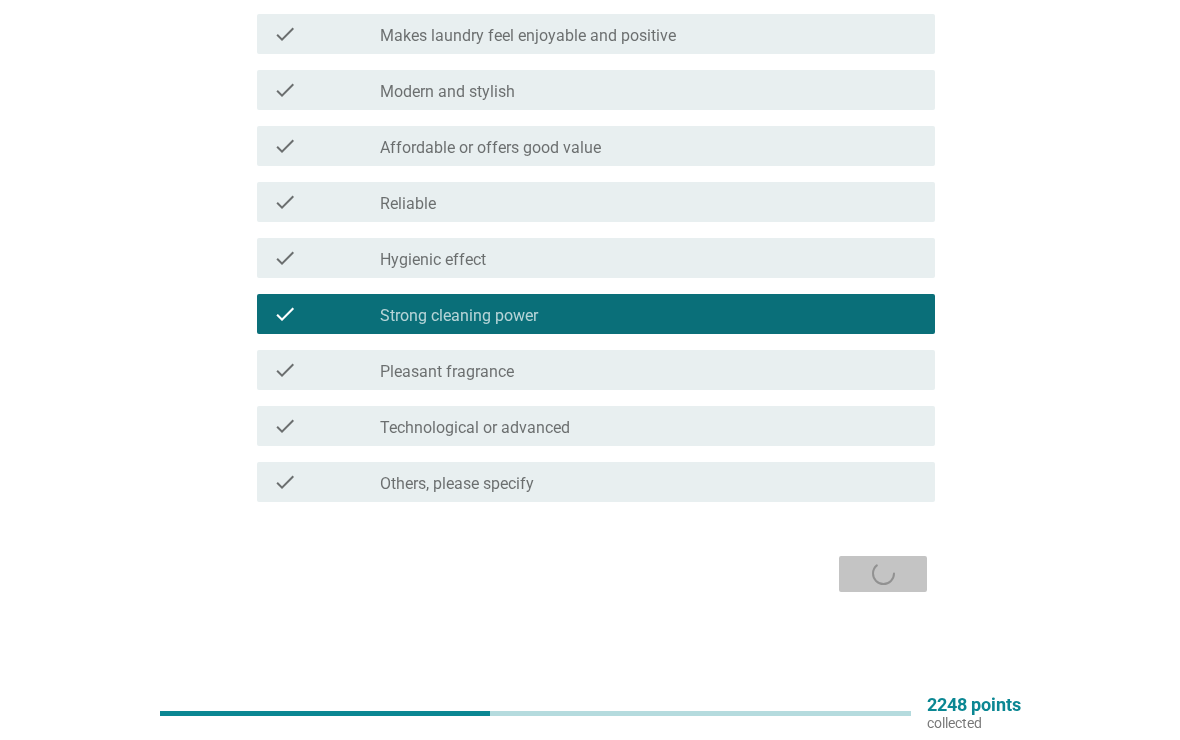 scroll, scrollTop: 0, scrollLeft: 0, axis: both 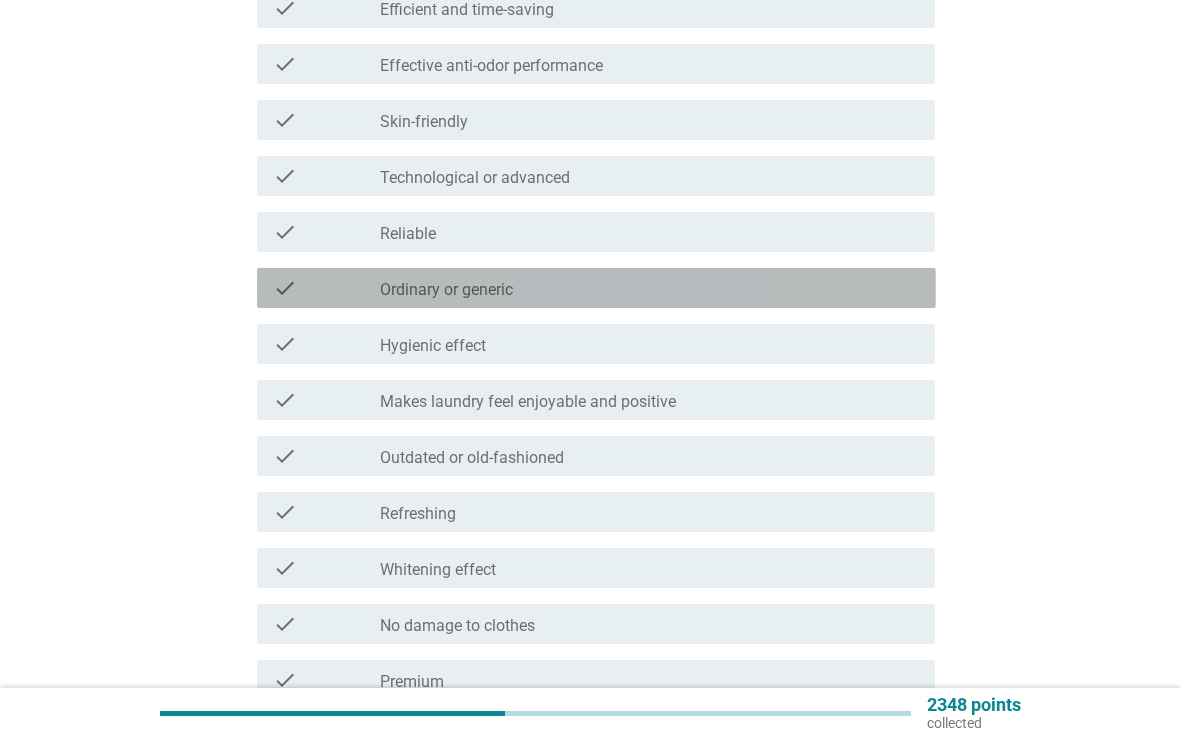 click on "check     check_box_outline_blank Ordinary or generic" at bounding box center [596, 288] 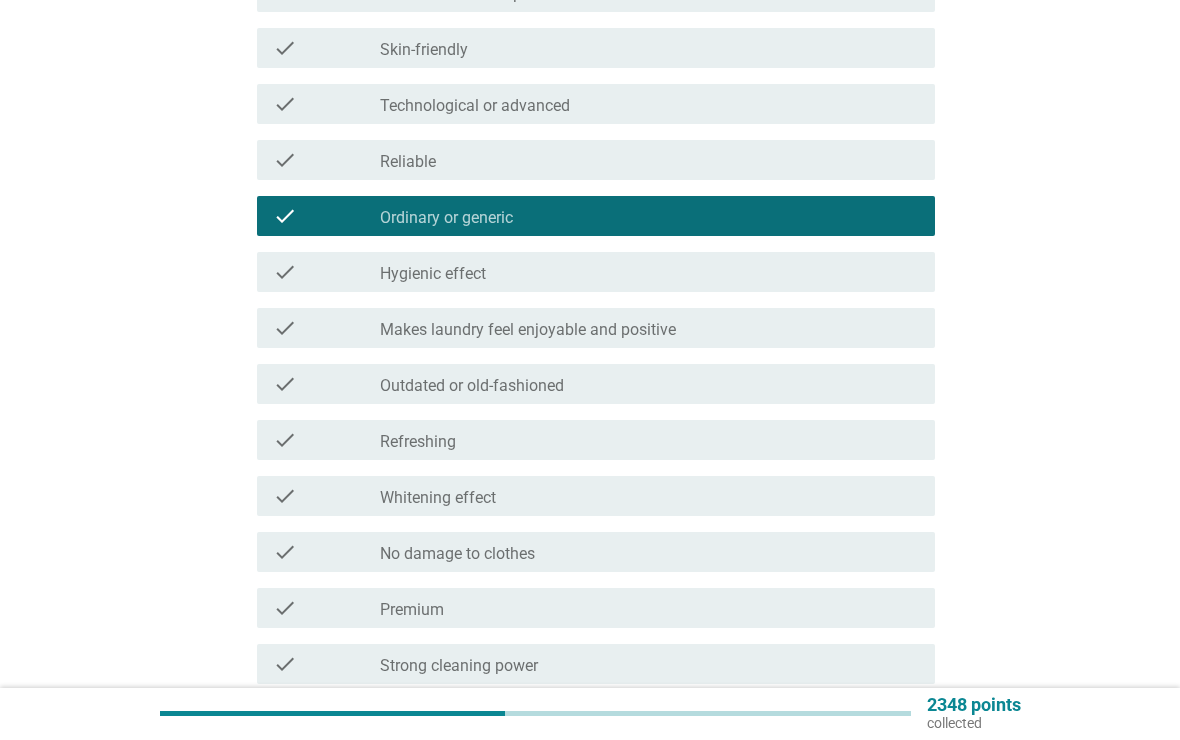 scroll, scrollTop: 1487, scrollLeft: 0, axis: vertical 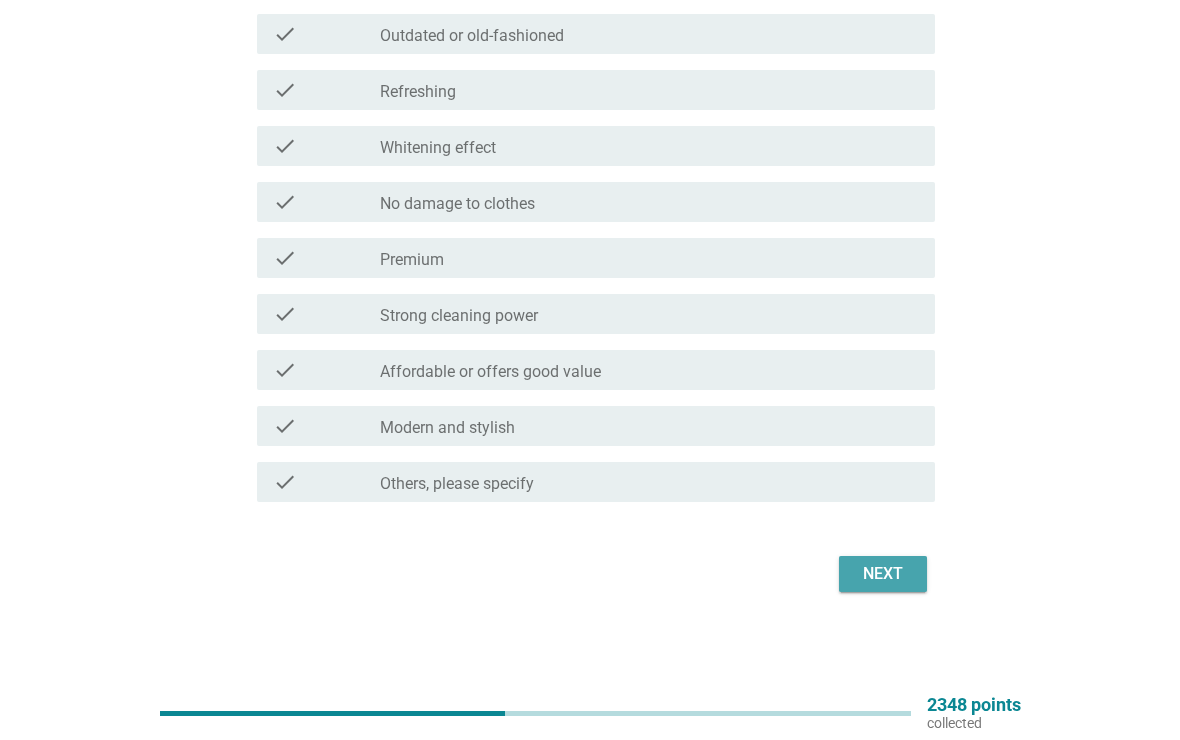 click on "Next" at bounding box center (883, 574) 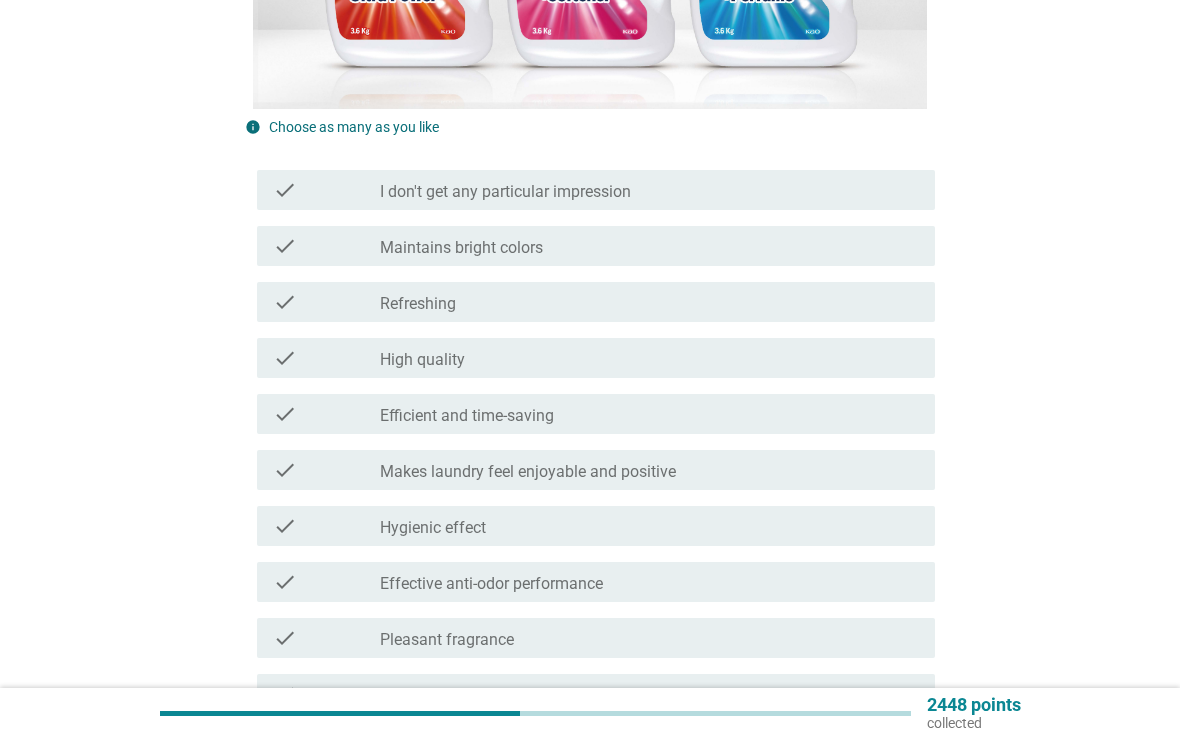 scroll, scrollTop: 492, scrollLeft: 0, axis: vertical 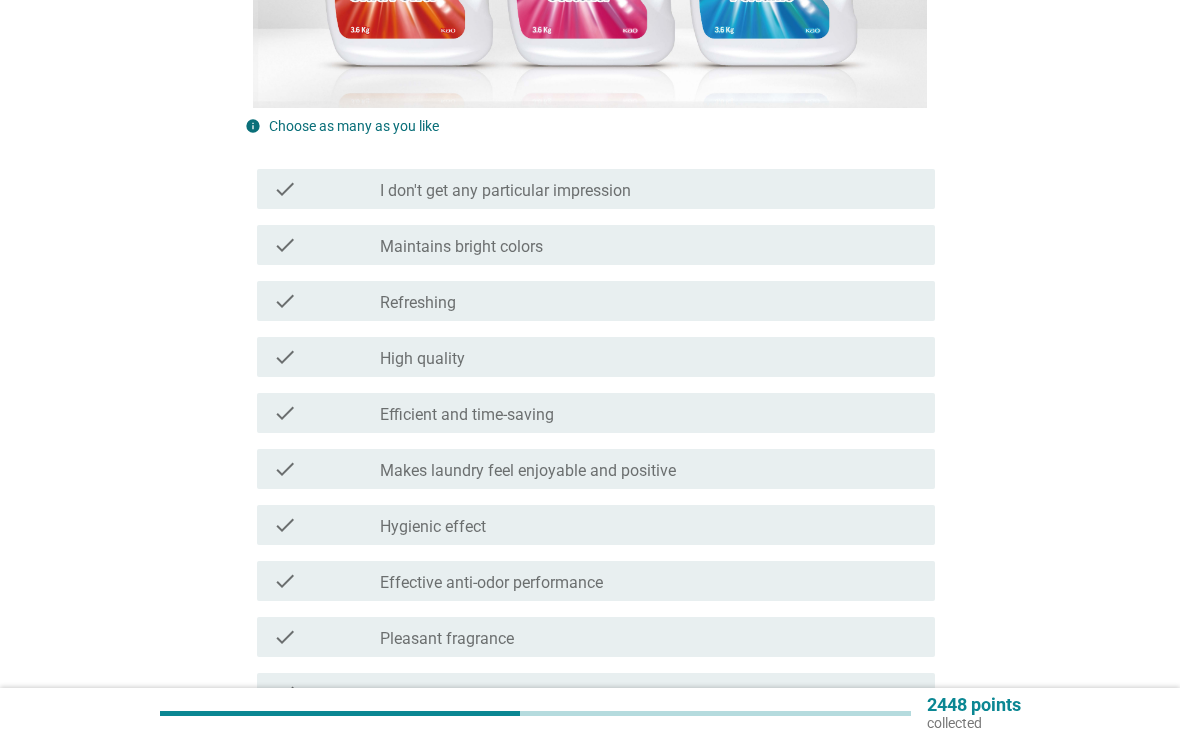 click on "check     check_box_outline_blank Makes laundry feel enjoyable and positive" at bounding box center [596, 469] 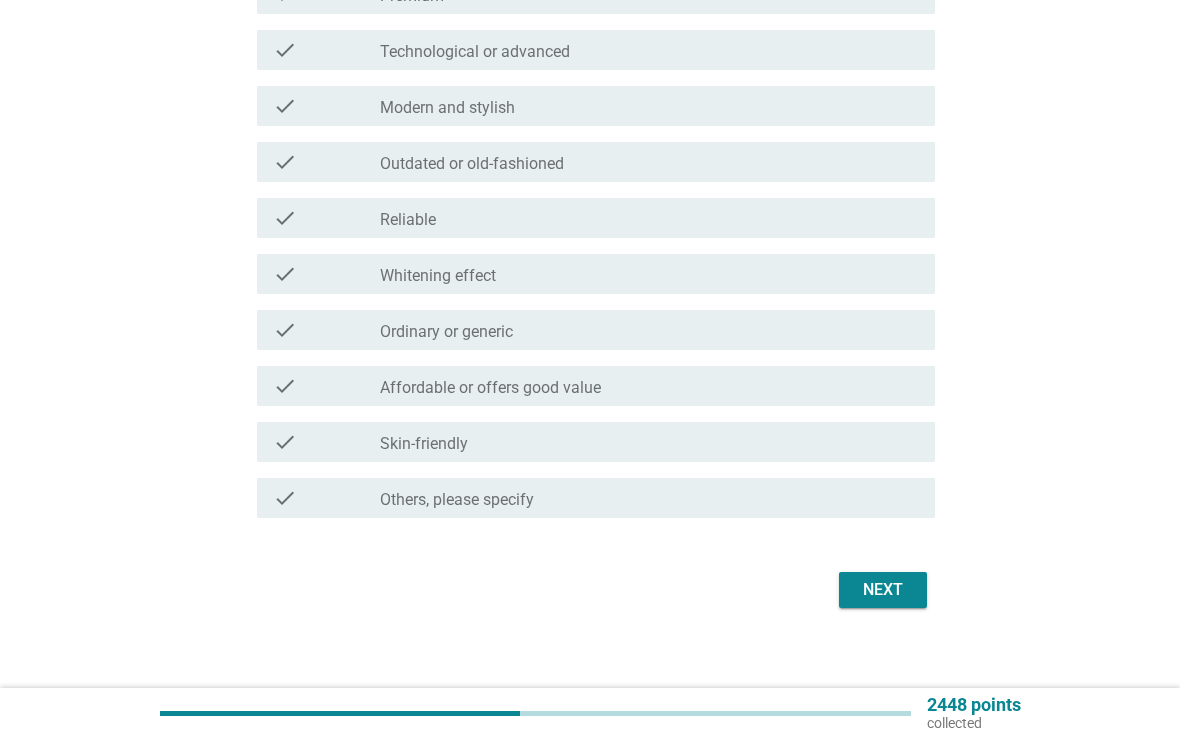 scroll, scrollTop: 1487, scrollLeft: 0, axis: vertical 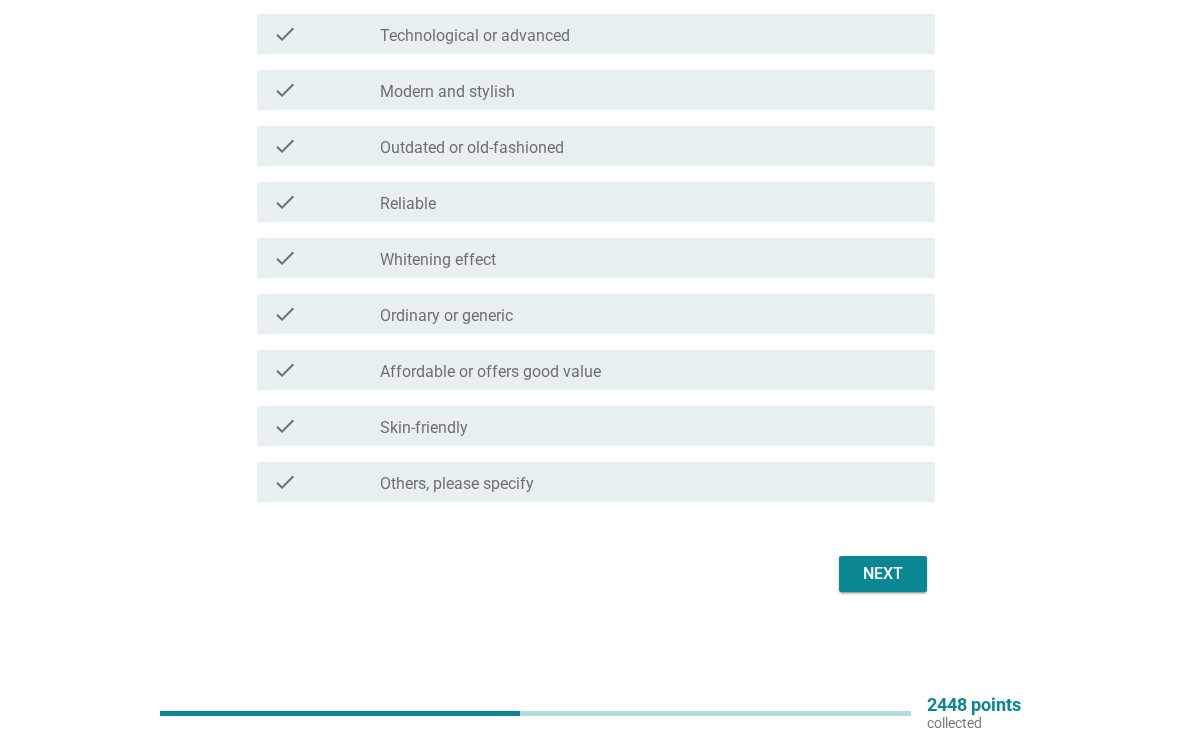 click on "Next" at bounding box center (883, 574) 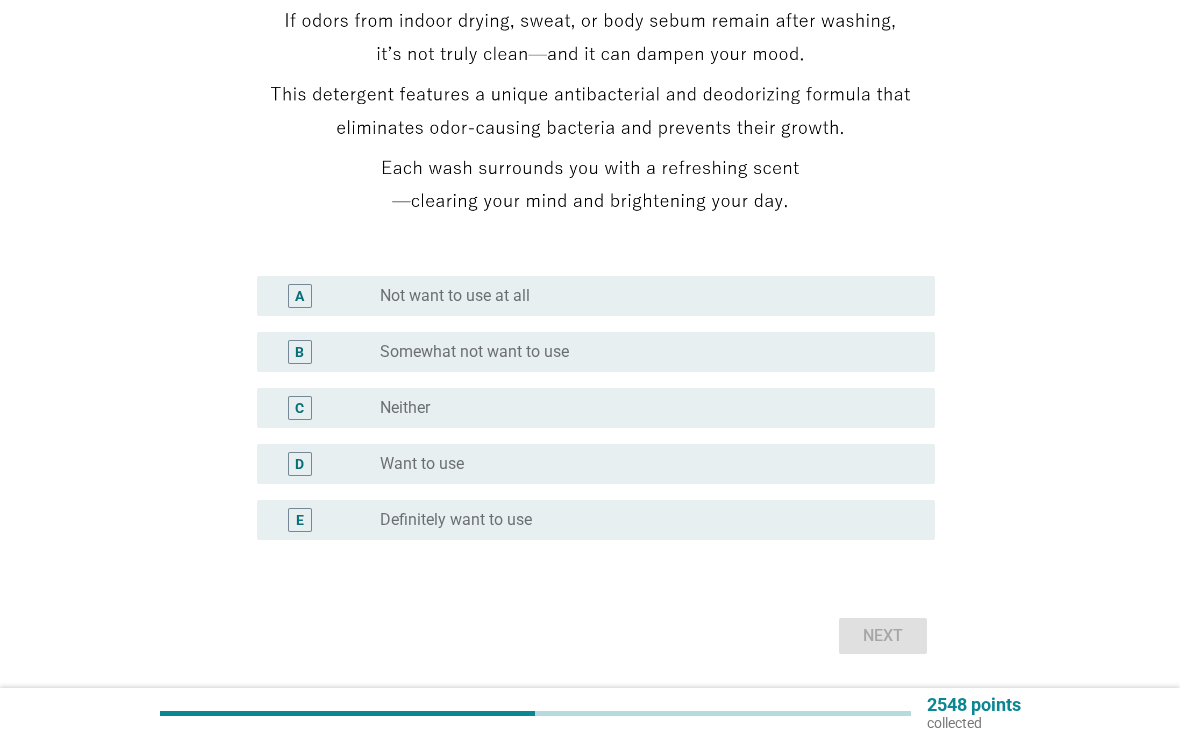 scroll, scrollTop: 454, scrollLeft: 0, axis: vertical 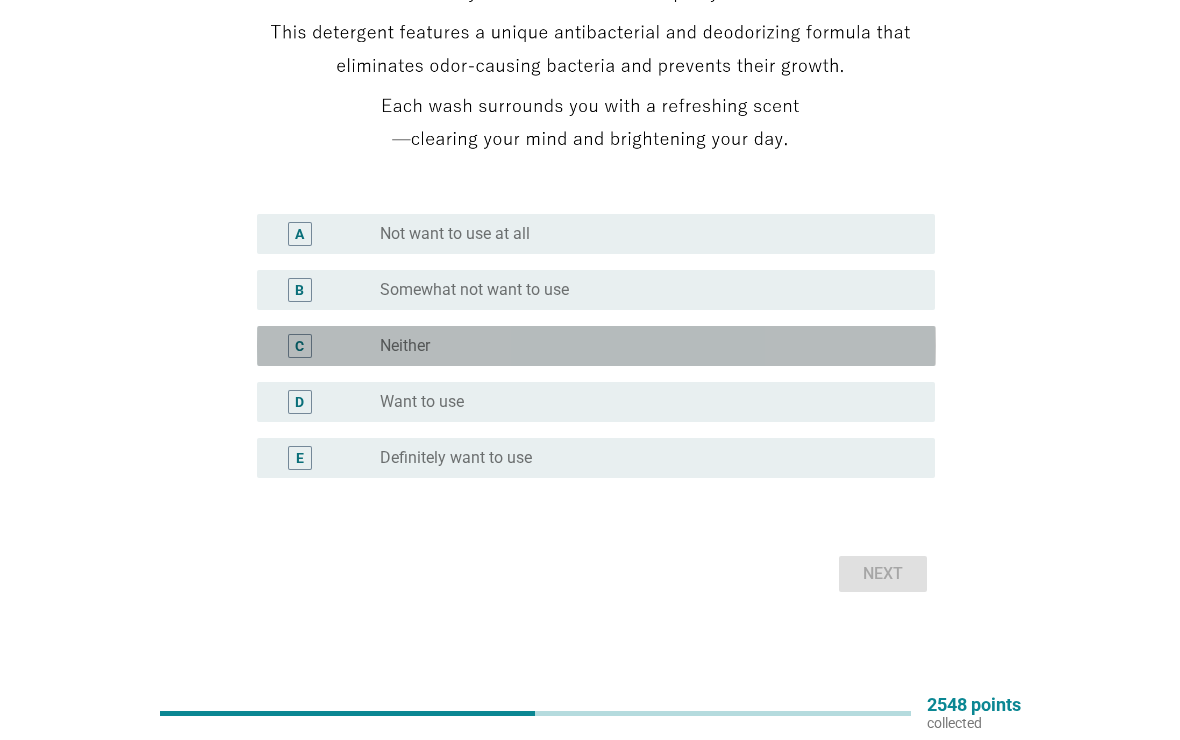 click on "C" at bounding box center (327, 346) 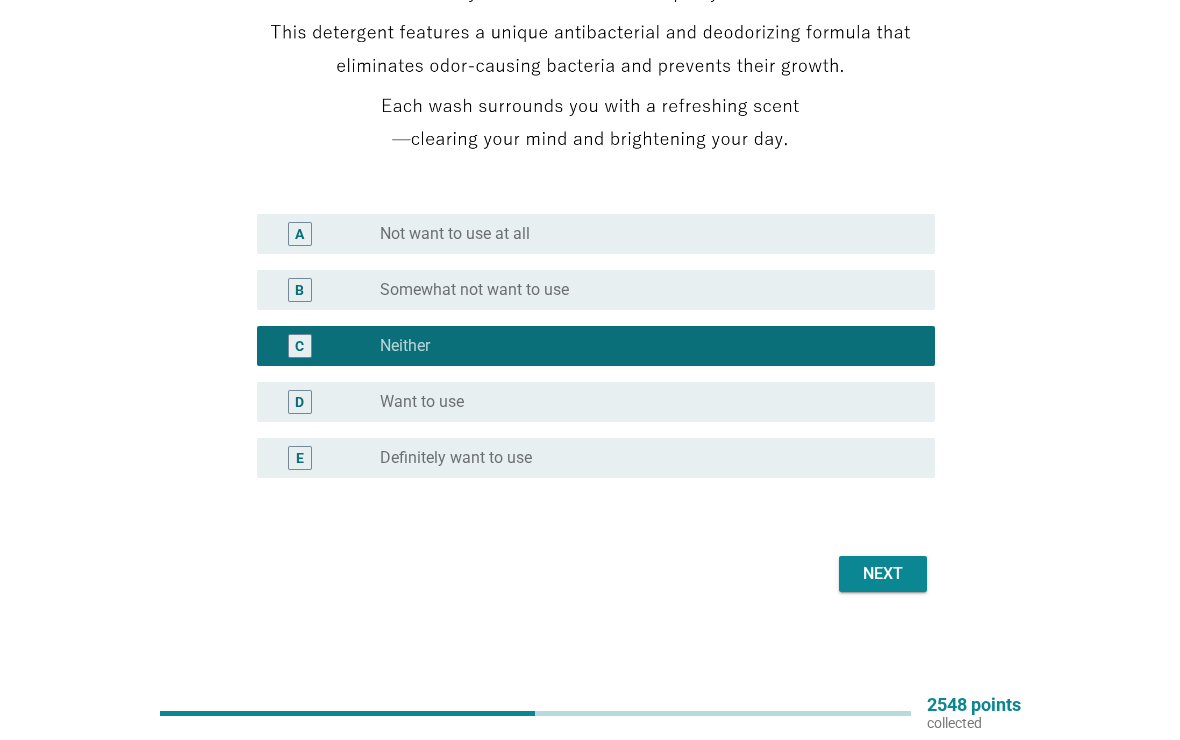 click on "Next" at bounding box center (883, 574) 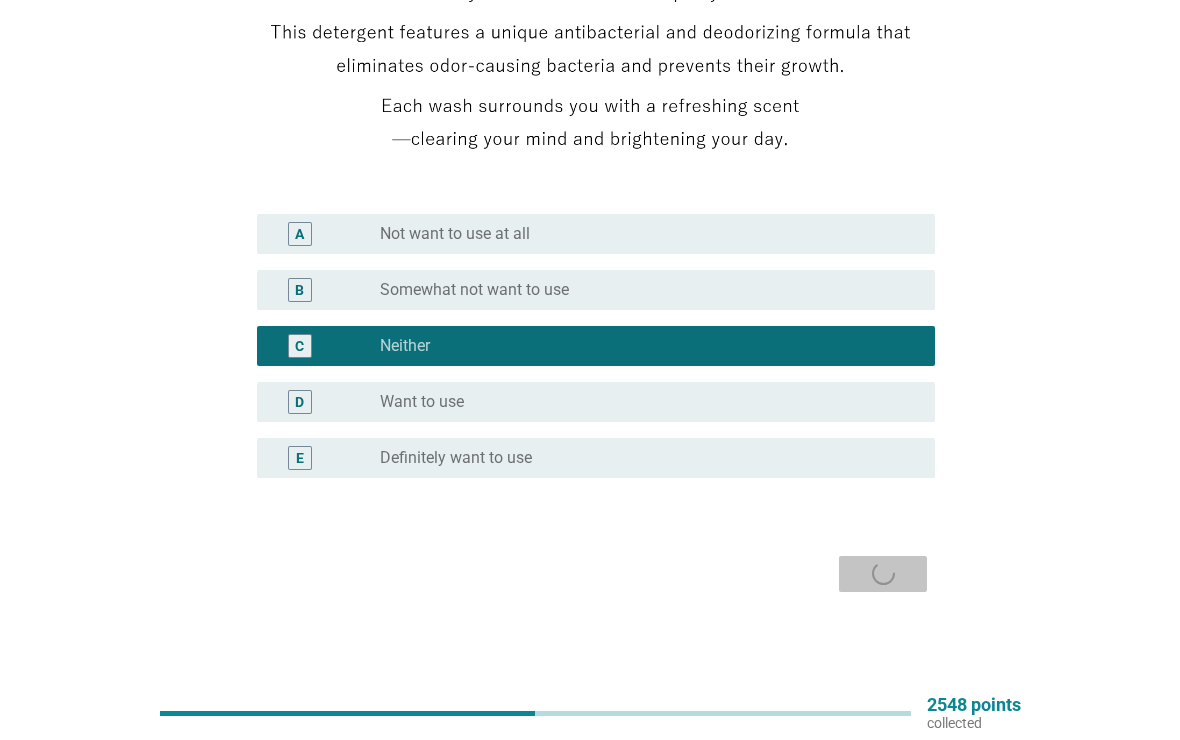 scroll, scrollTop: 0, scrollLeft: 0, axis: both 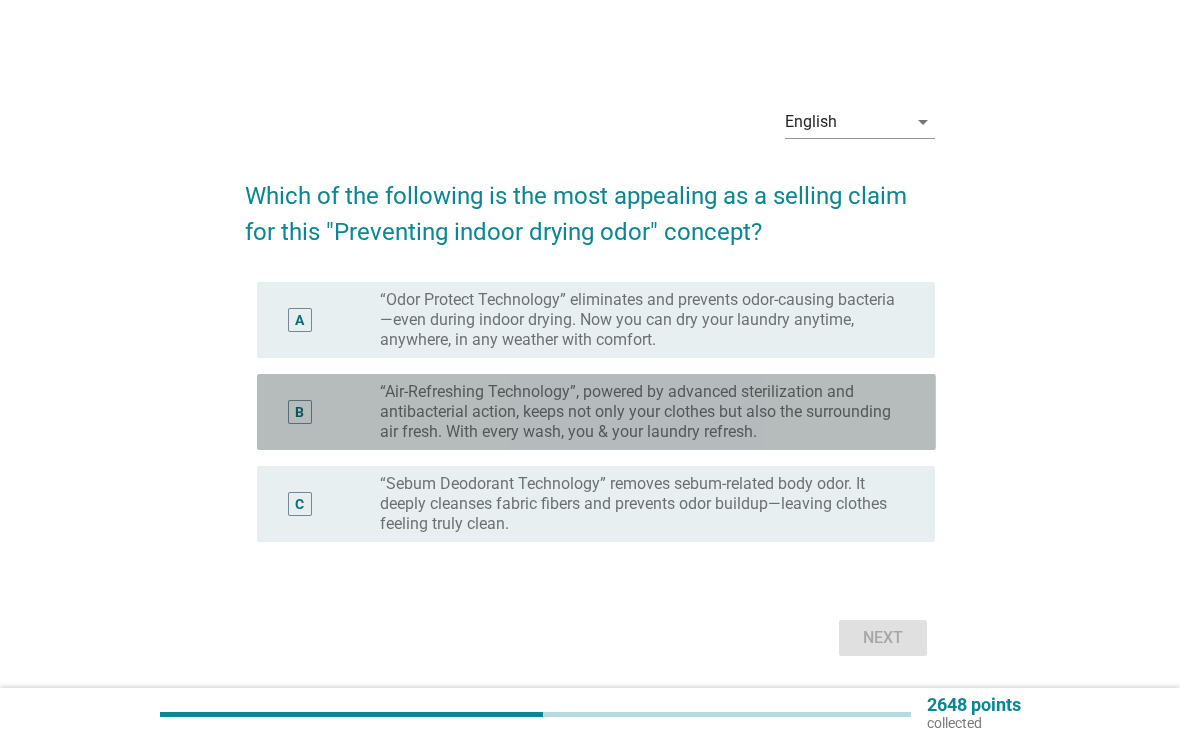 click on "B" at bounding box center [327, 412] 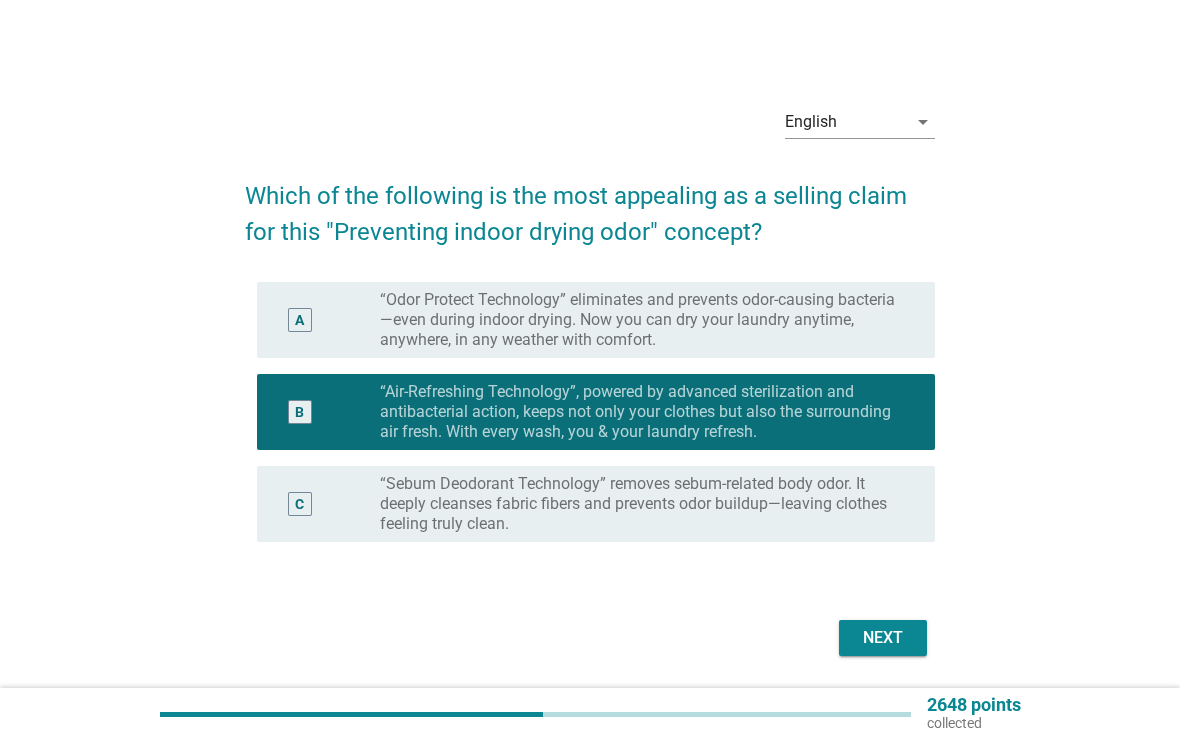 click on "Next" at bounding box center (883, 638) 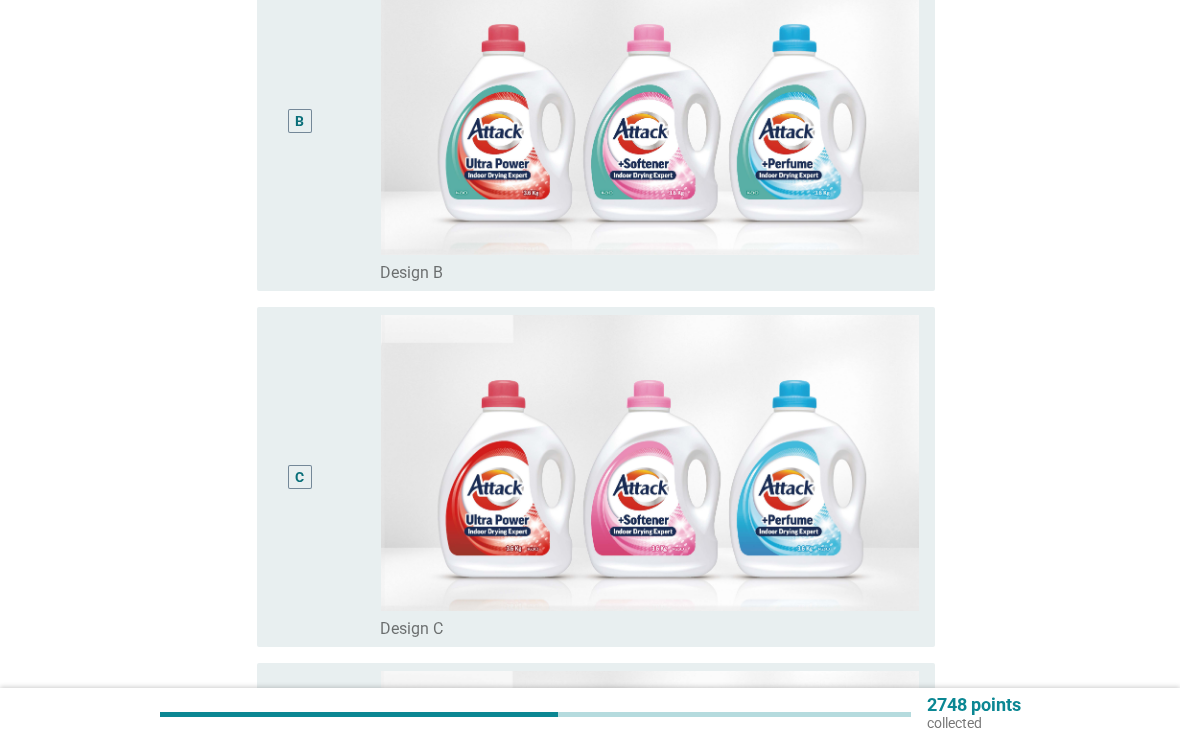 scroll, scrollTop: 725, scrollLeft: 0, axis: vertical 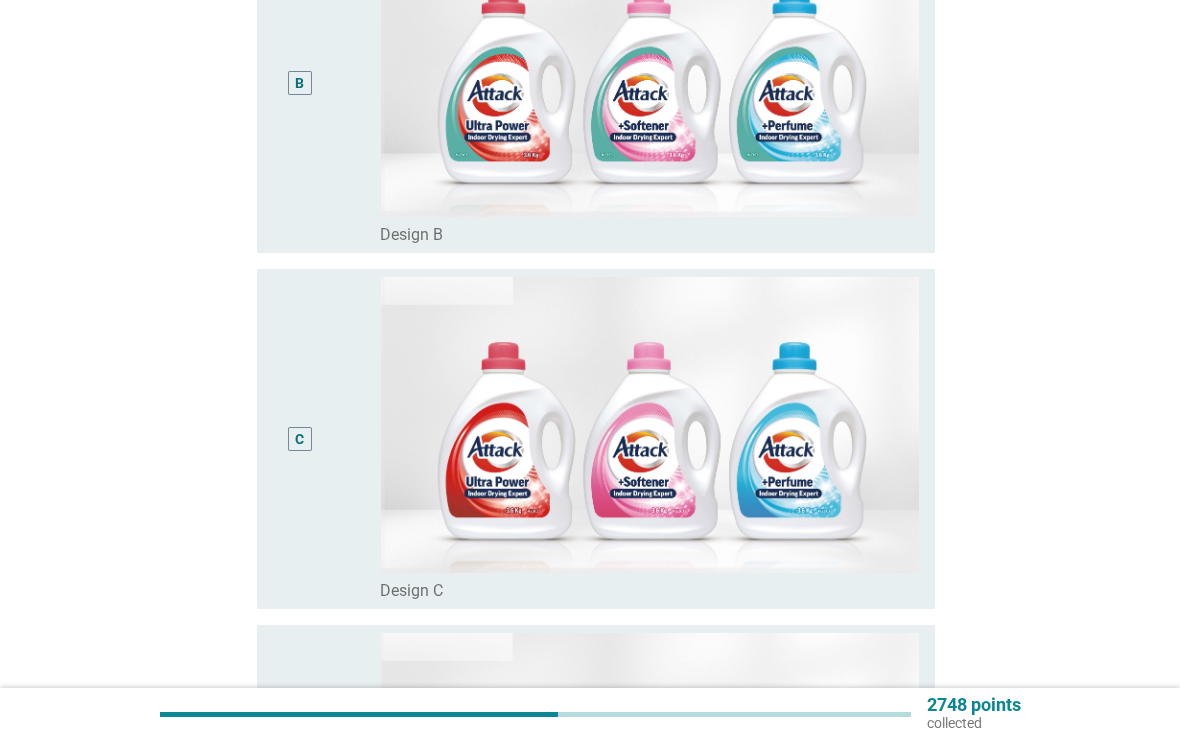 click on "B" at bounding box center [300, 83] 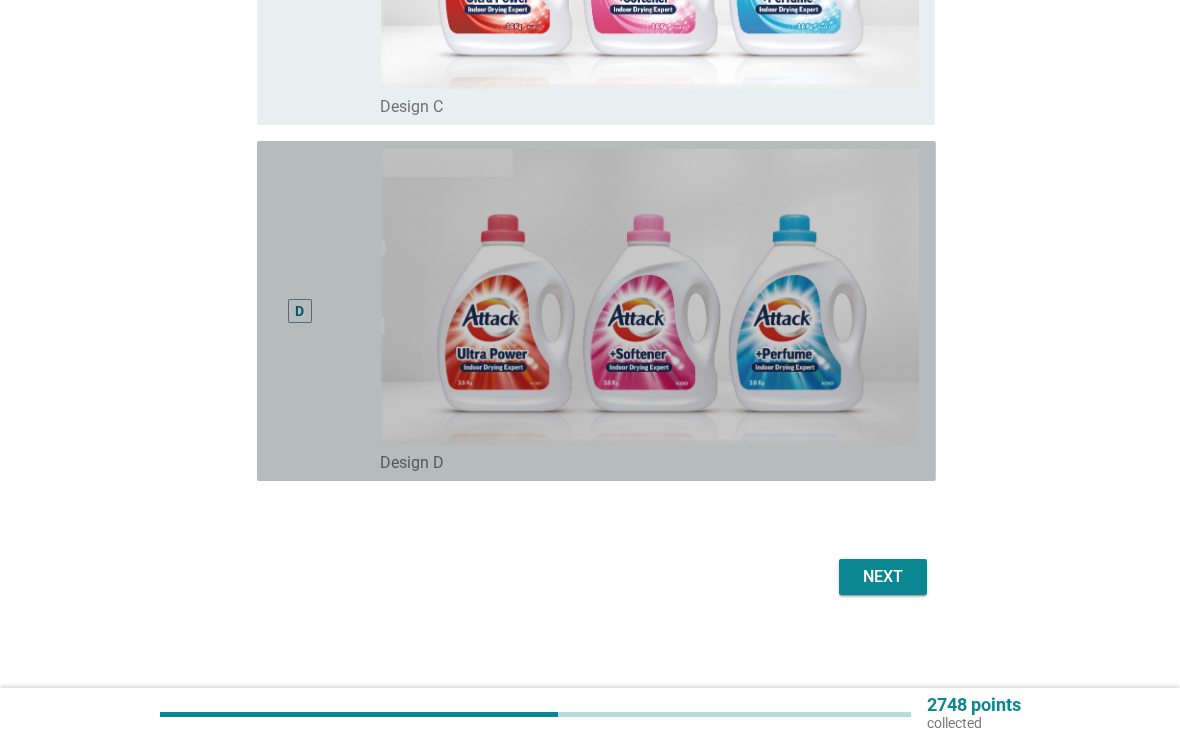 scroll, scrollTop: 1212, scrollLeft: 0, axis: vertical 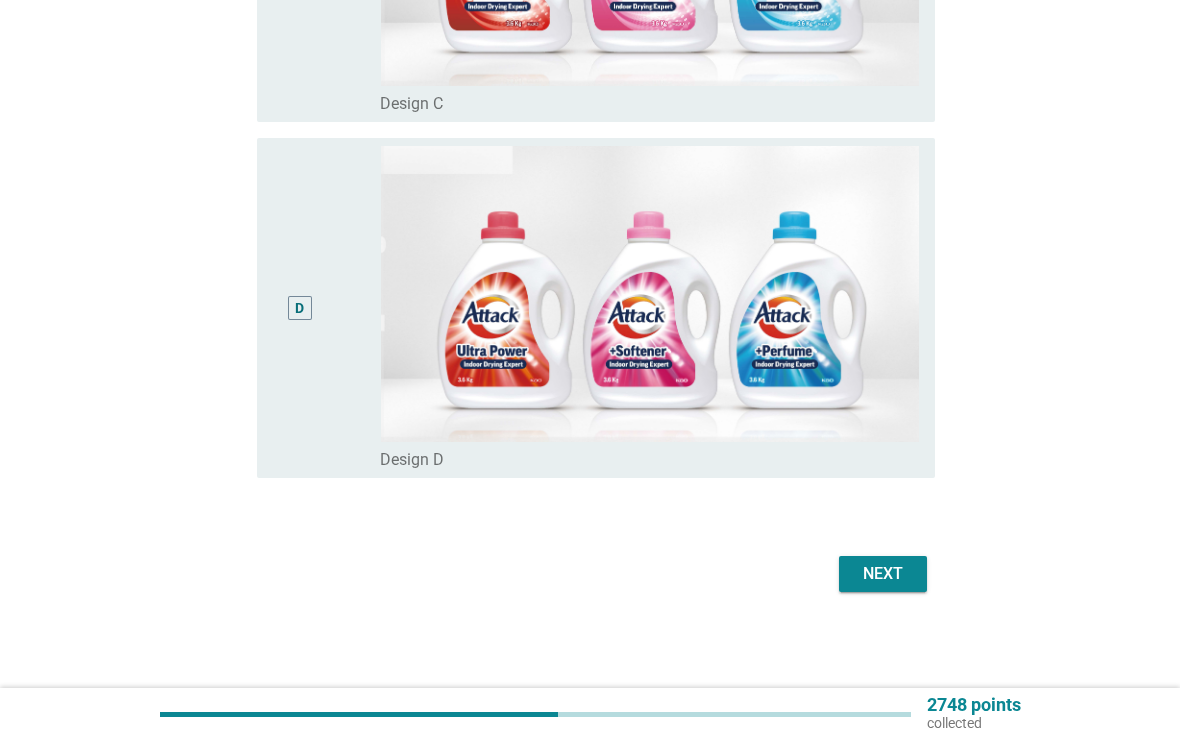 click on "Next" at bounding box center (883, 574) 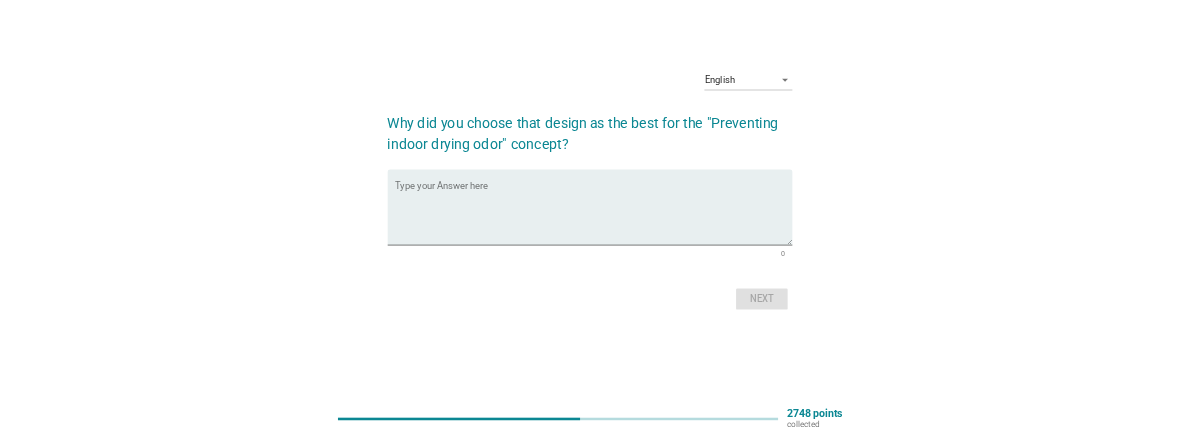 scroll, scrollTop: 0, scrollLeft: 0, axis: both 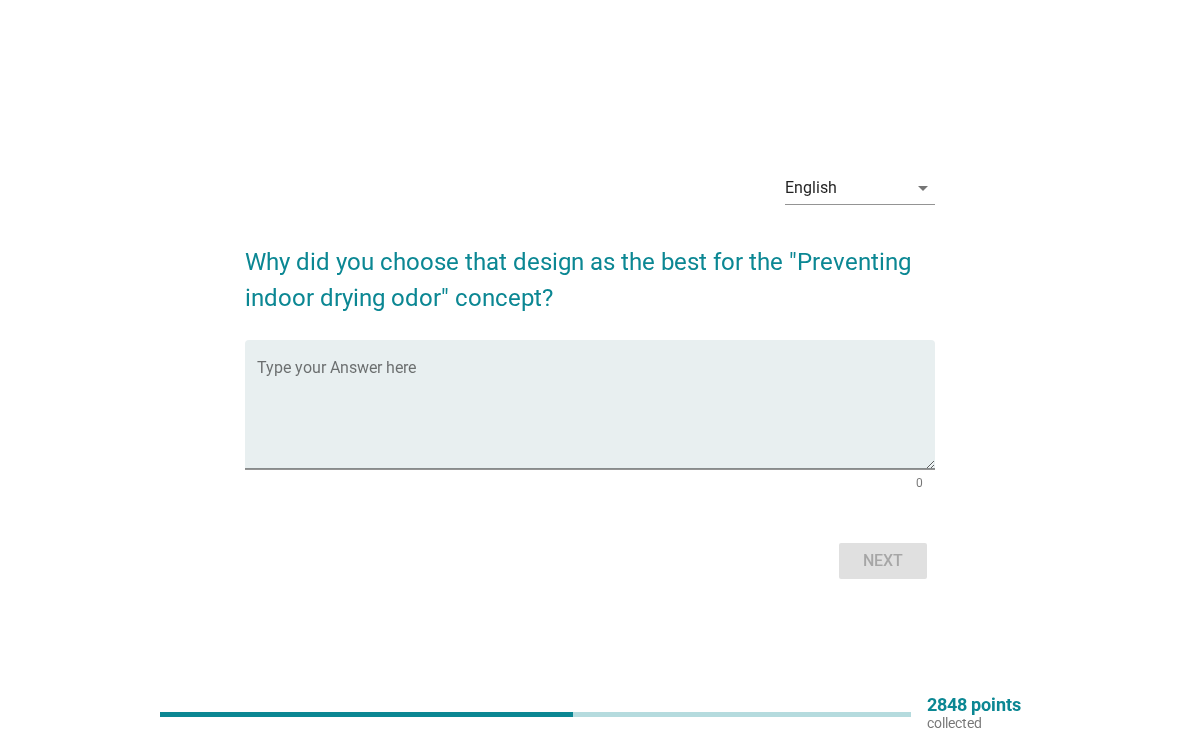 click at bounding box center [596, 416] 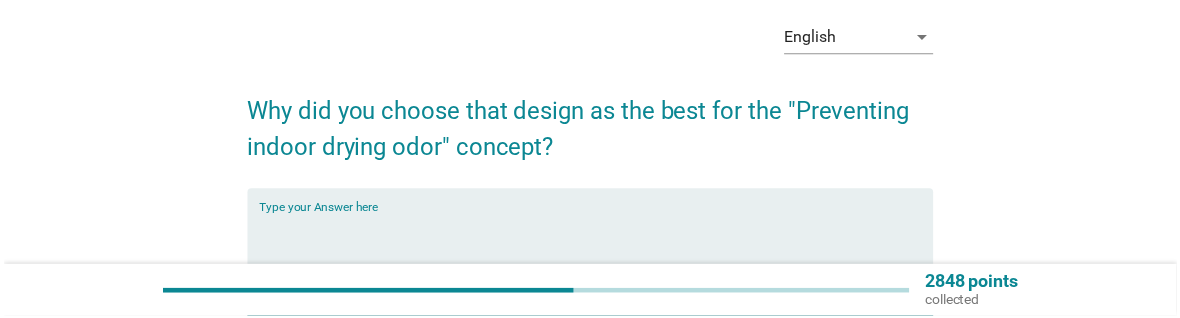 scroll, scrollTop: 85, scrollLeft: 0, axis: vertical 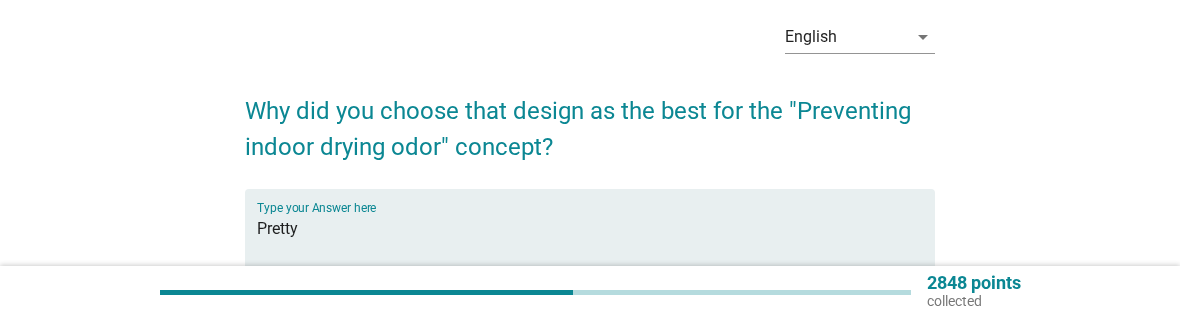 type on "Pretty" 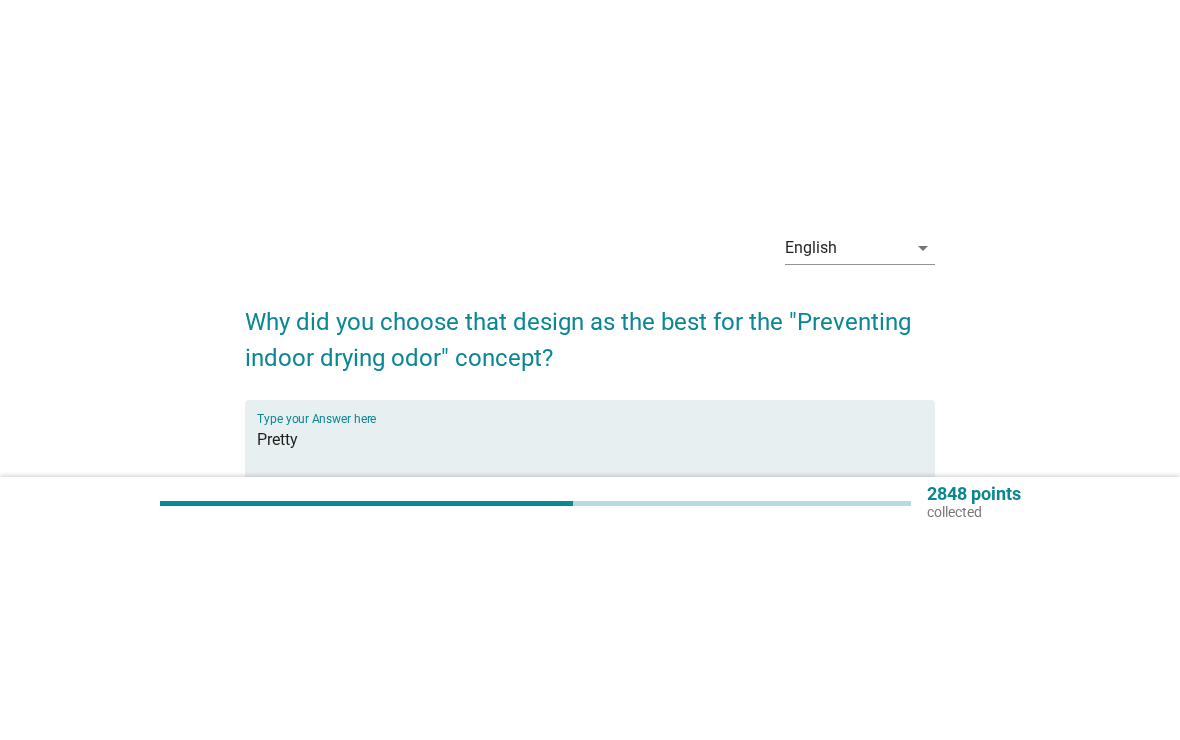 scroll, scrollTop: 0, scrollLeft: 0, axis: both 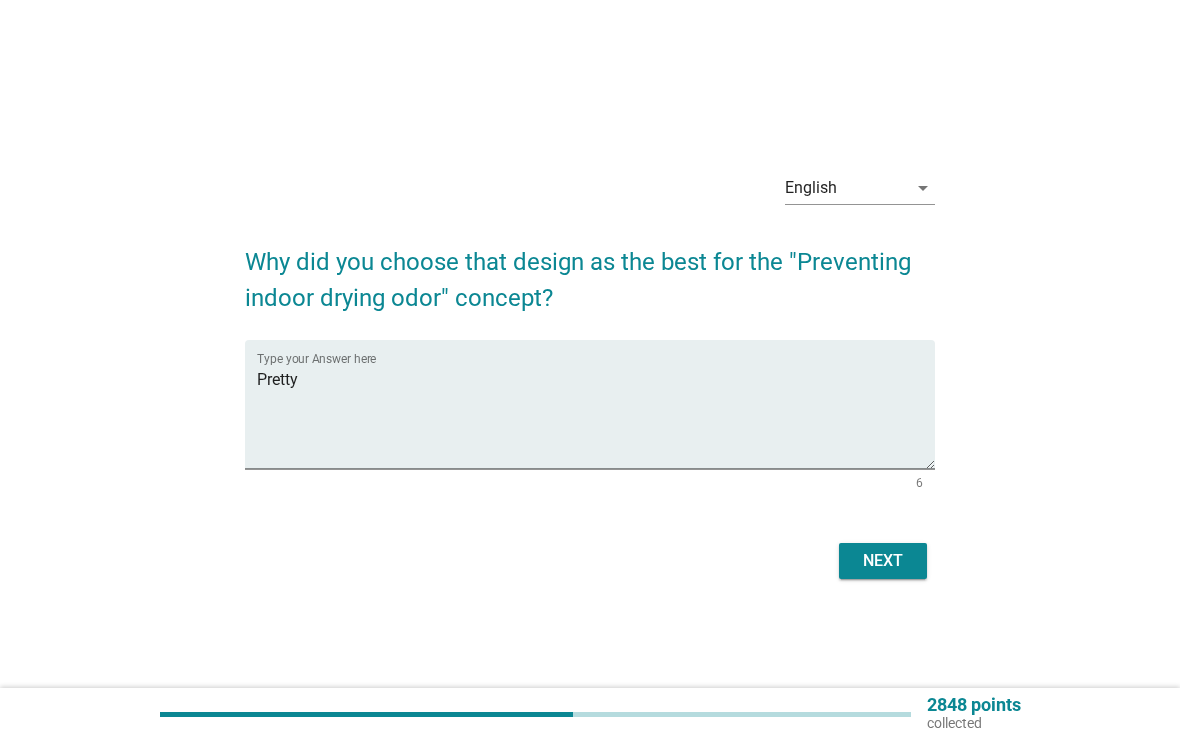 click on "Next" at bounding box center [883, 561] 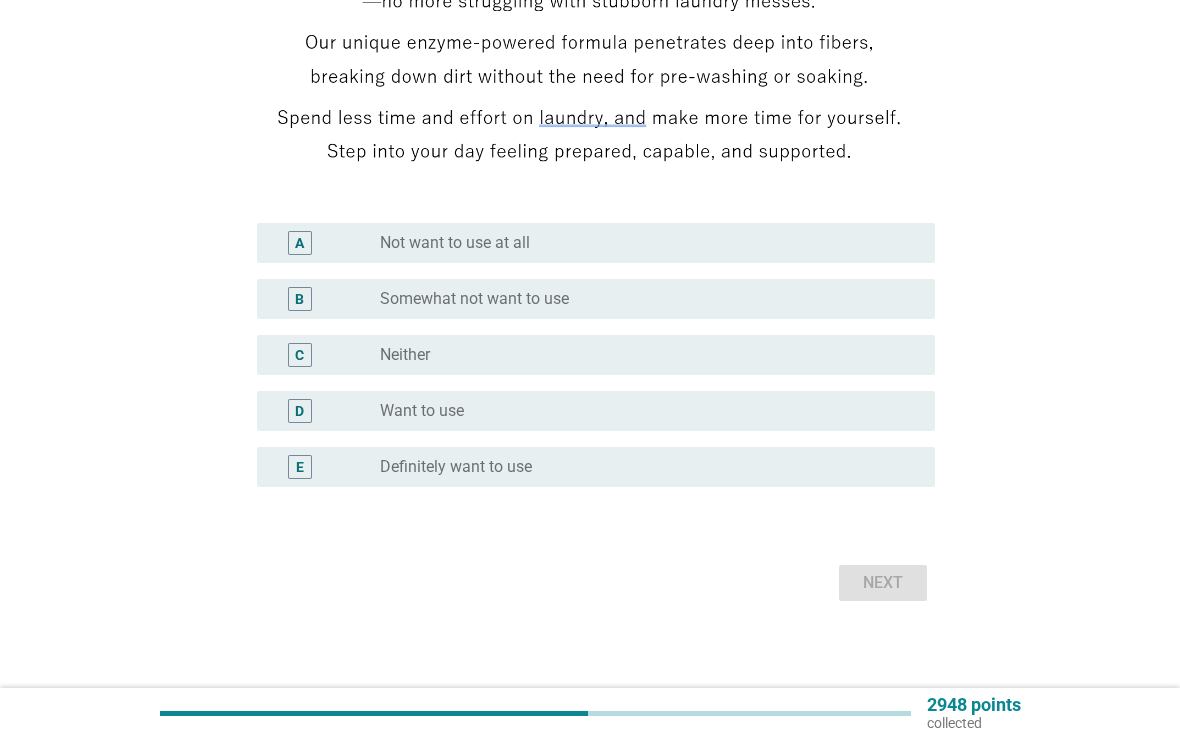 scroll, scrollTop: 445, scrollLeft: 0, axis: vertical 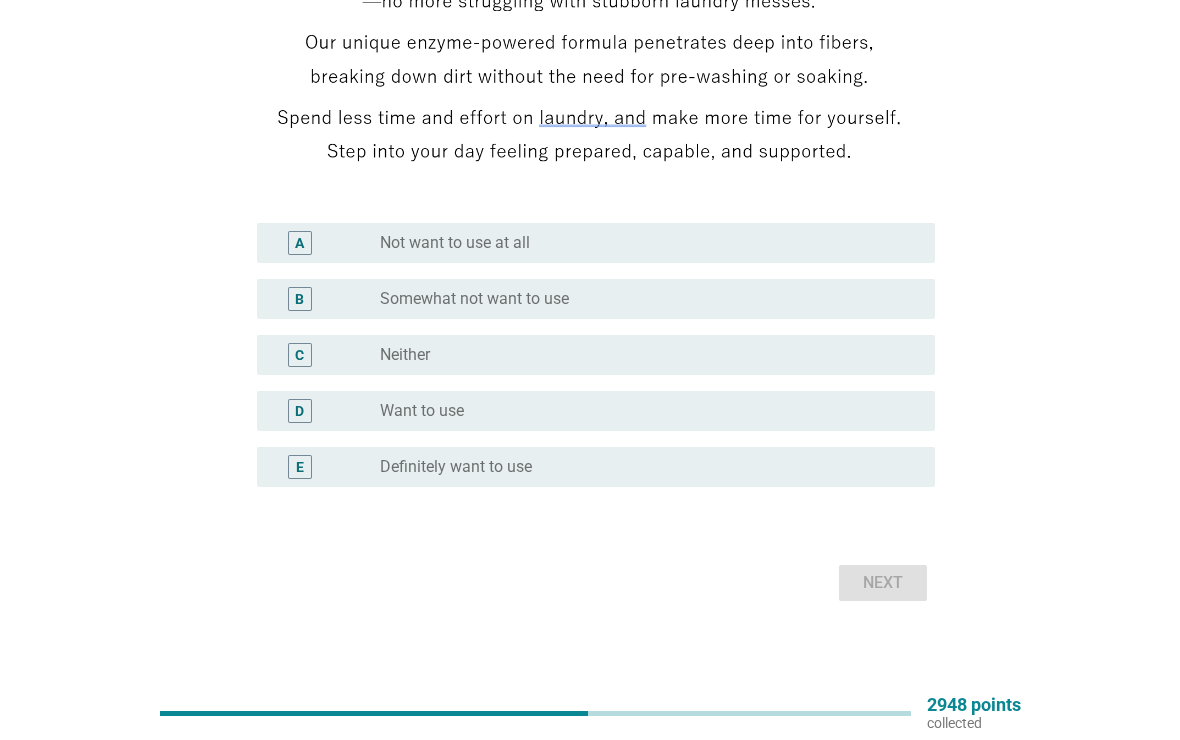 click on "C" at bounding box center [327, 355] 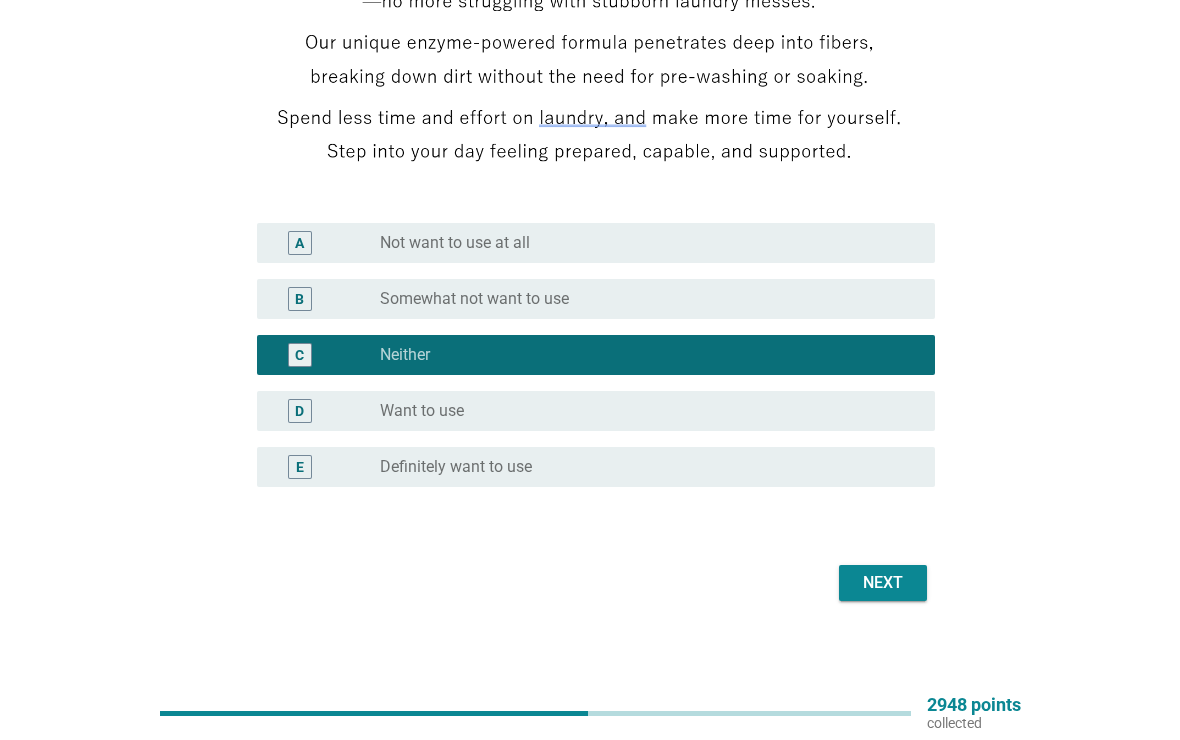 click on "Next" at bounding box center (883, 583) 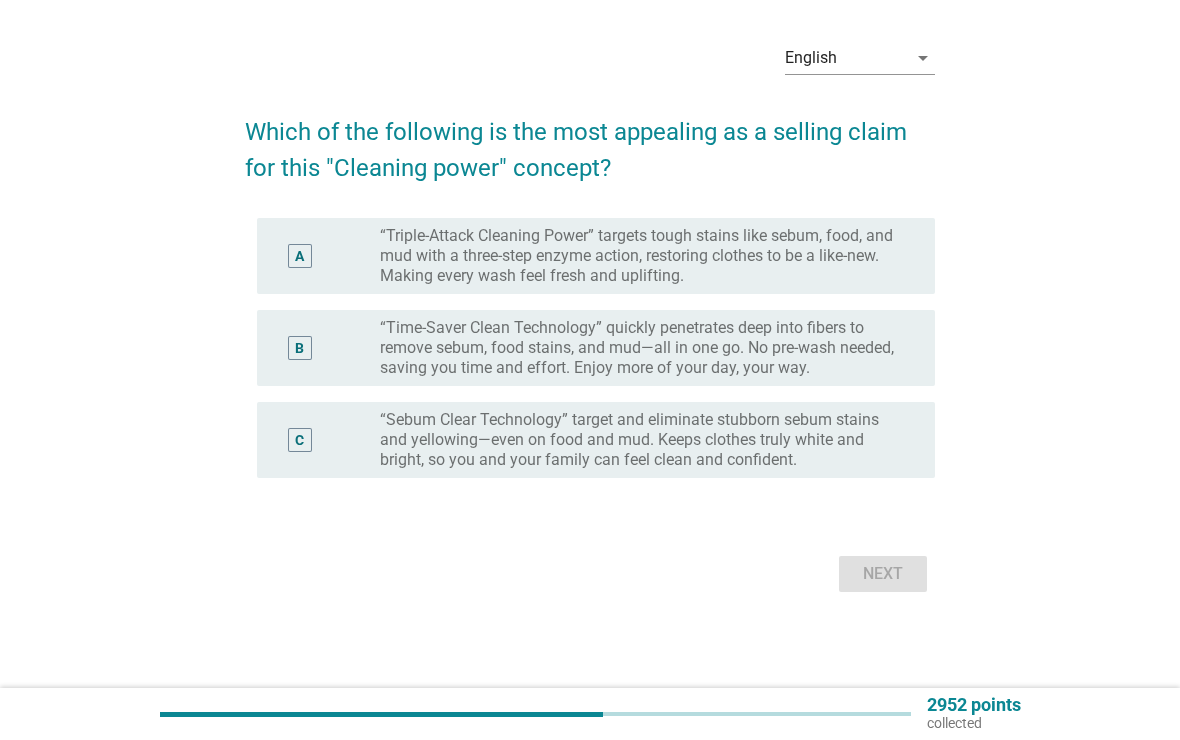 scroll, scrollTop: 0, scrollLeft: 0, axis: both 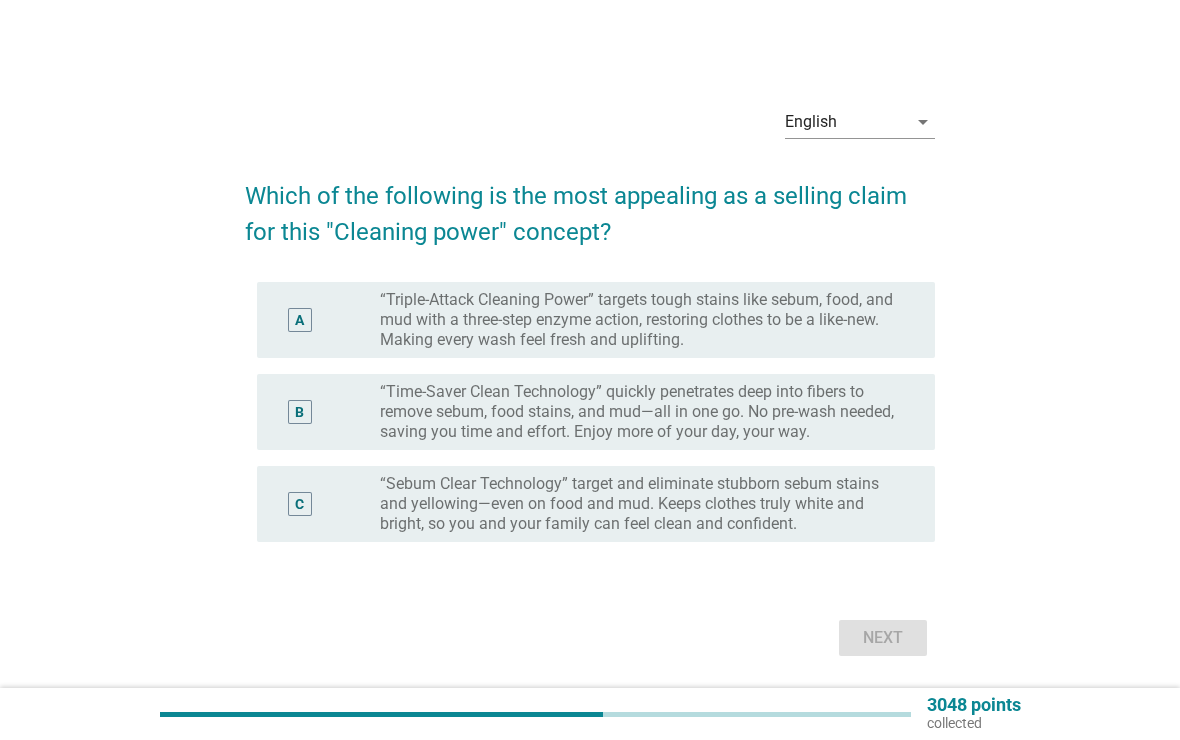 click on "“Time-Saver Clean Technology” quickly penetrates deep into fibers to remove sebum, food stains, and mud—all in one go. No pre-wash needed, saving you time and effort. Enjoy more of your day, your way." at bounding box center [641, 412] 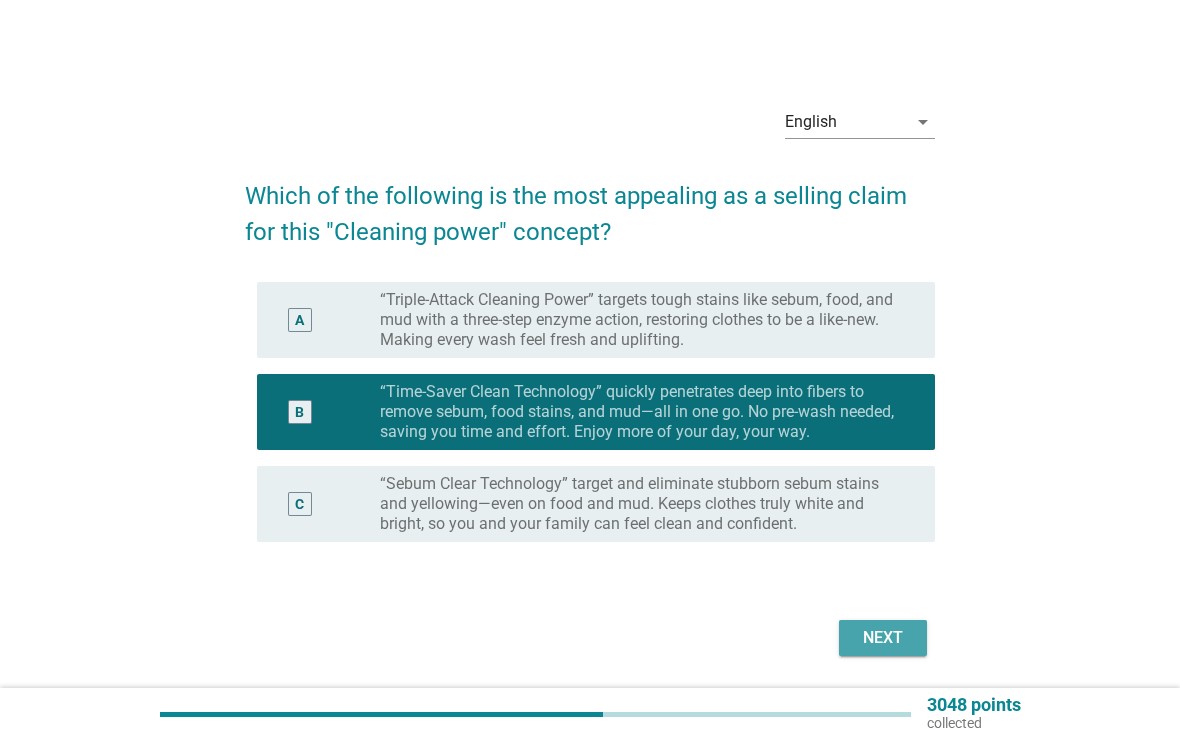 click on "Next" at bounding box center [883, 638] 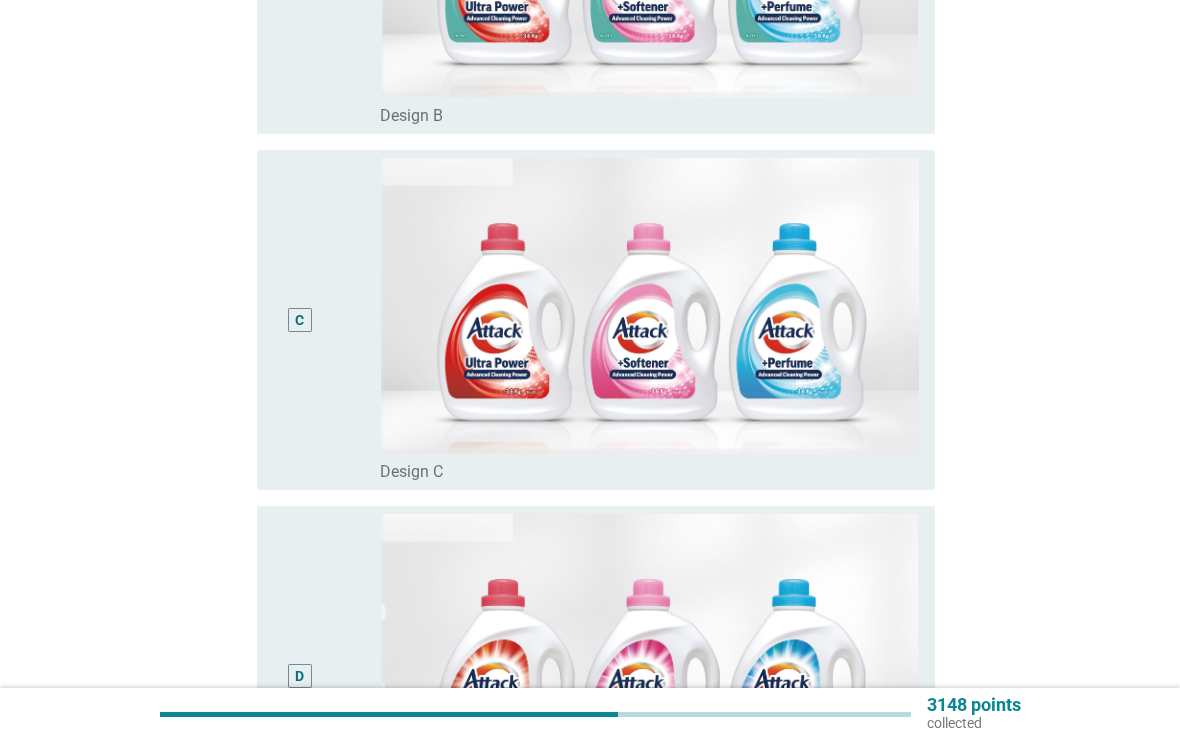 scroll, scrollTop: 846, scrollLeft: 0, axis: vertical 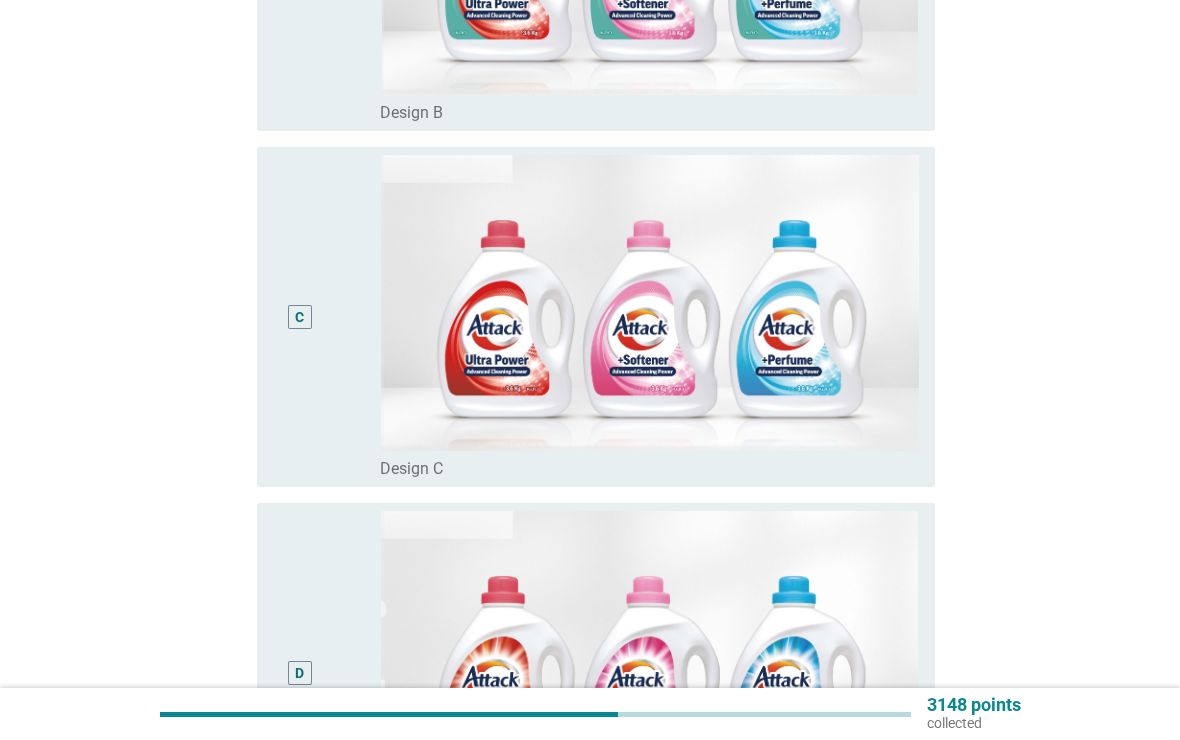 click at bounding box center [649, 303] 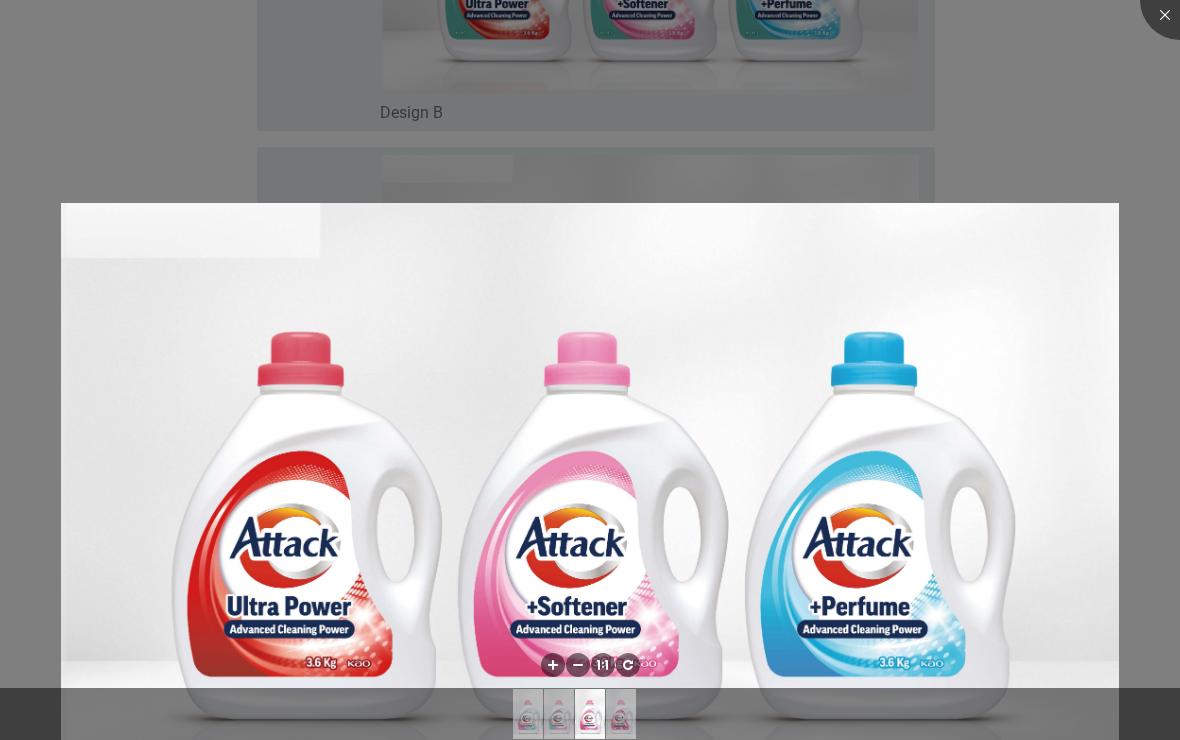click at bounding box center [590, 370] 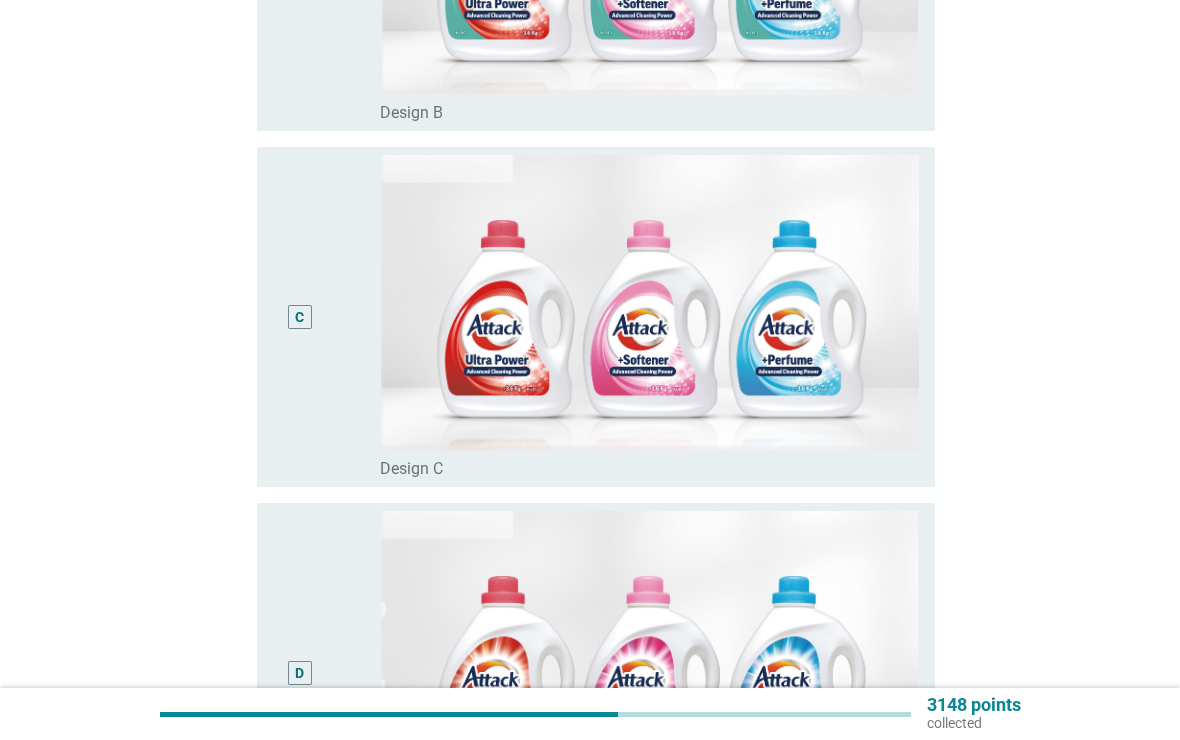 click on "C" at bounding box center (299, 317) 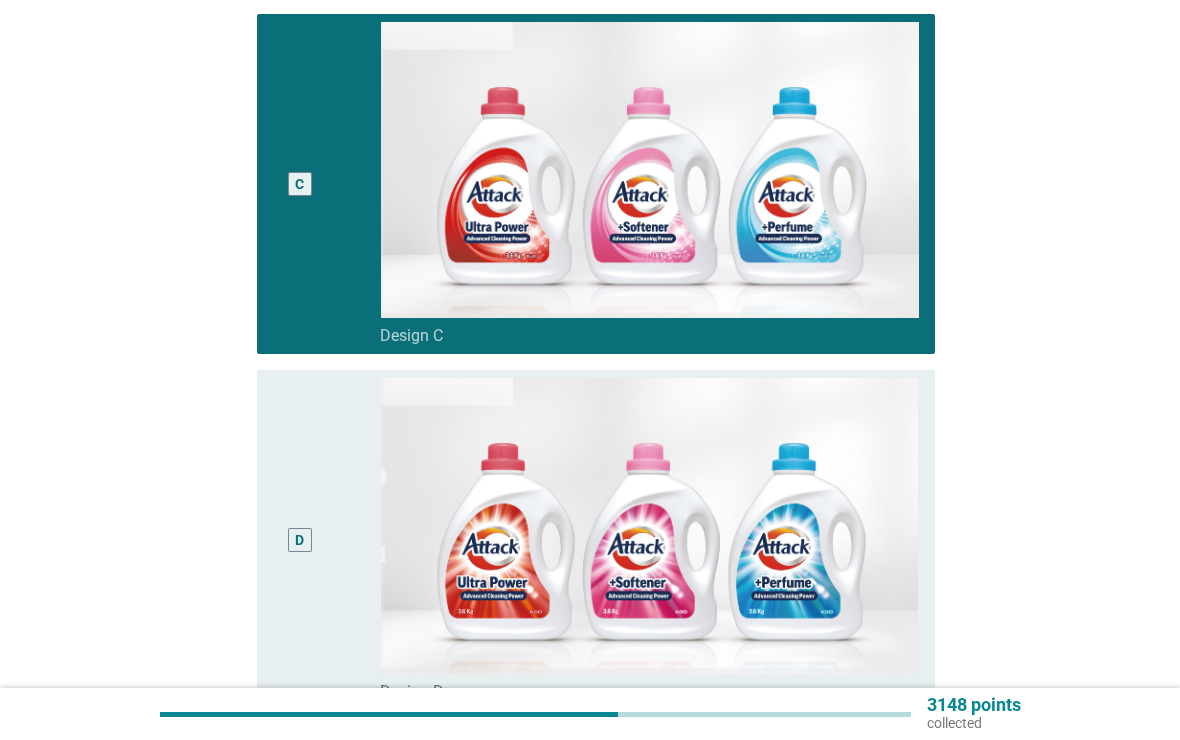scroll, scrollTop: 1211, scrollLeft: 0, axis: vertical 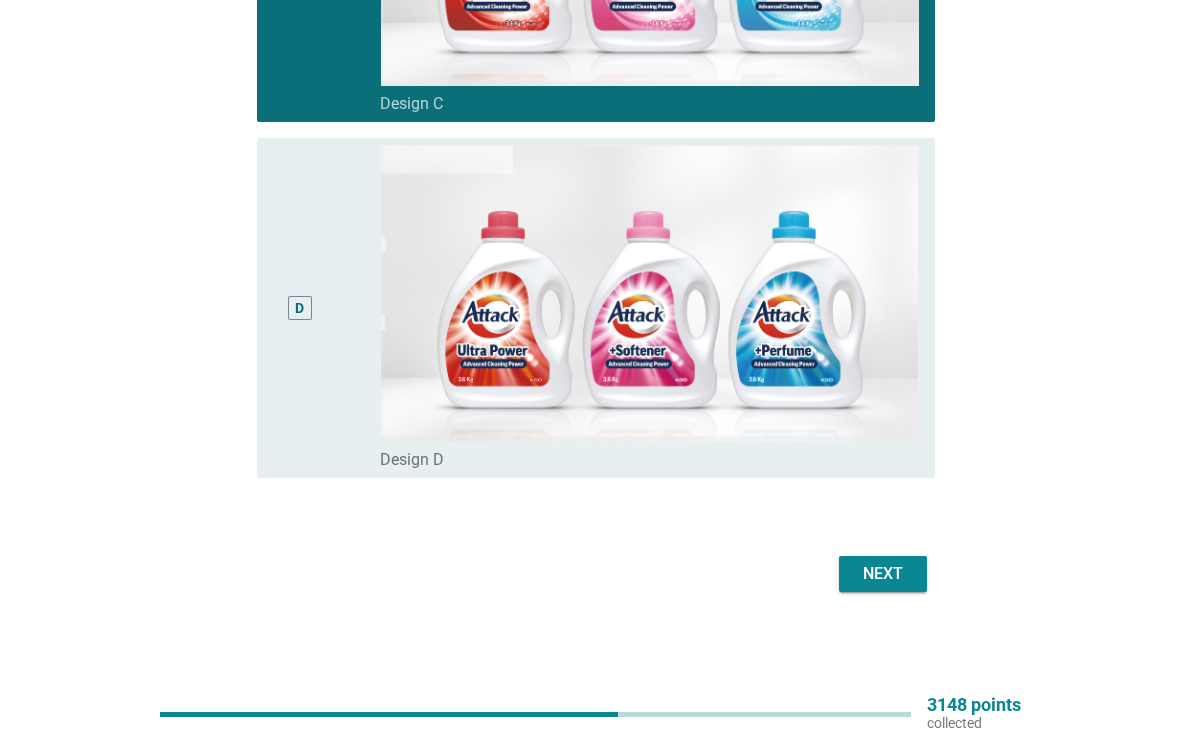 click on "Next" at bounding box center [883, 574] 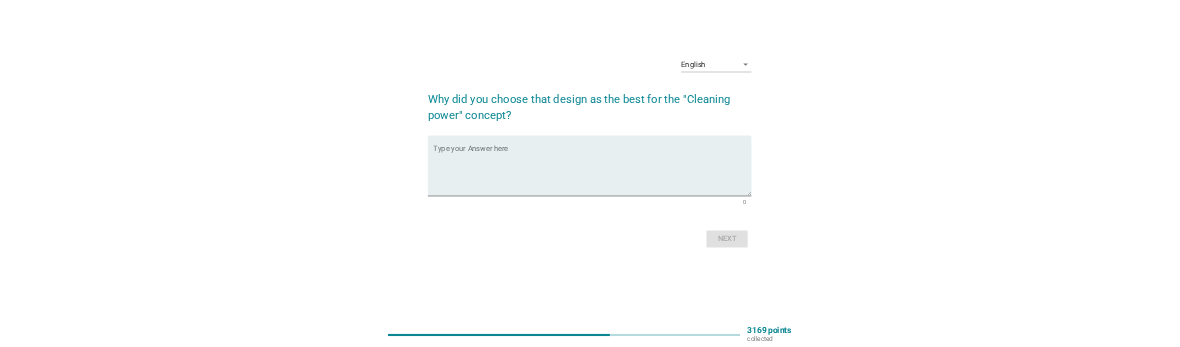 scroll, scrollTop: 0, scrollLeft: 0, axis: both 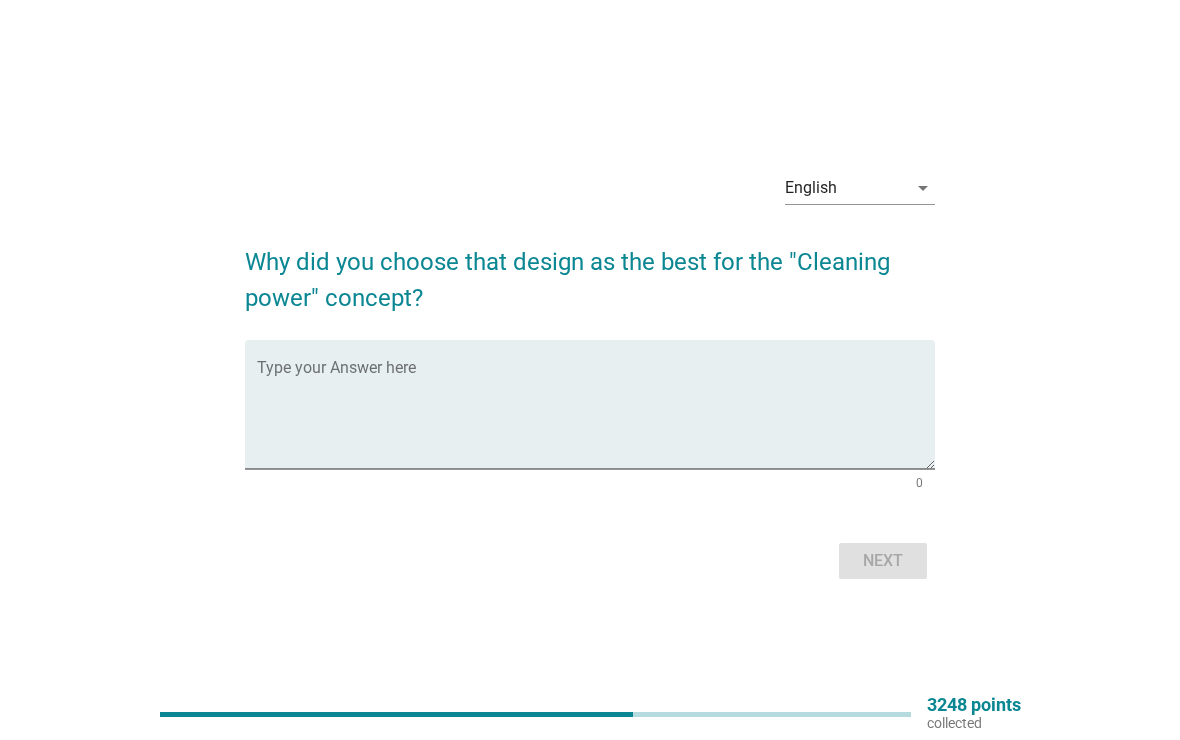 click at bounding box center (596, 416) 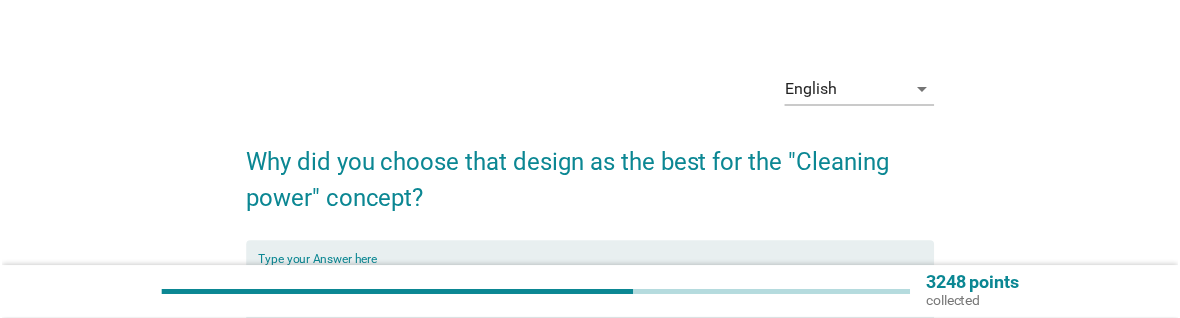 scroll, scrollTop: 33, scrollLeft: 0, axis: vertical 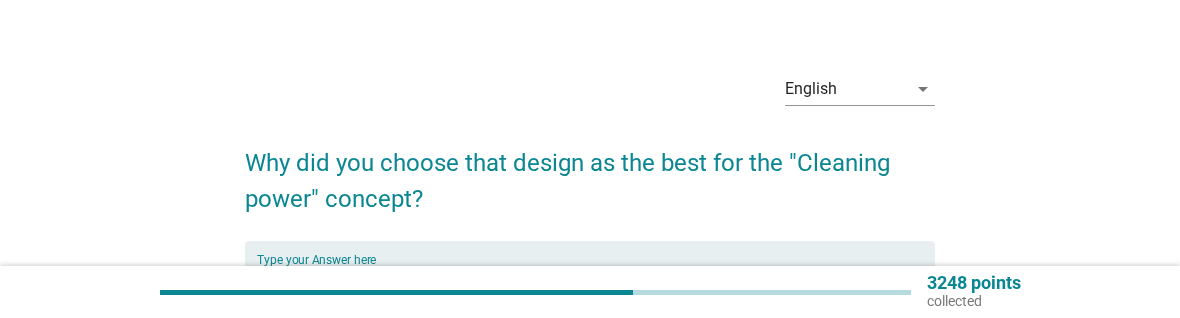 type on "Besutiful" 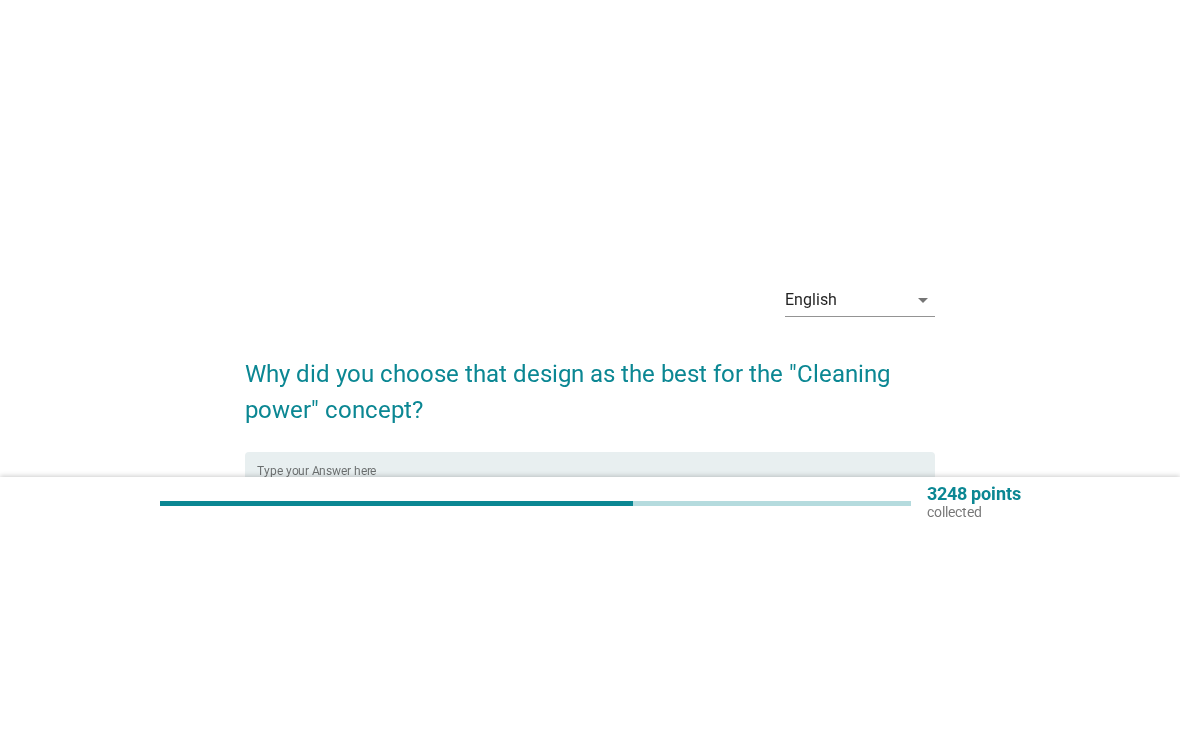 scroll, scrollTop: 0, scrollLeft: 0, axis: both 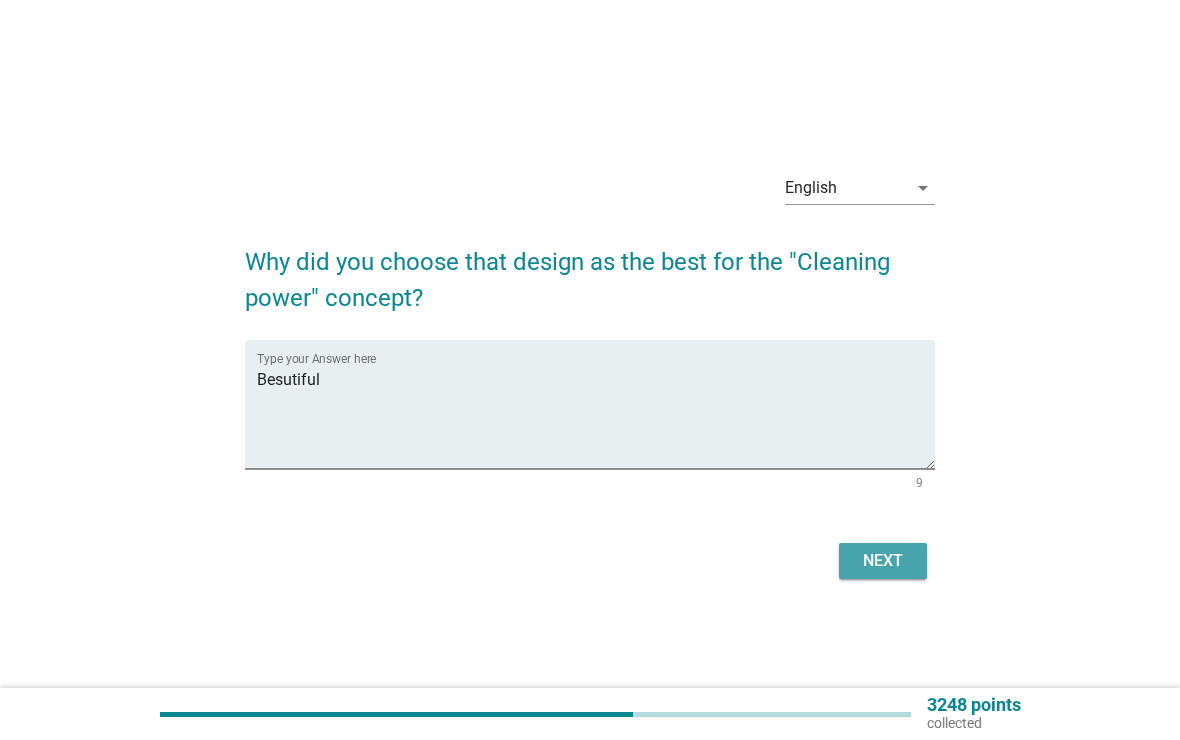 click on "Next" at bounding box center [883, 561] 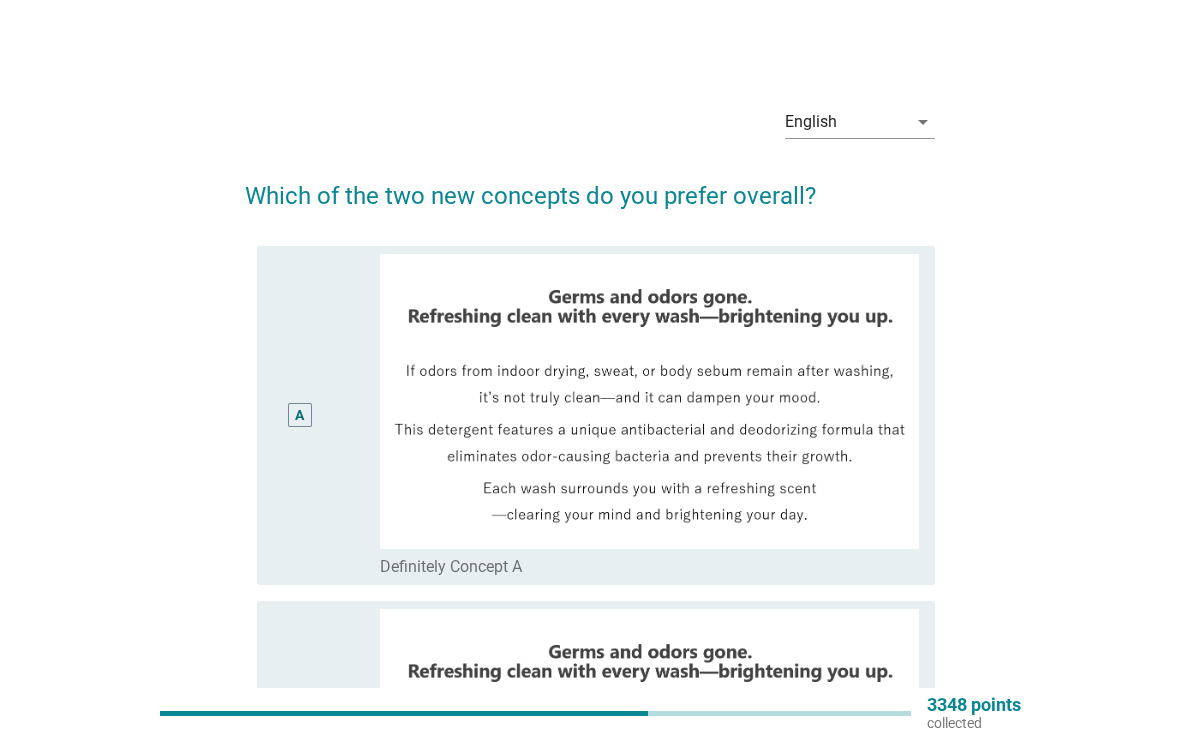 click on "A" at bounding box center [299, 415] 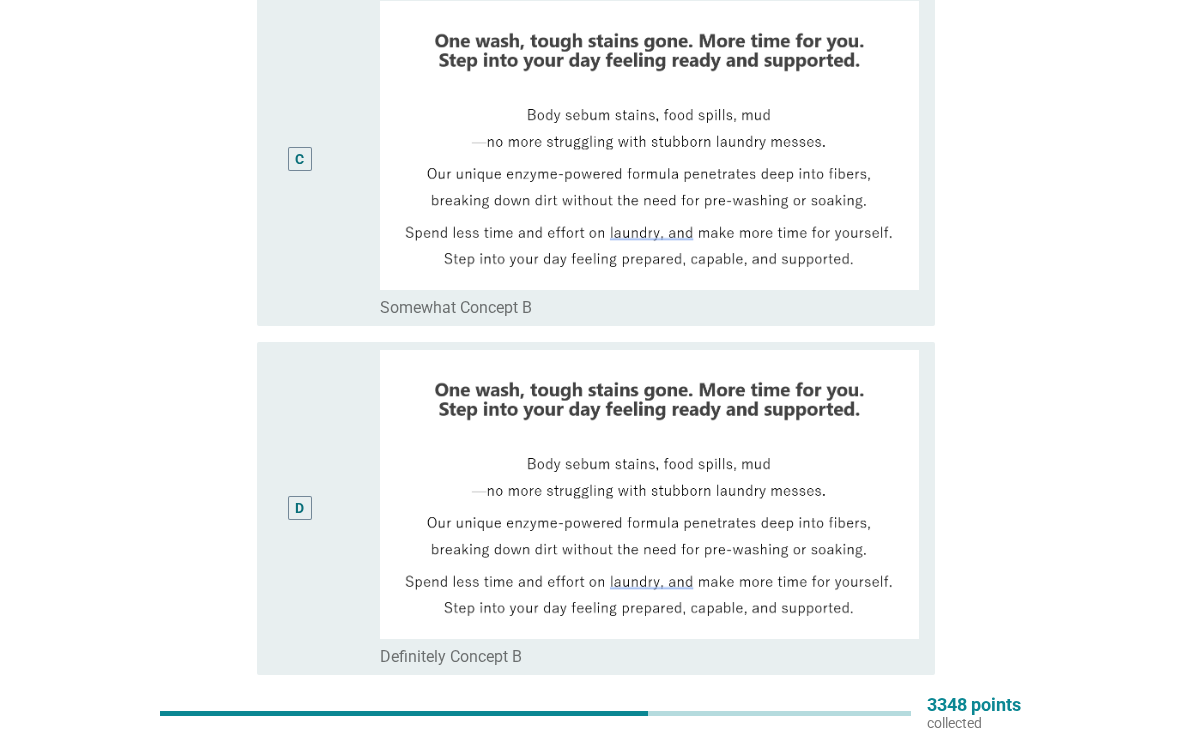 scroll, scrollTop: 1160, scrollLeft: 0, axis: vertical 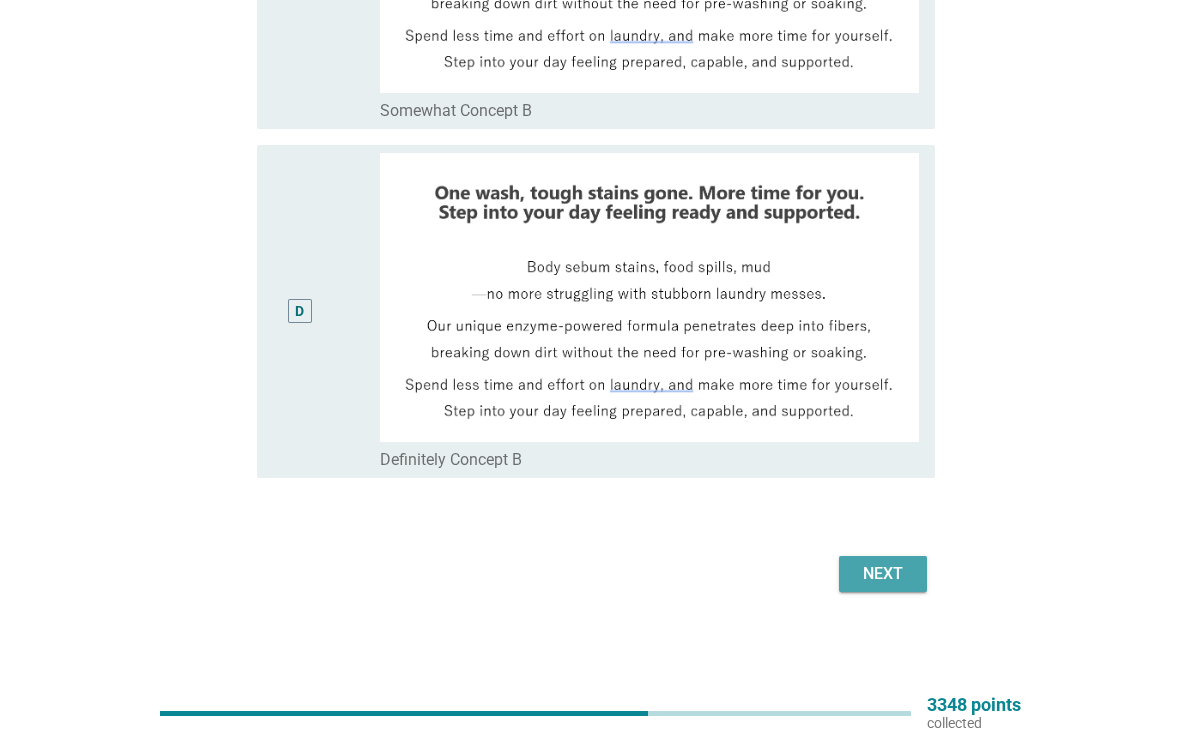 click on "Next" at bounding box center [883, 574] 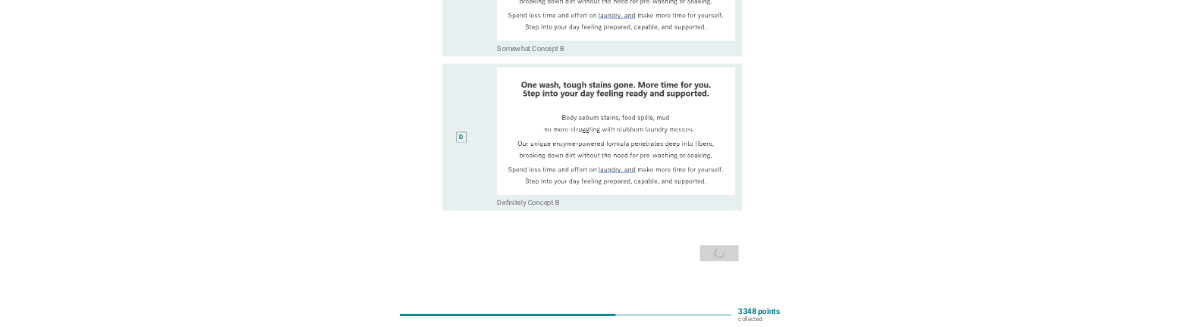 scroll, scrollTop: 0, scrollLeft: 0, axis: both 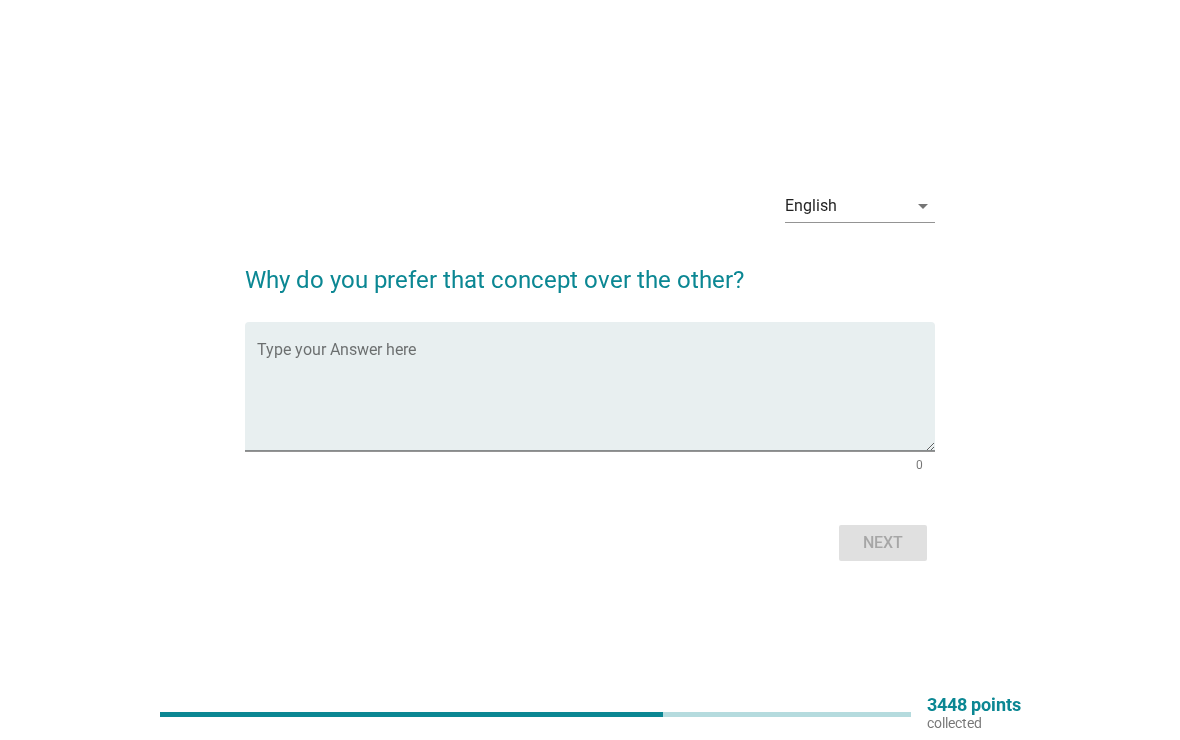 click at bounding box center (596, 398) 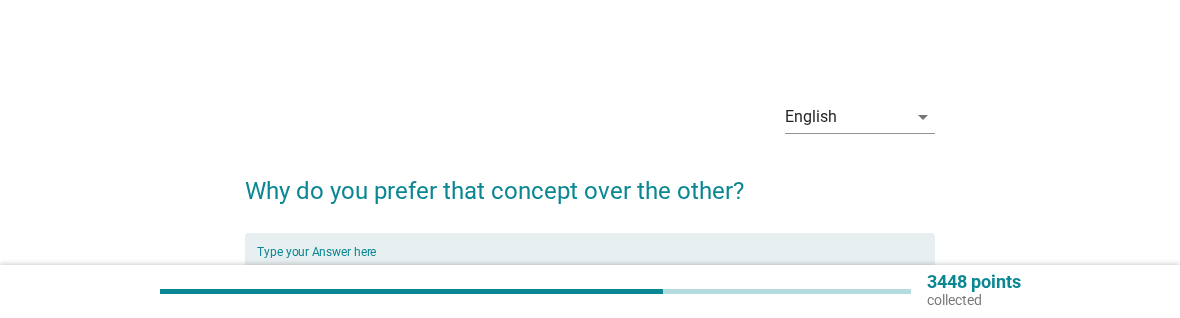 scroll, scrollTop: 5, scrollLeft: 0, axis: vertical 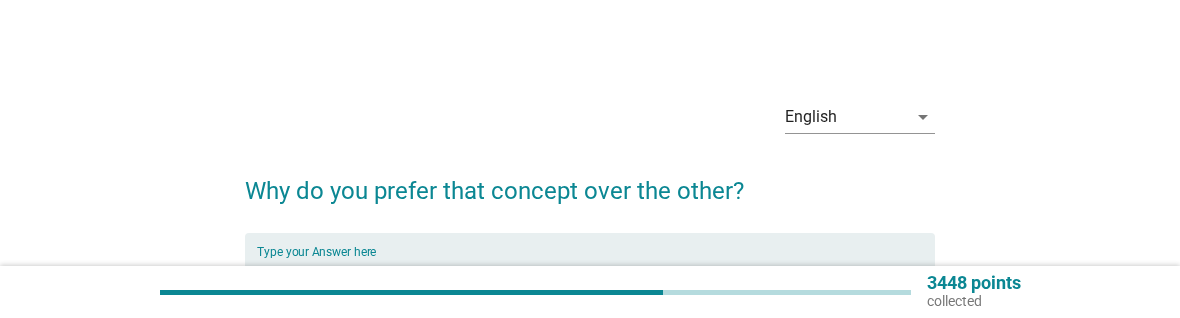 type on "Good" 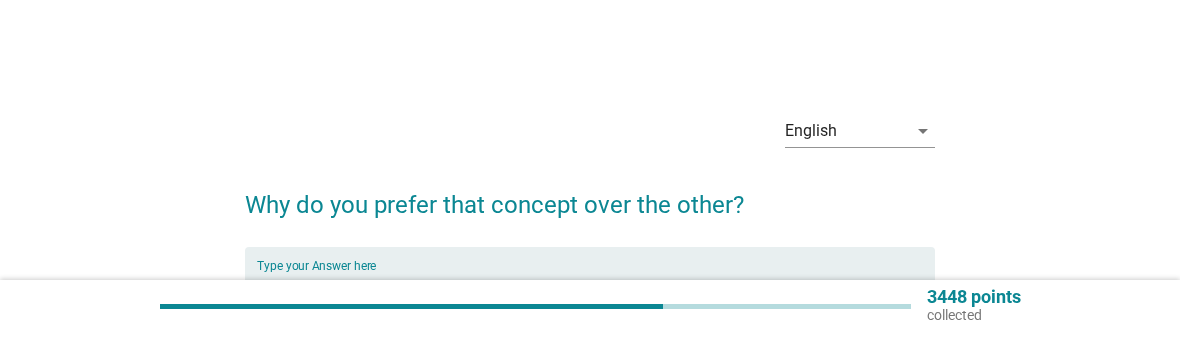 scroll, scrollTop: 0, scrollLeft: 0, axis: both 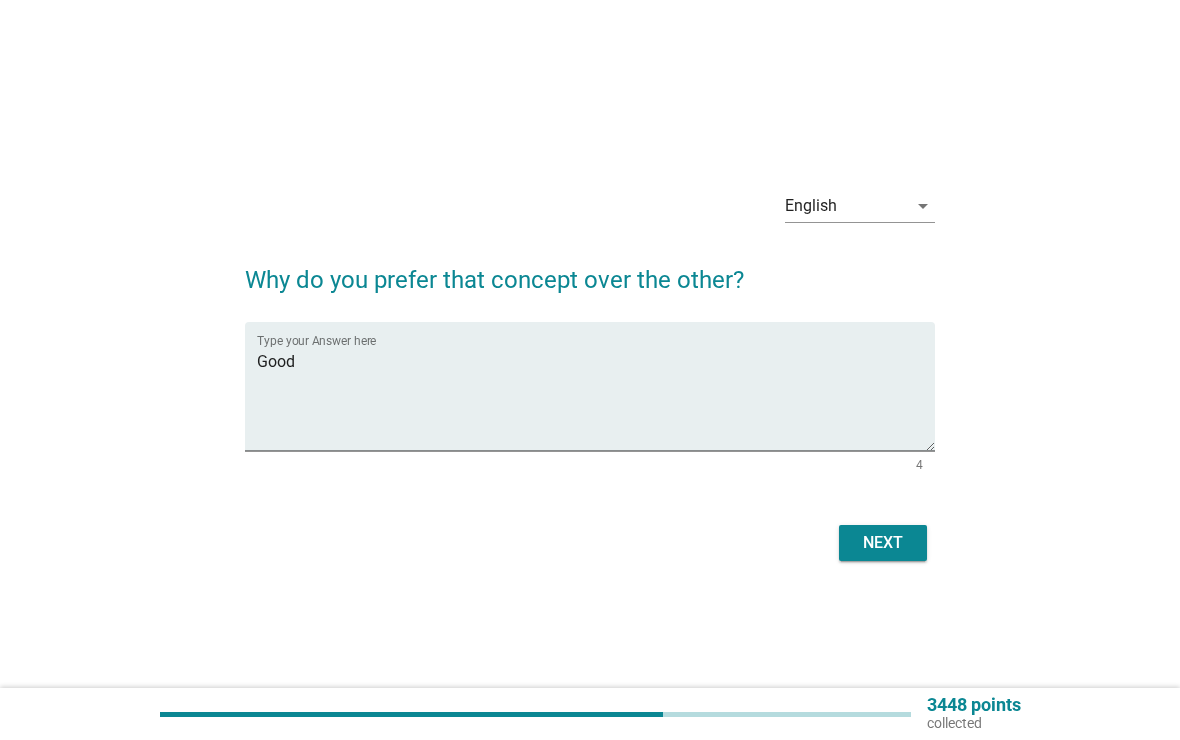 click on "Next" at bounding box center [883, 543] 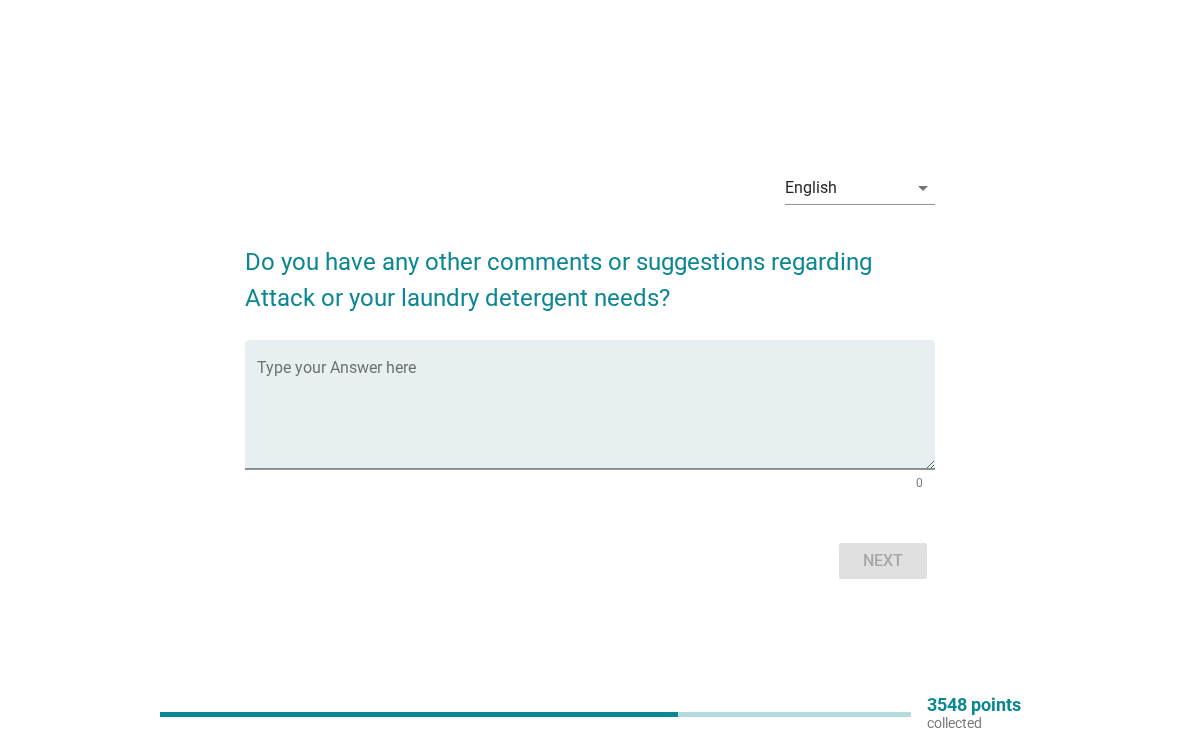 click at bounding box center (596, 416) 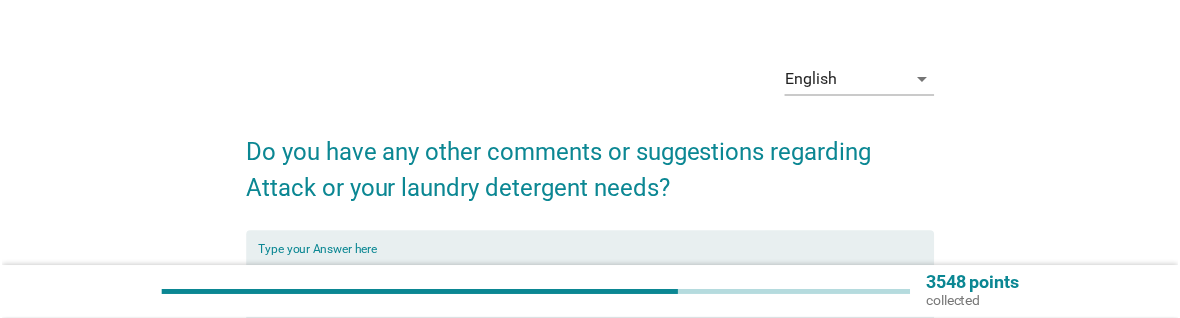 scroll, scrollTop: 43, scrollLeft: 0, axis: vertical 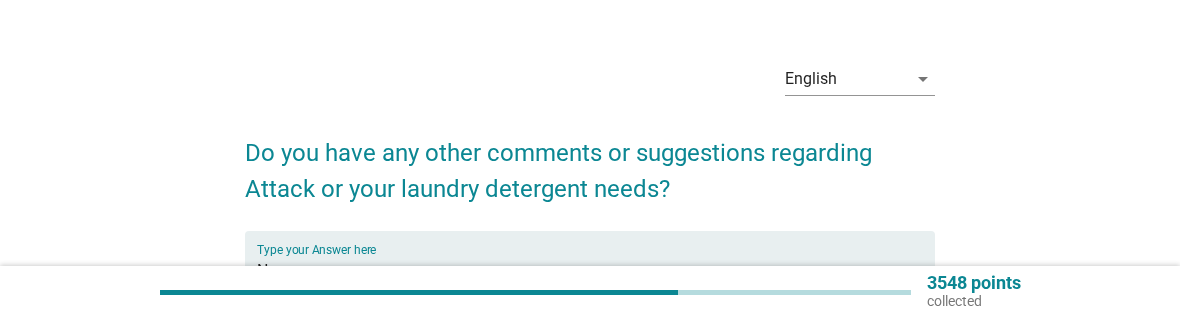 type on "No" 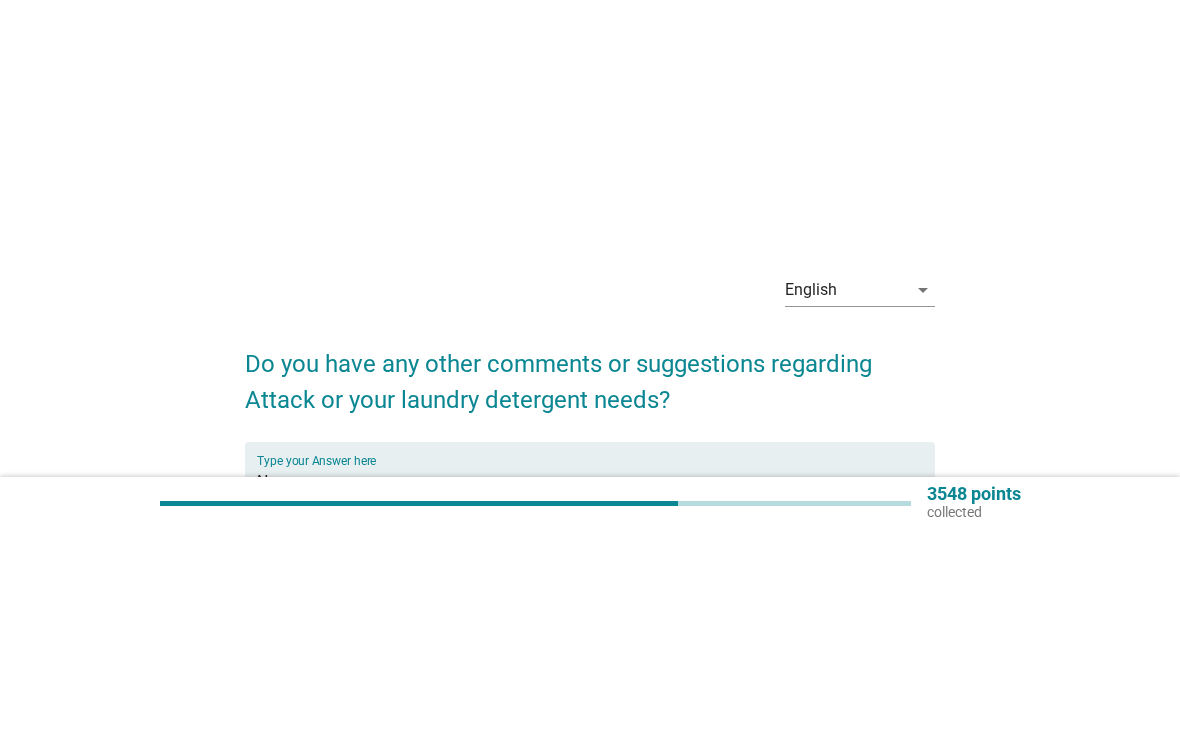scroll, scrollTop: 0, scrollLeft: 0, axis: both 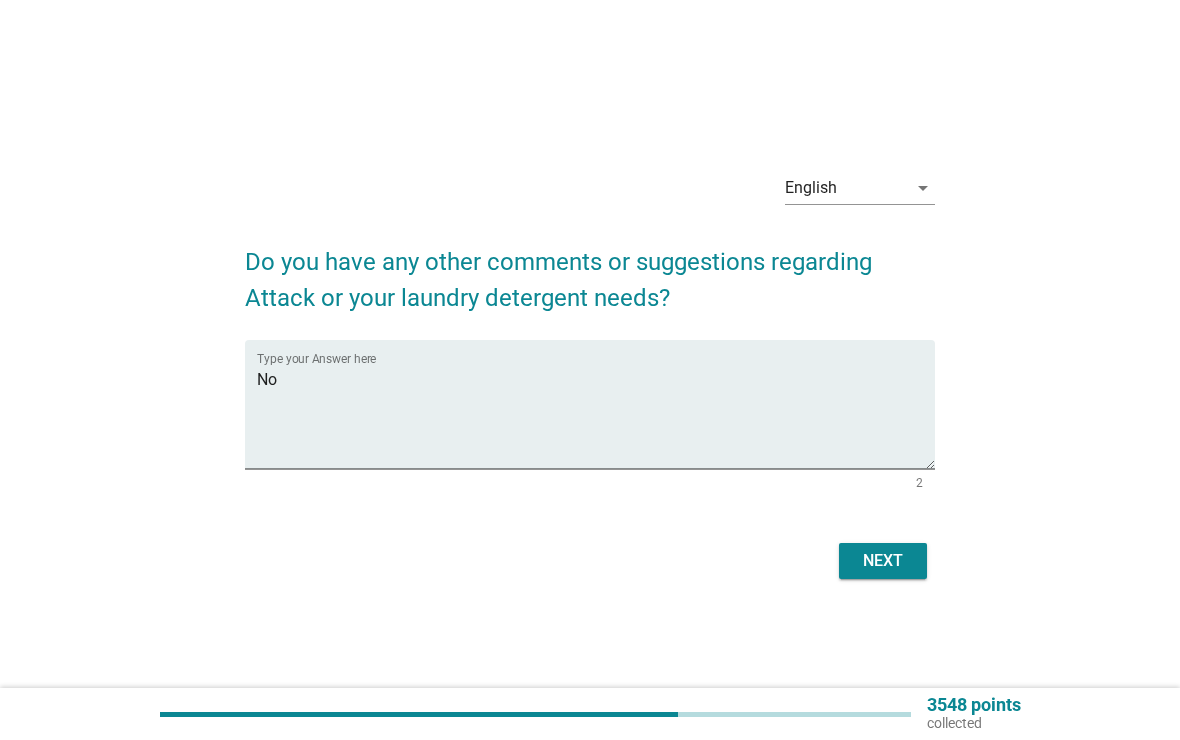 click on "Next" at bounding box center (883, 561) 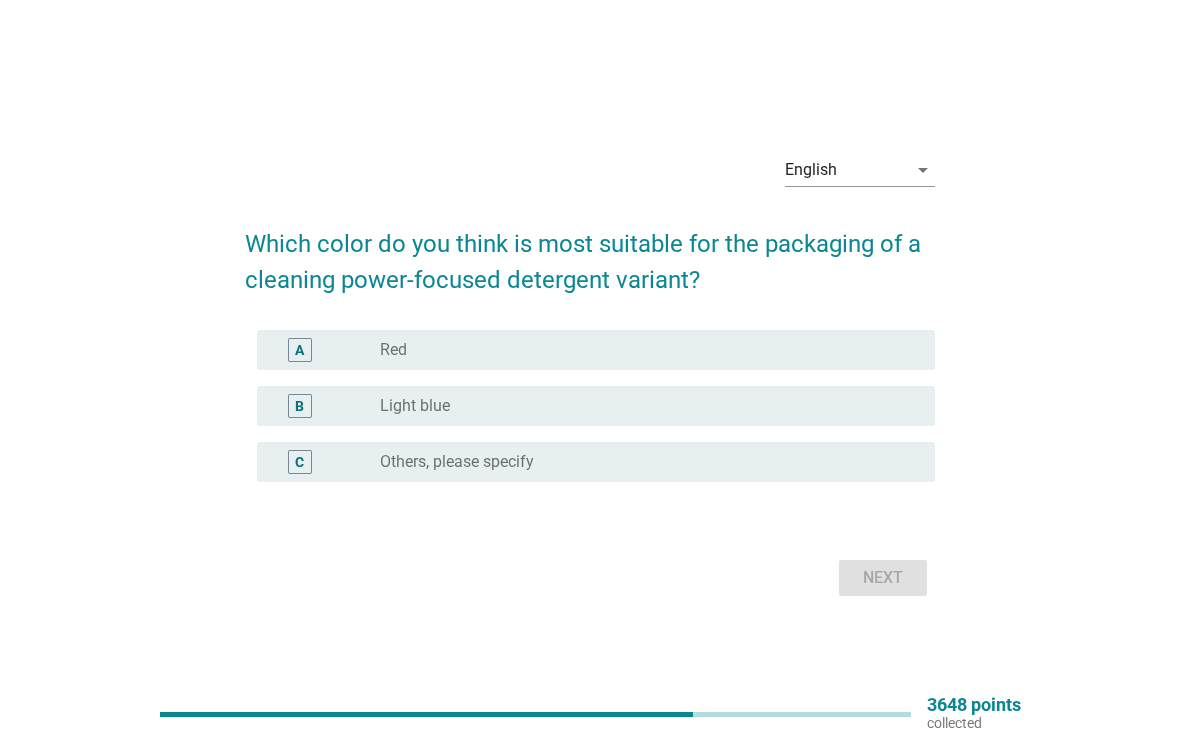 click on "B" at bounding box center [299, 406] 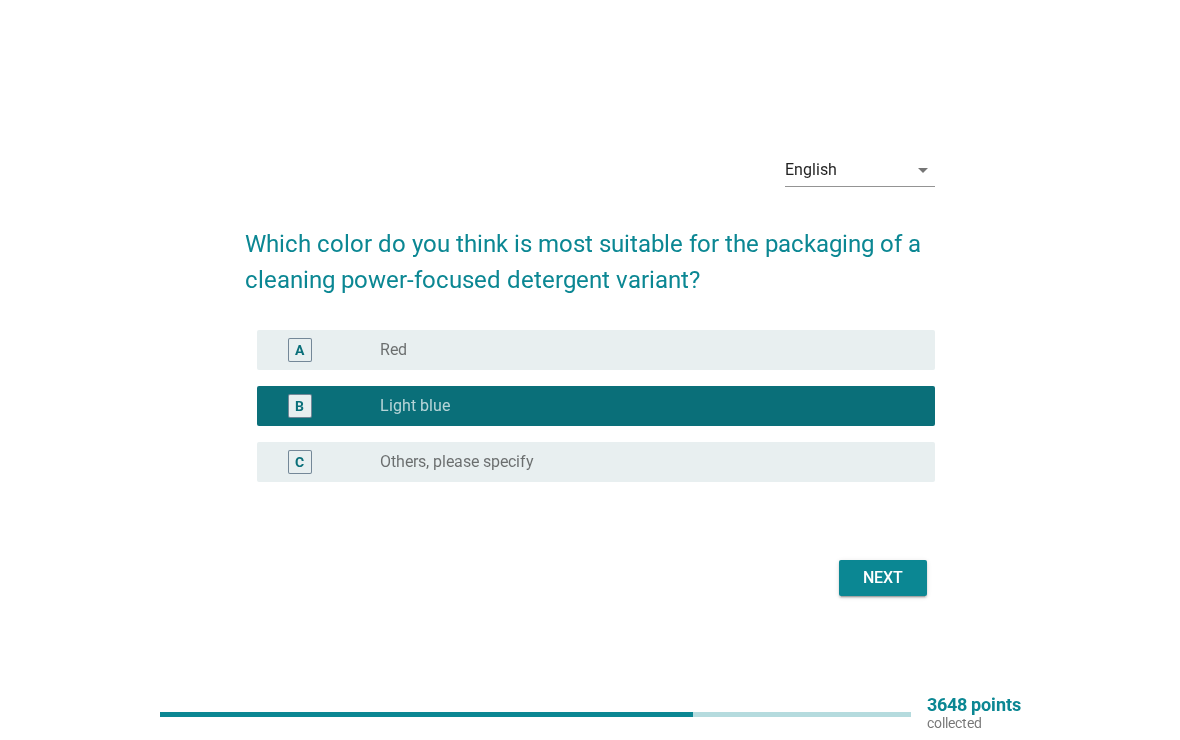 click on "Next" at bounding box center (883, 578) 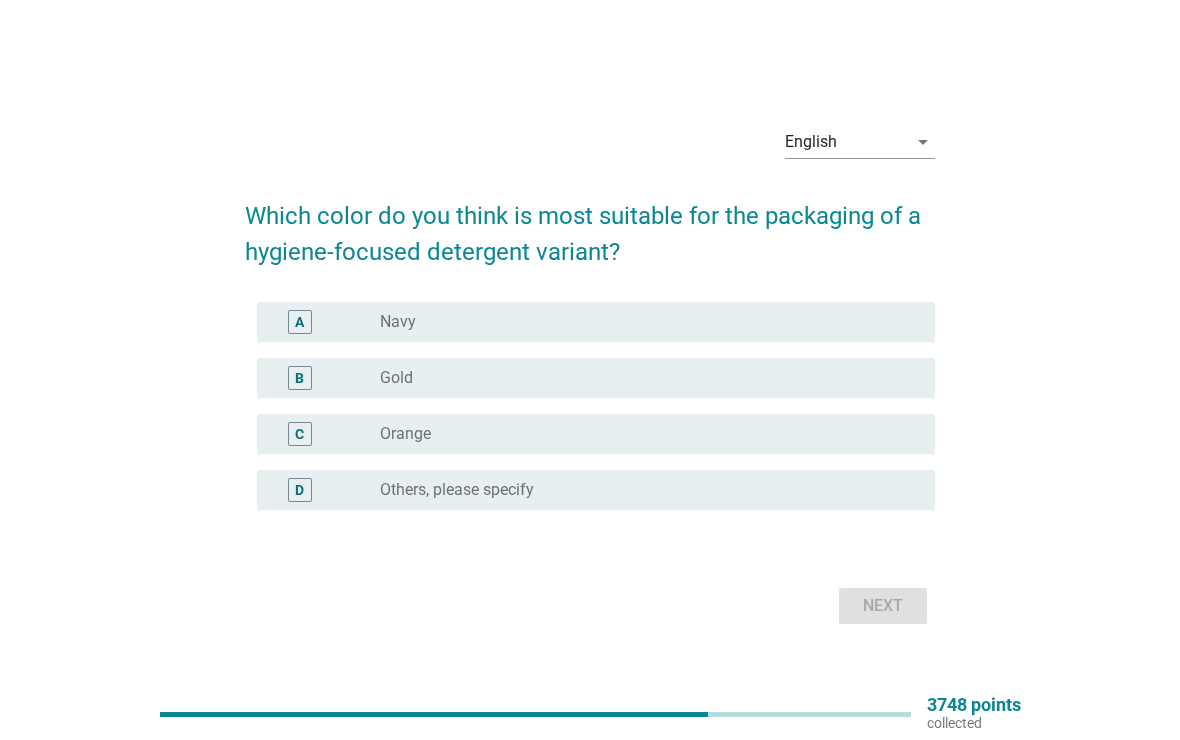 click on "C" at bounding box center [299, 434] 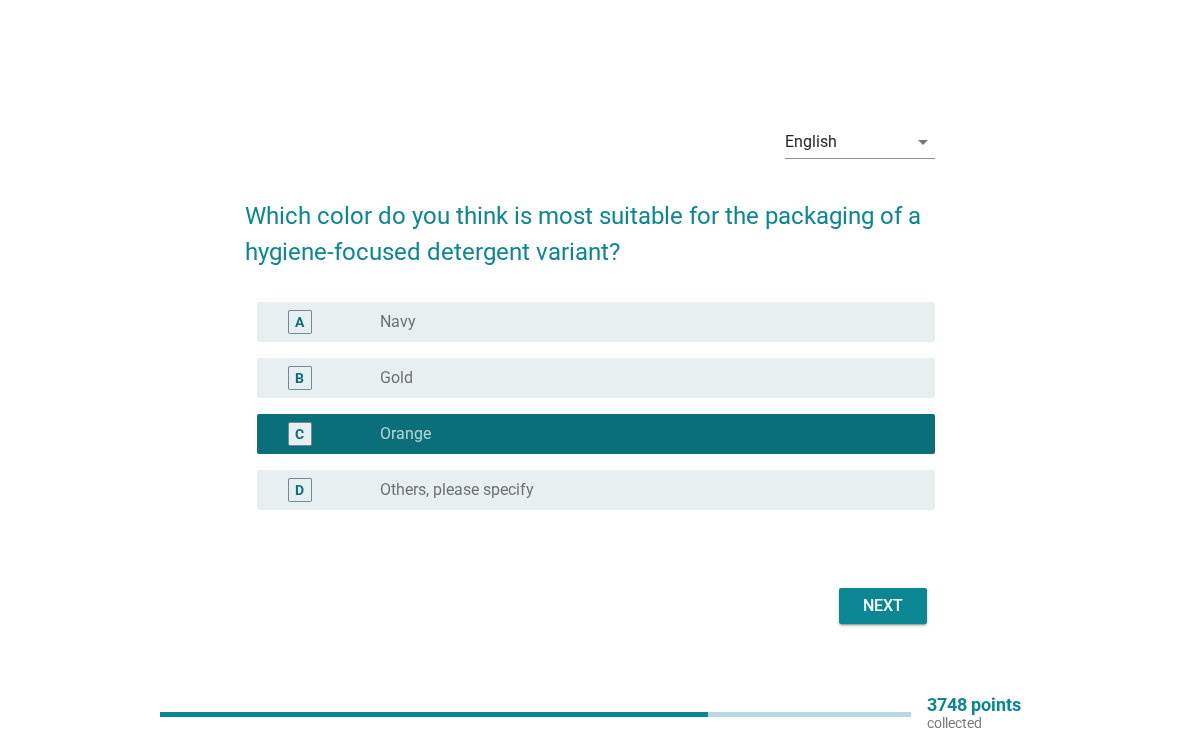 click on "Next" at bounding box center (883, 606) 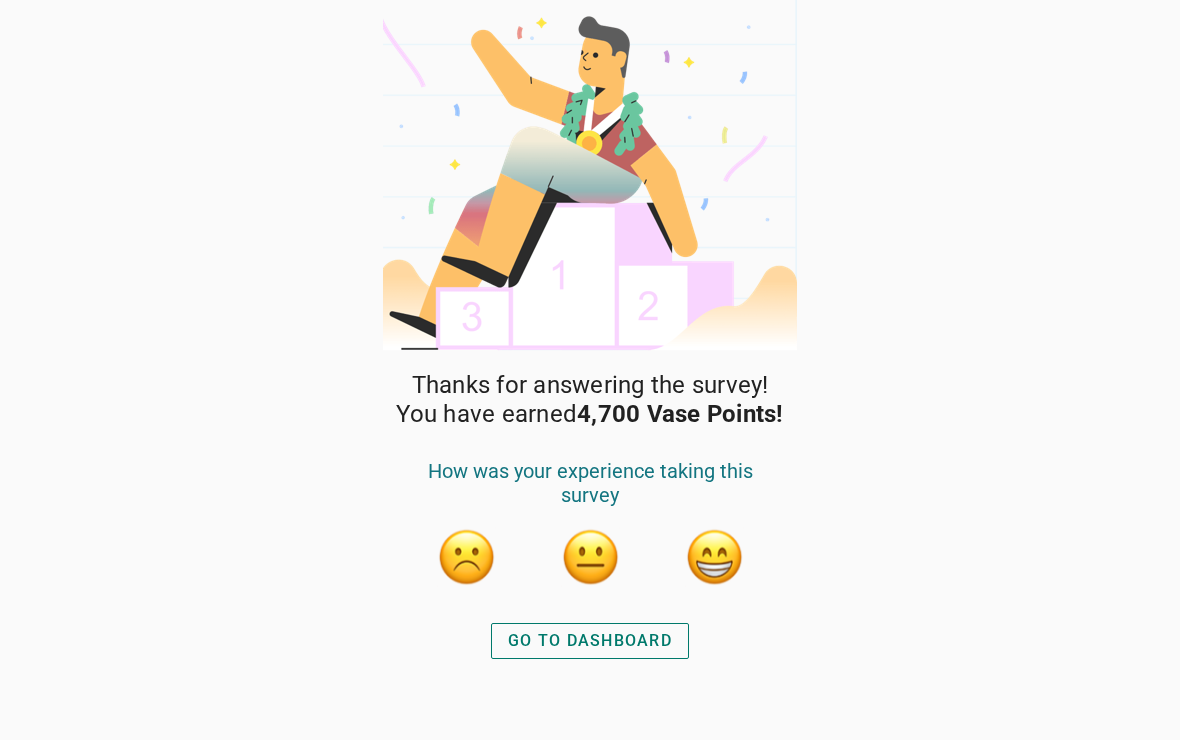 click on "GO TO DASHBOARD" at bounding box center [590, 641] 